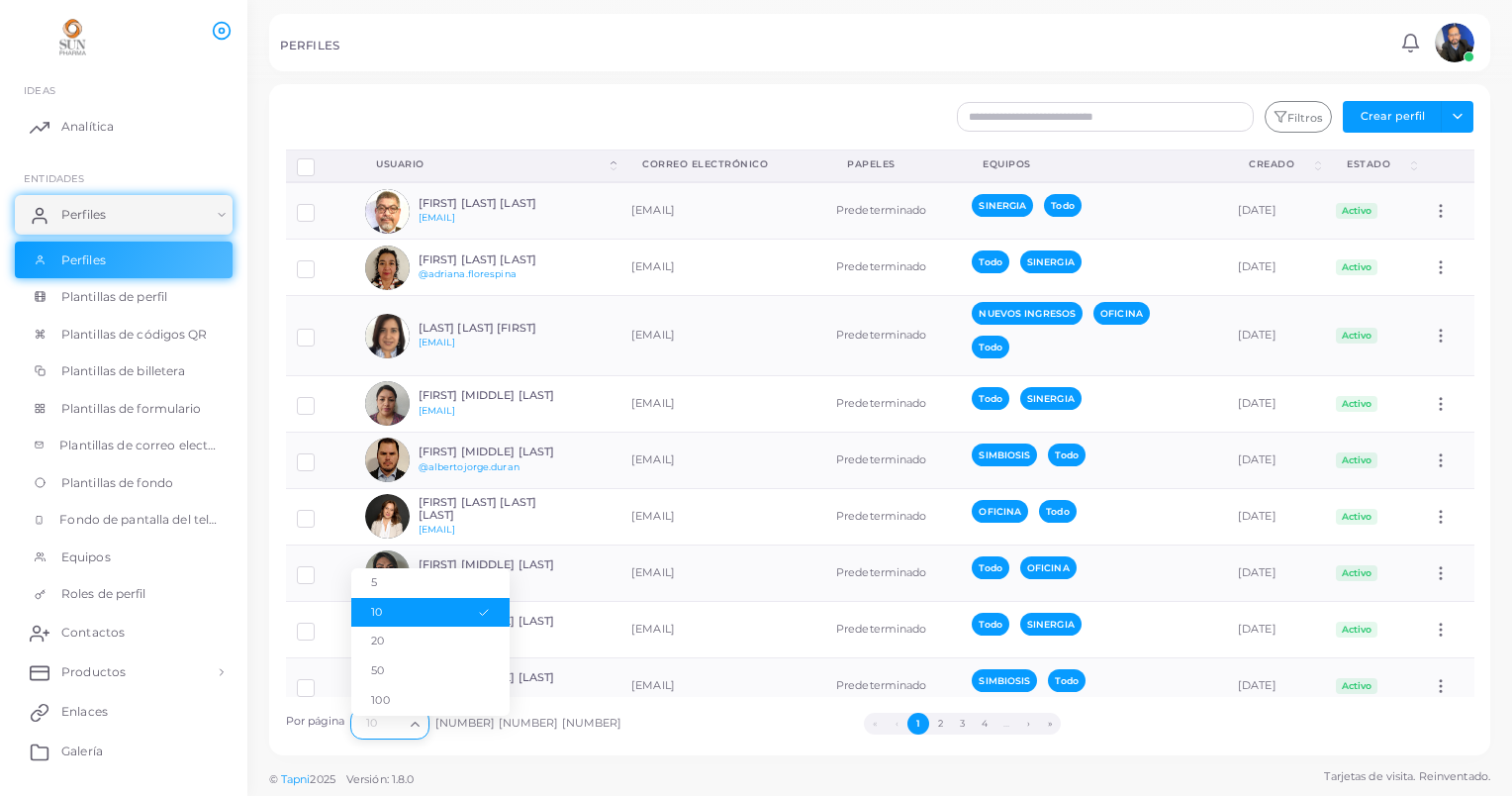 scroll, scrollTop: 0, scrollLeft: 0, axis: both 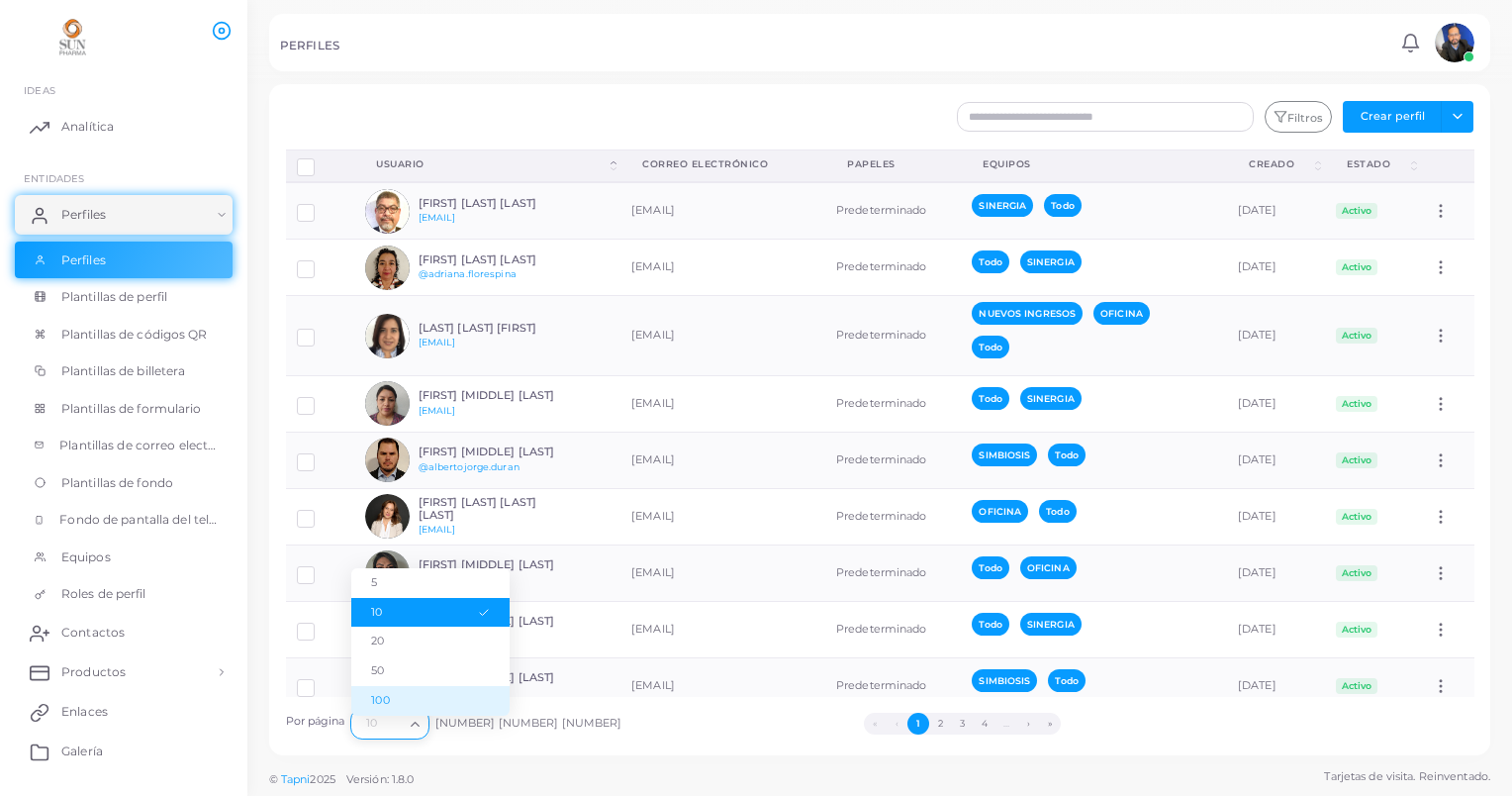 drag, startPoint x: 398, startPoint y: 697, endPoint x: 428, endPoint y: 698, distance: 30.016662 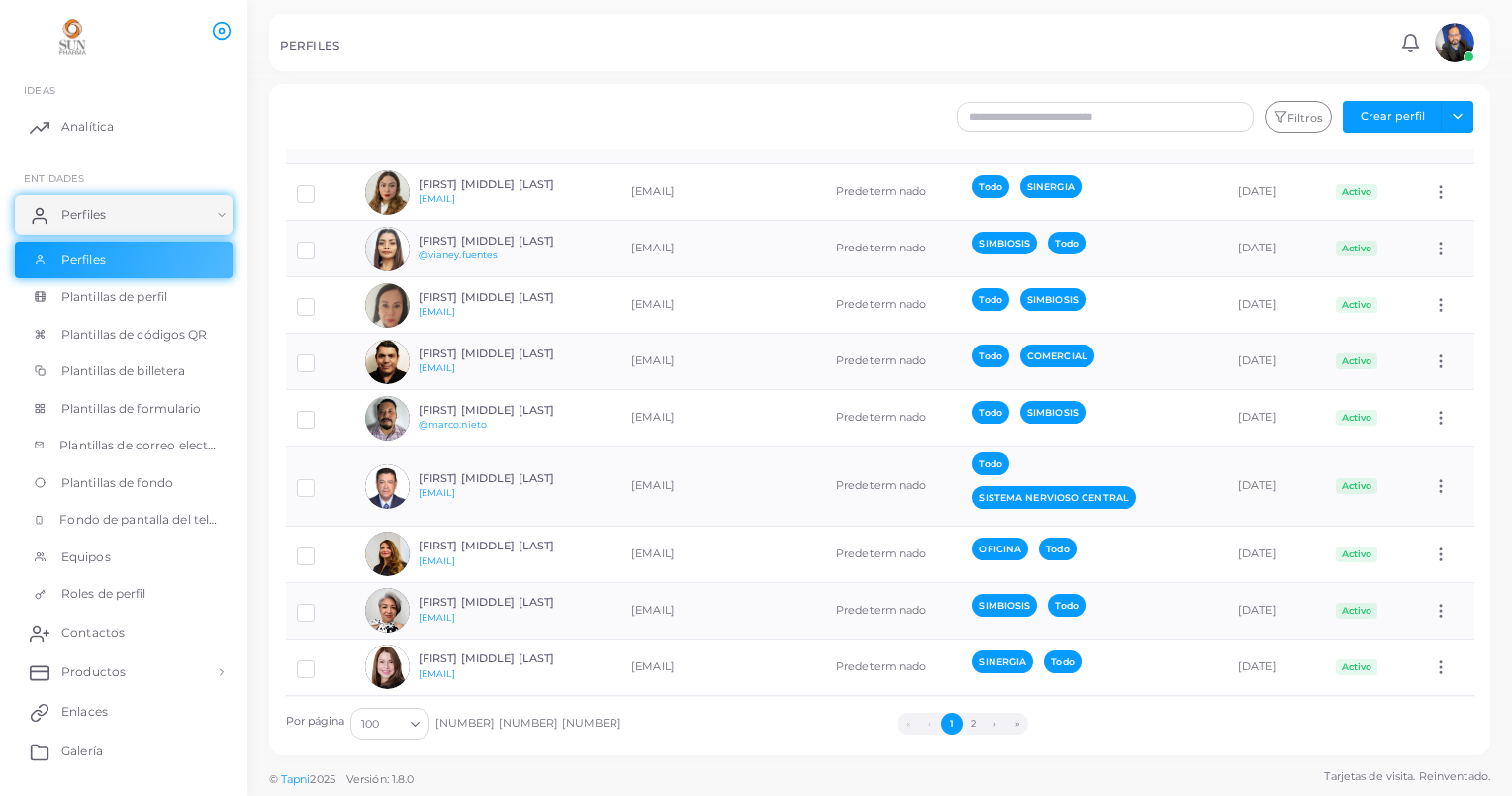 scroll, scrollTop: 5490, scrollLeft: 0, axis: vertical 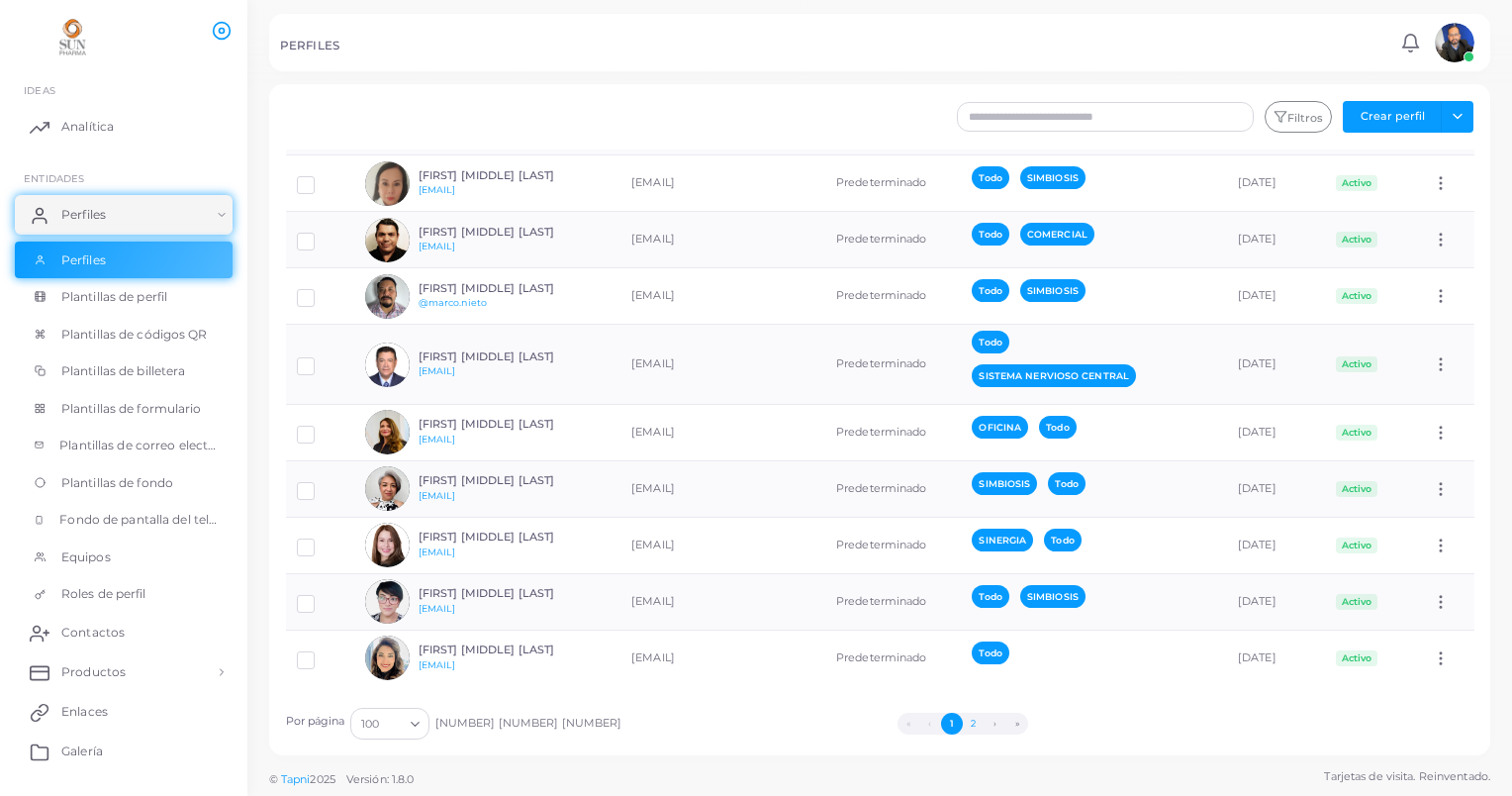 click on "2" at bounding box center (974, 724) 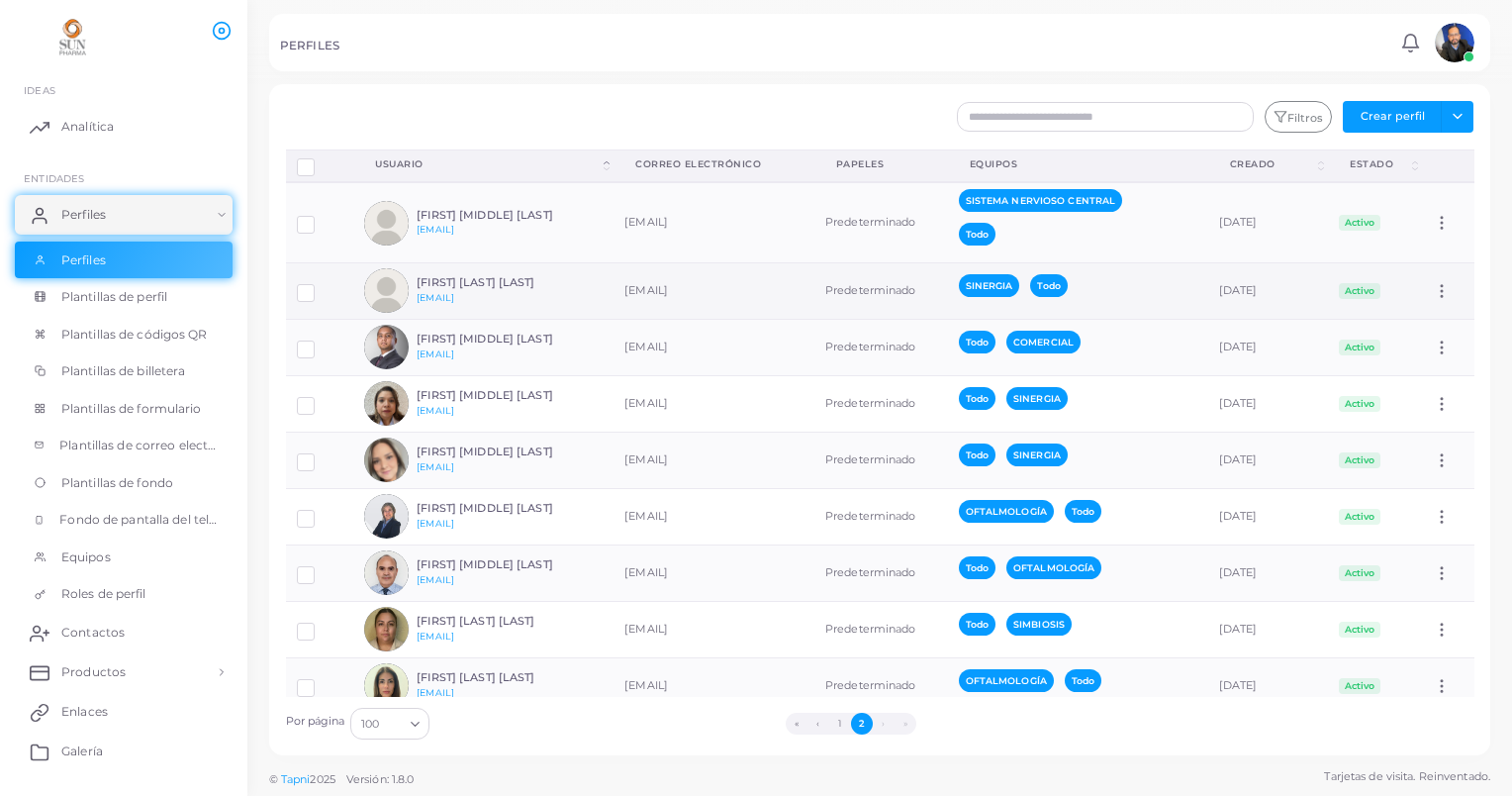 click at bounding box center [321, 285] 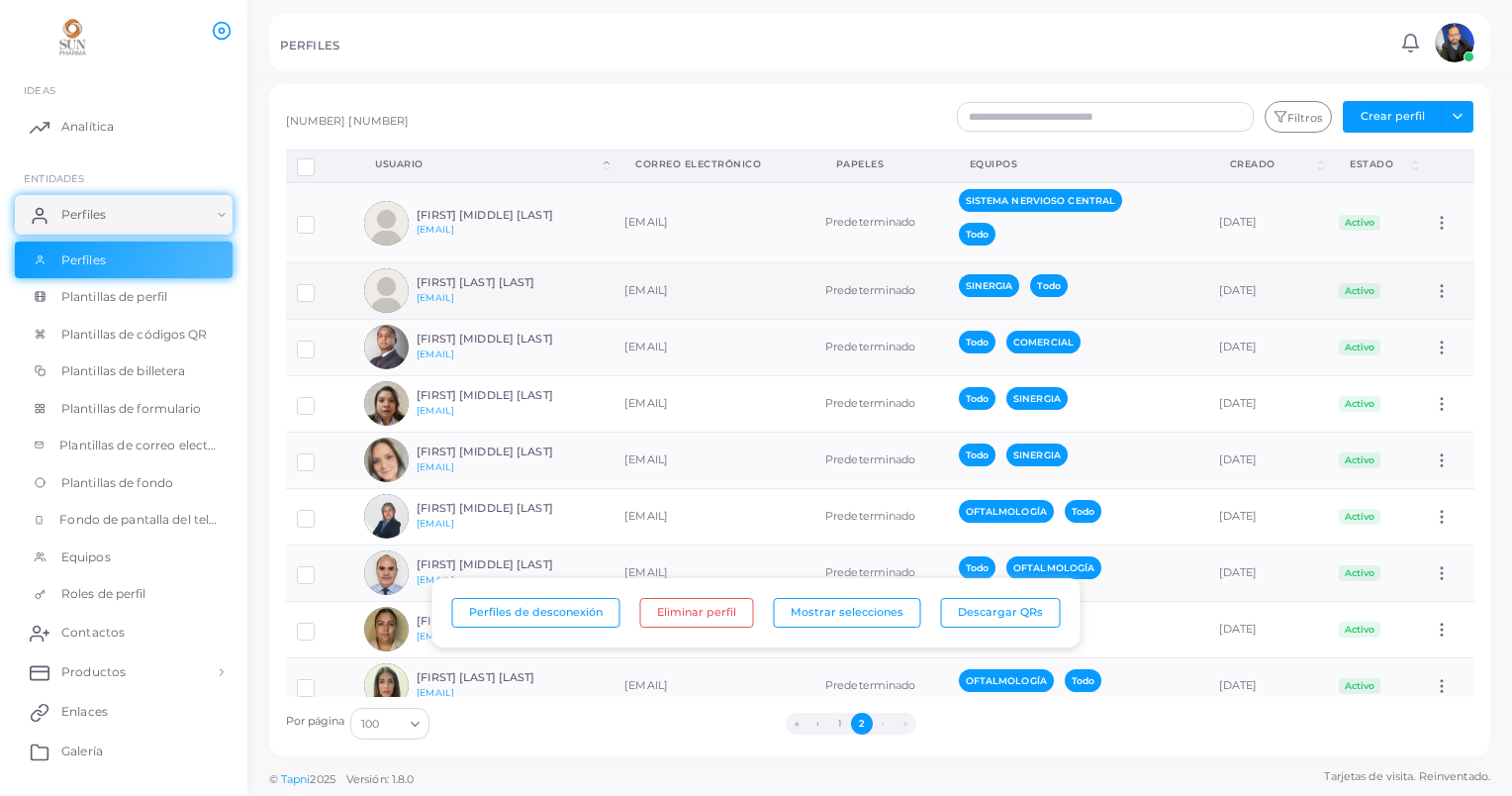 click at bounding box center (386, 290) 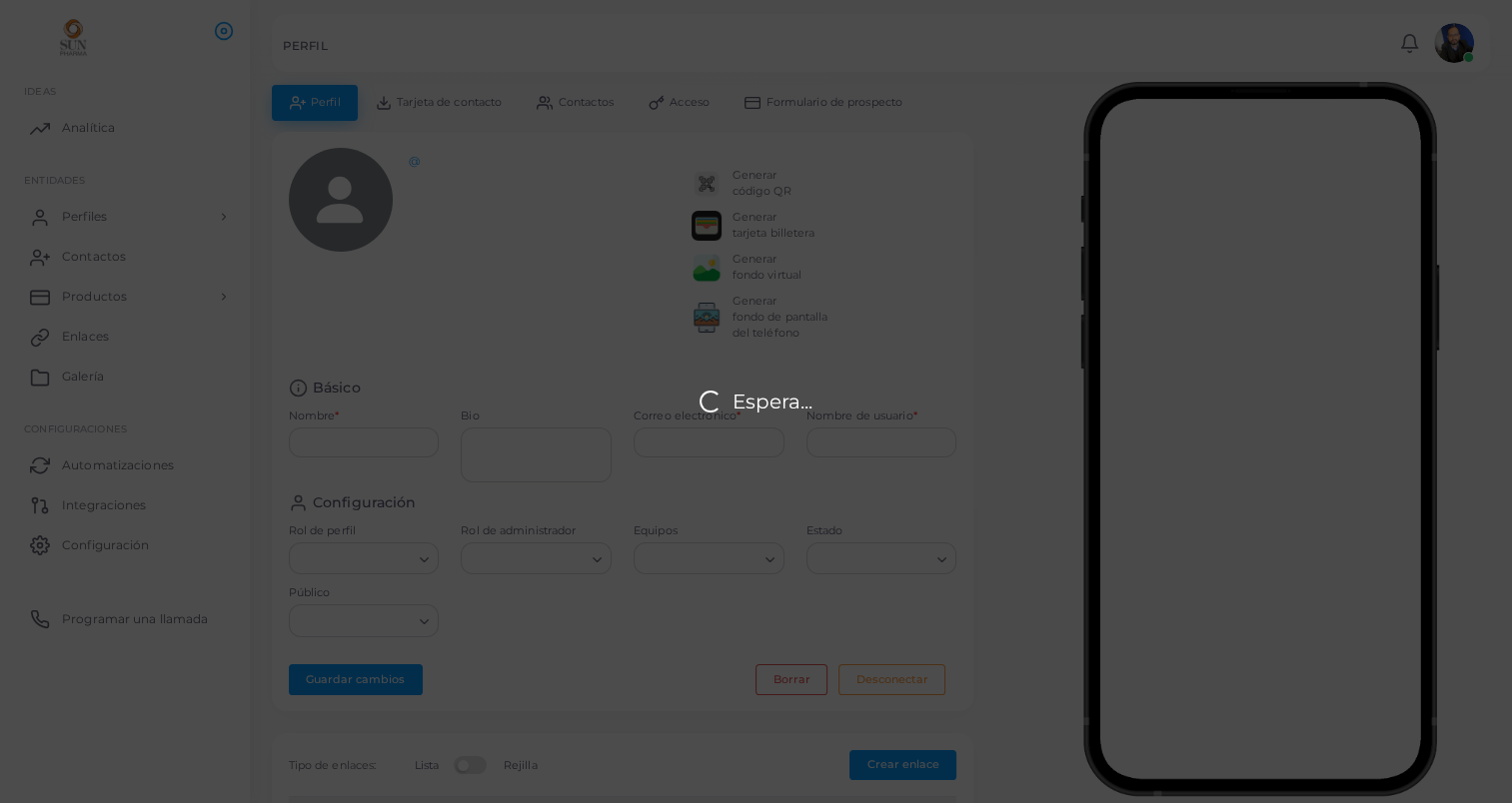 type on "**********" 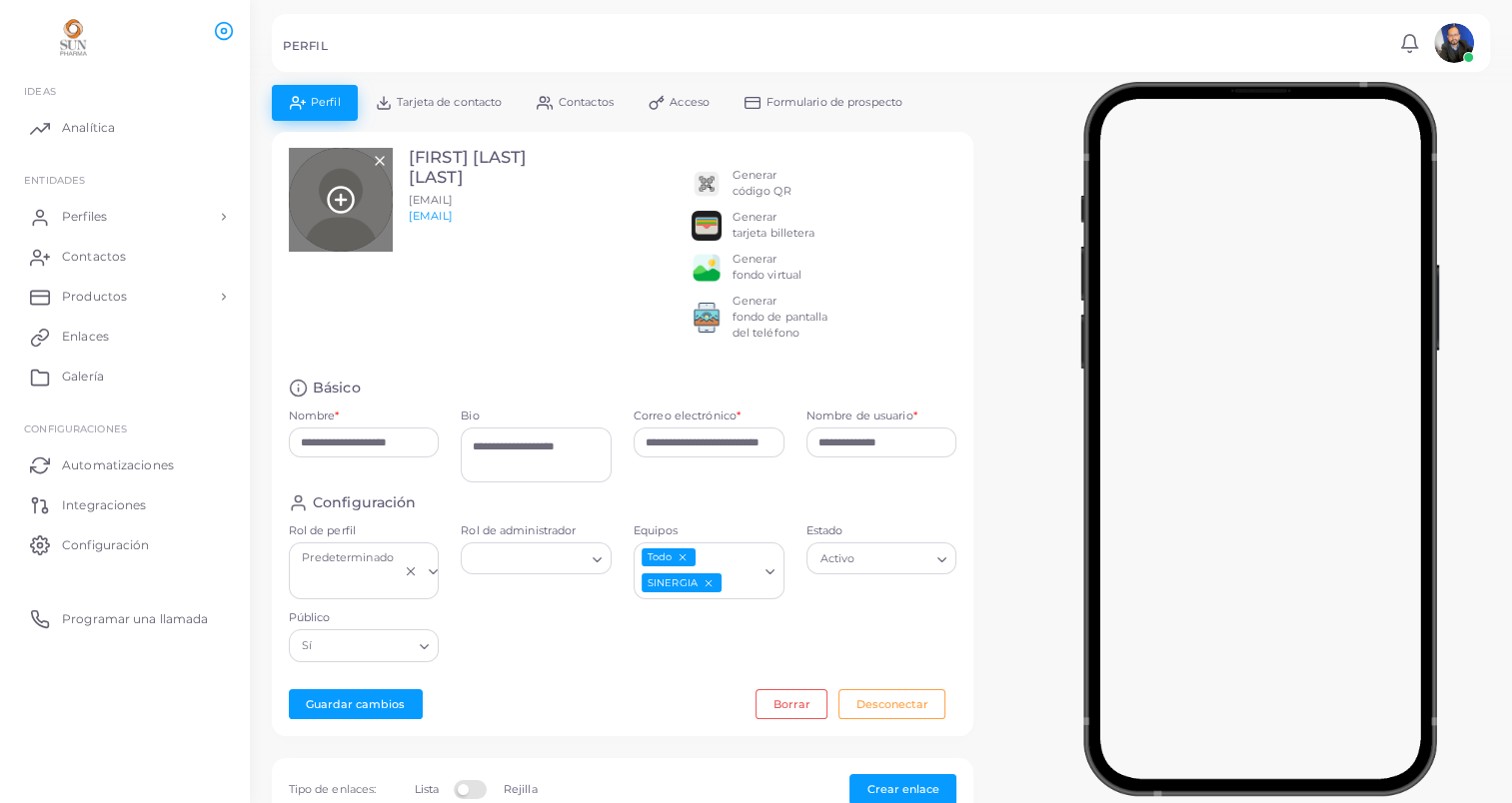 click 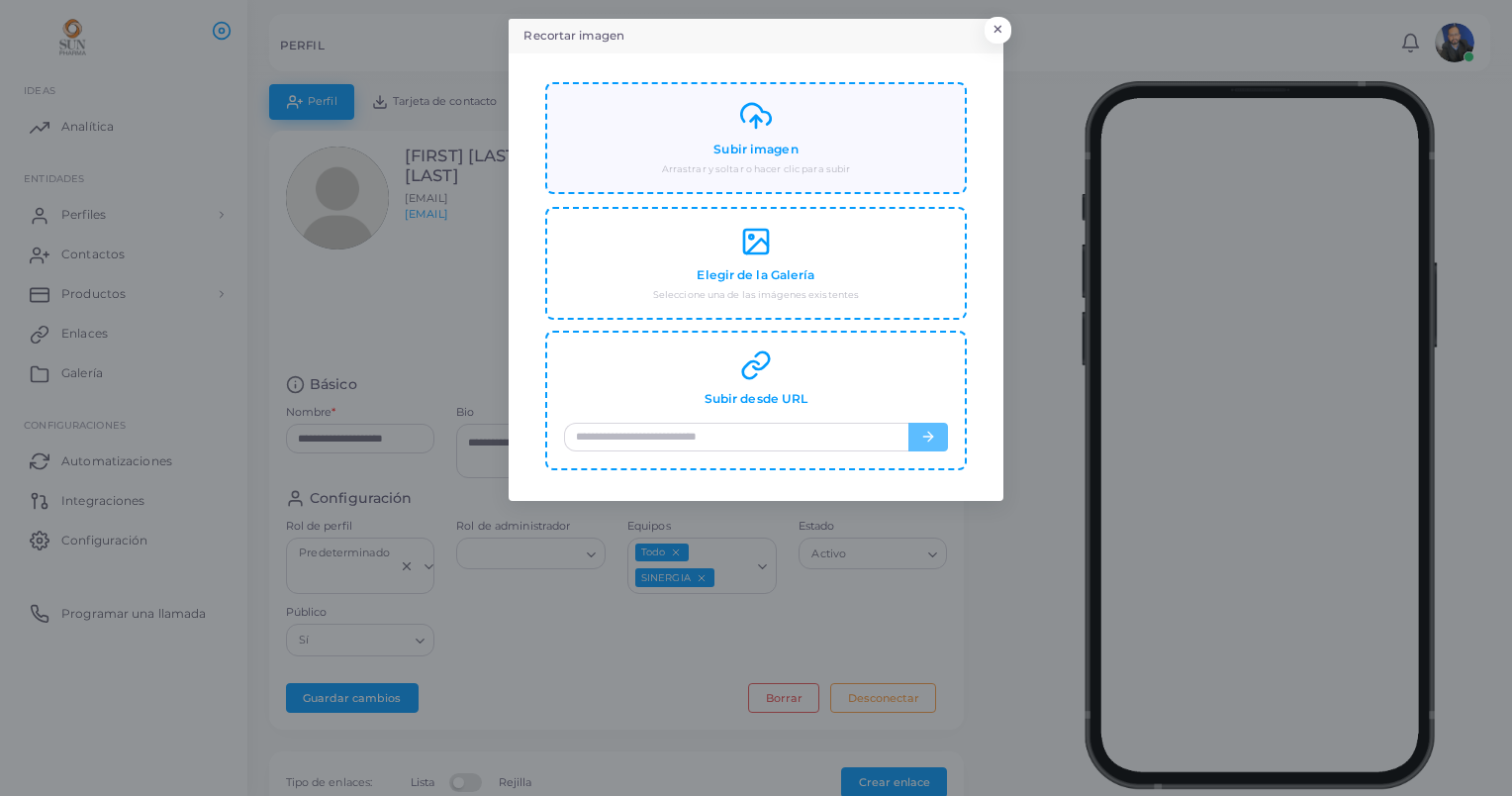 click on "Subir imagen" at bounding box center [755, 149] 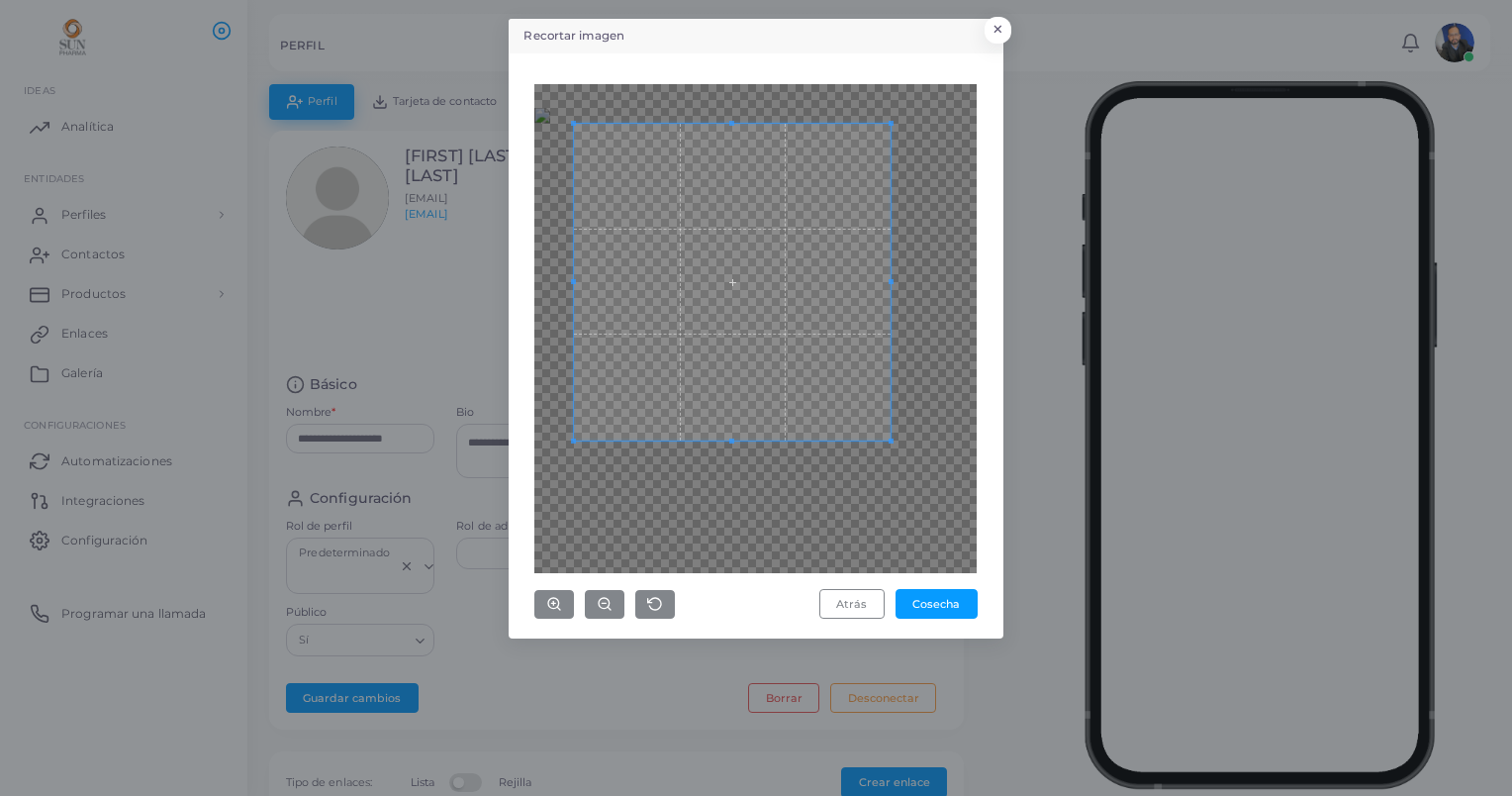 click at bounding box center (732, 282) 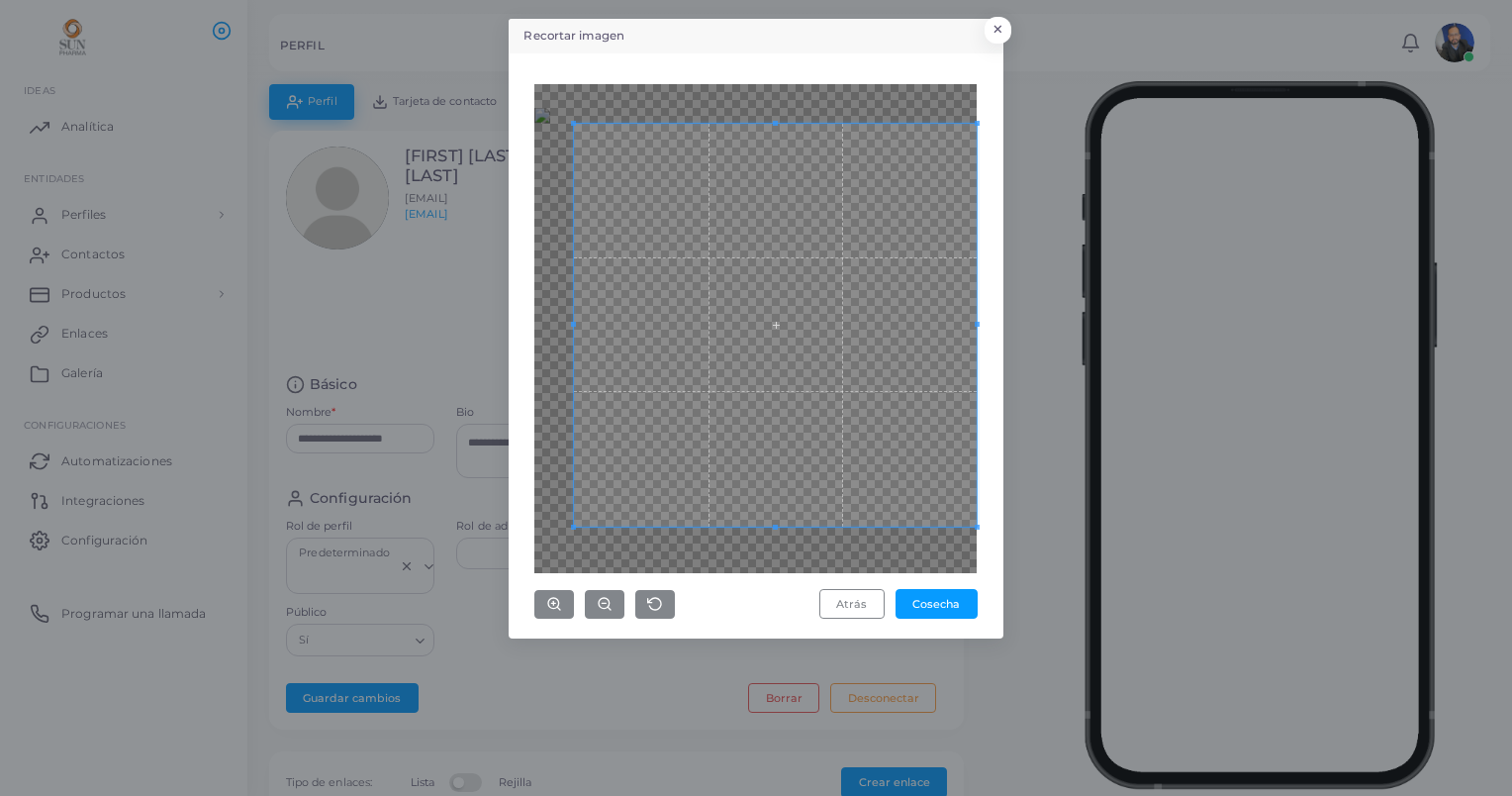 click on "Recortar imagen ×  Atrás   Cosecha" at bounding box center [756, 329] 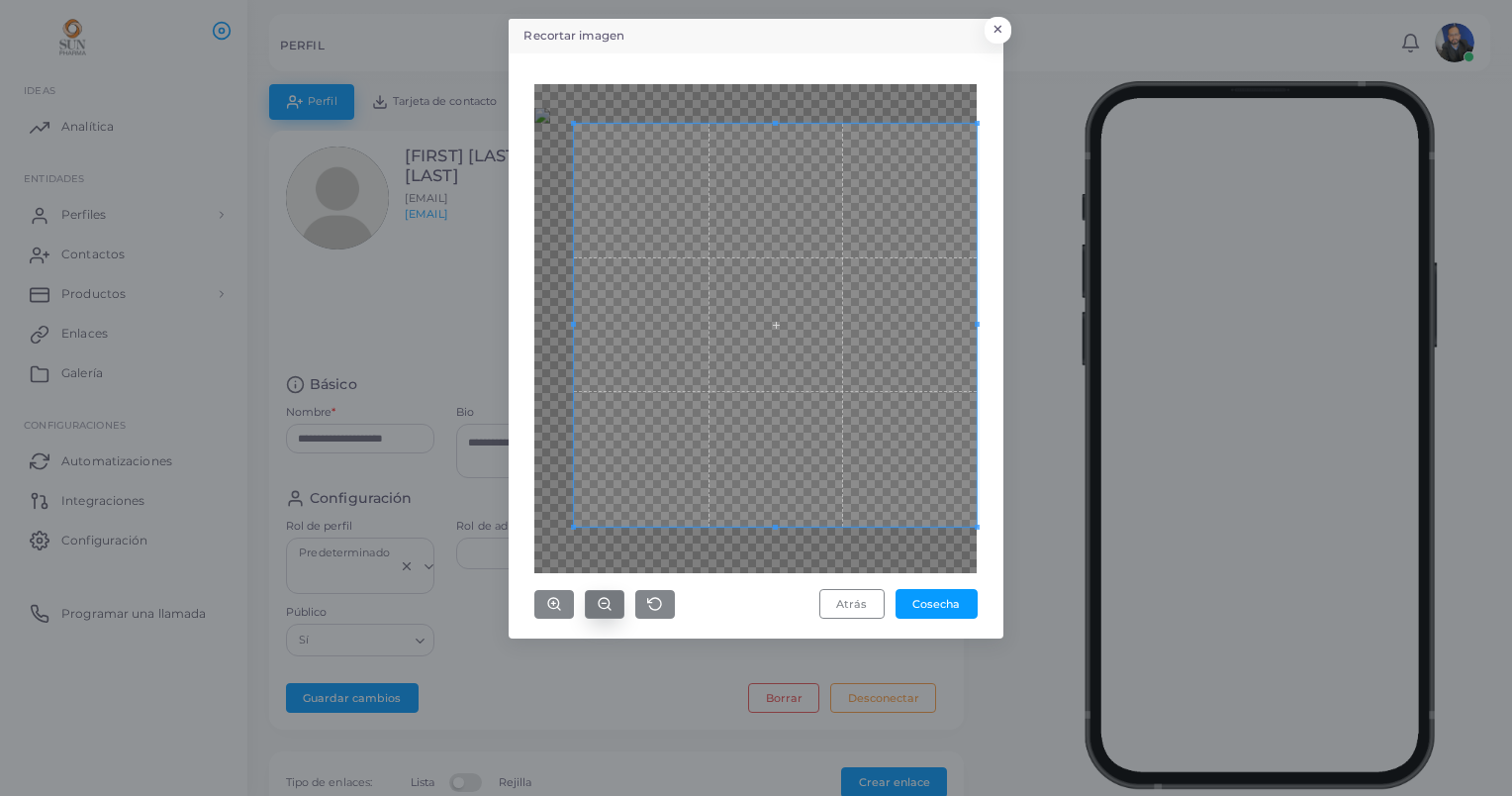 click at bounding box center (605, 604) 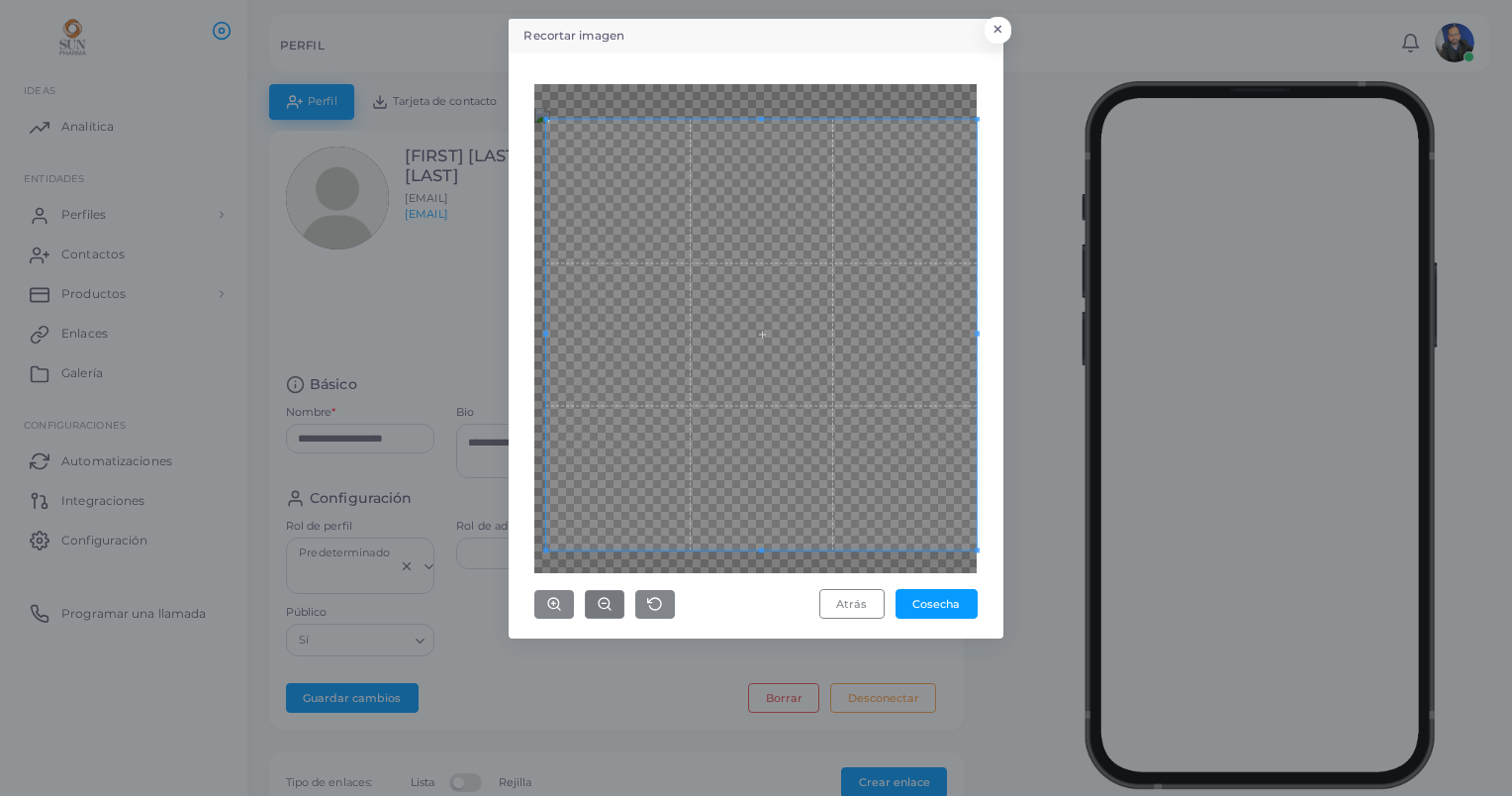 click on "Recortar imagen ×  Atrás   Cosecha" at bounding box center [756, 329] 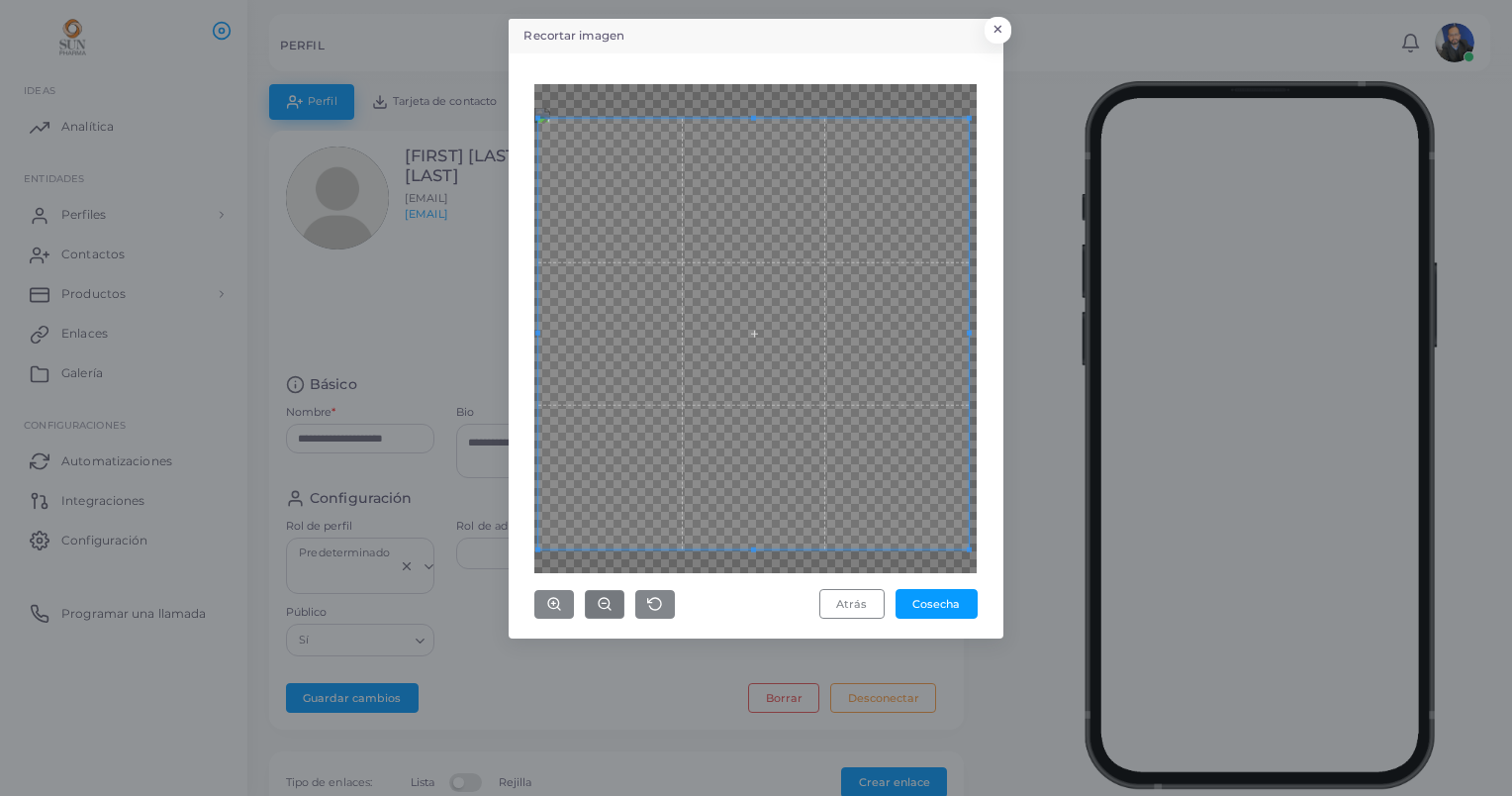 click at bounding box center [753, 333] 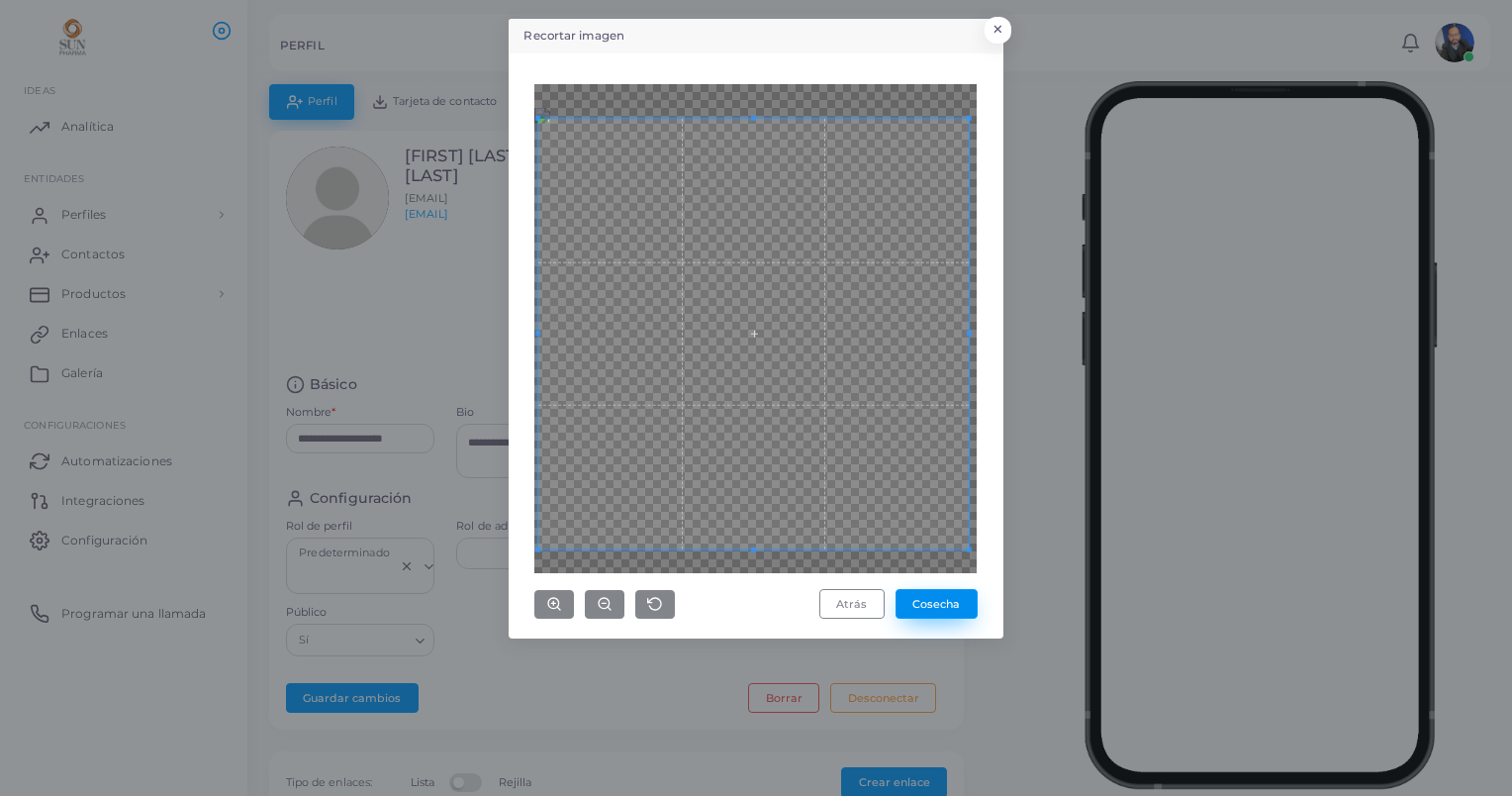 click on "Cosecha" at bounding box center (936, 604) 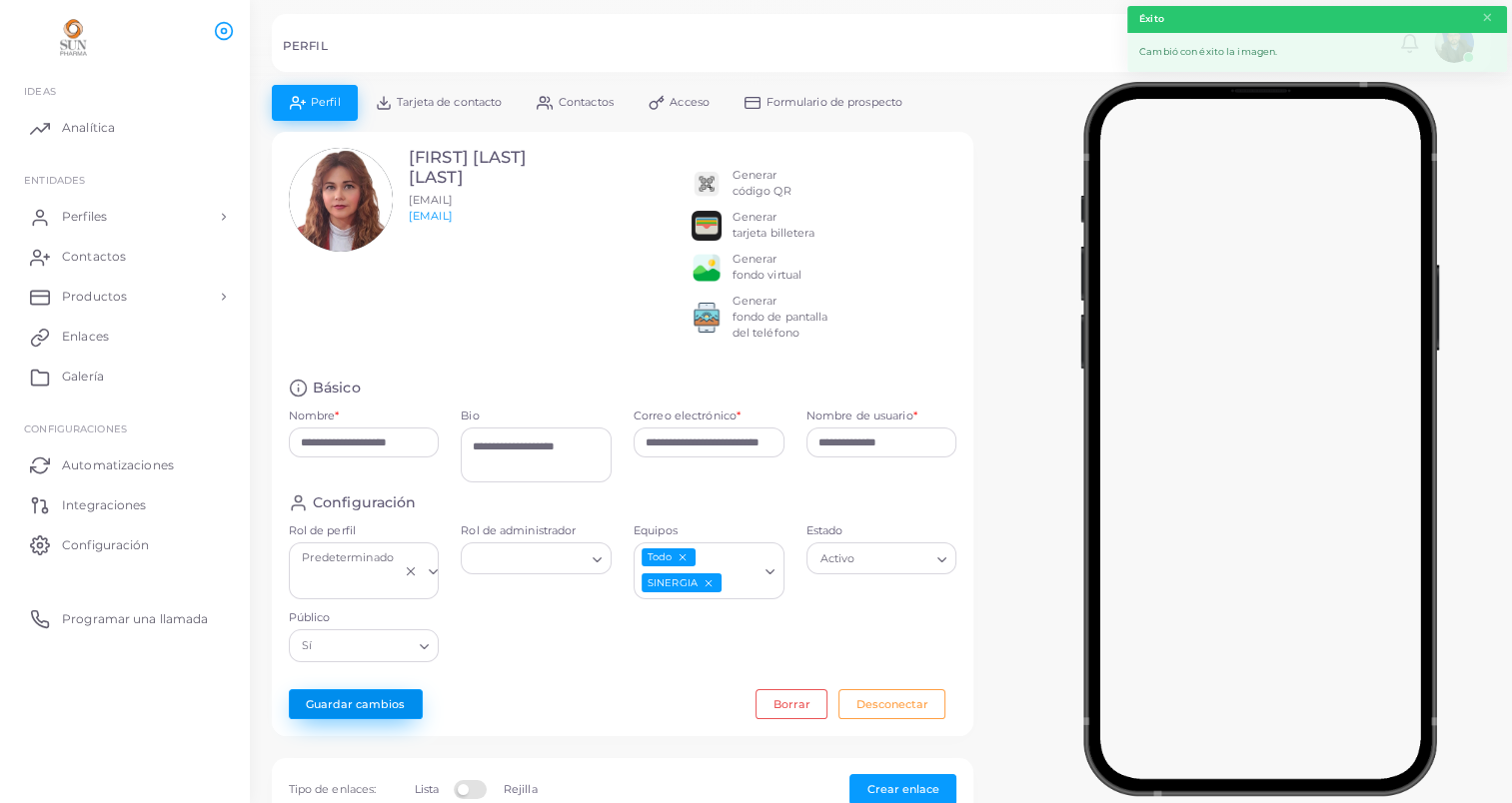 click on "Guardar cambios" at bounding box center (356, 704) 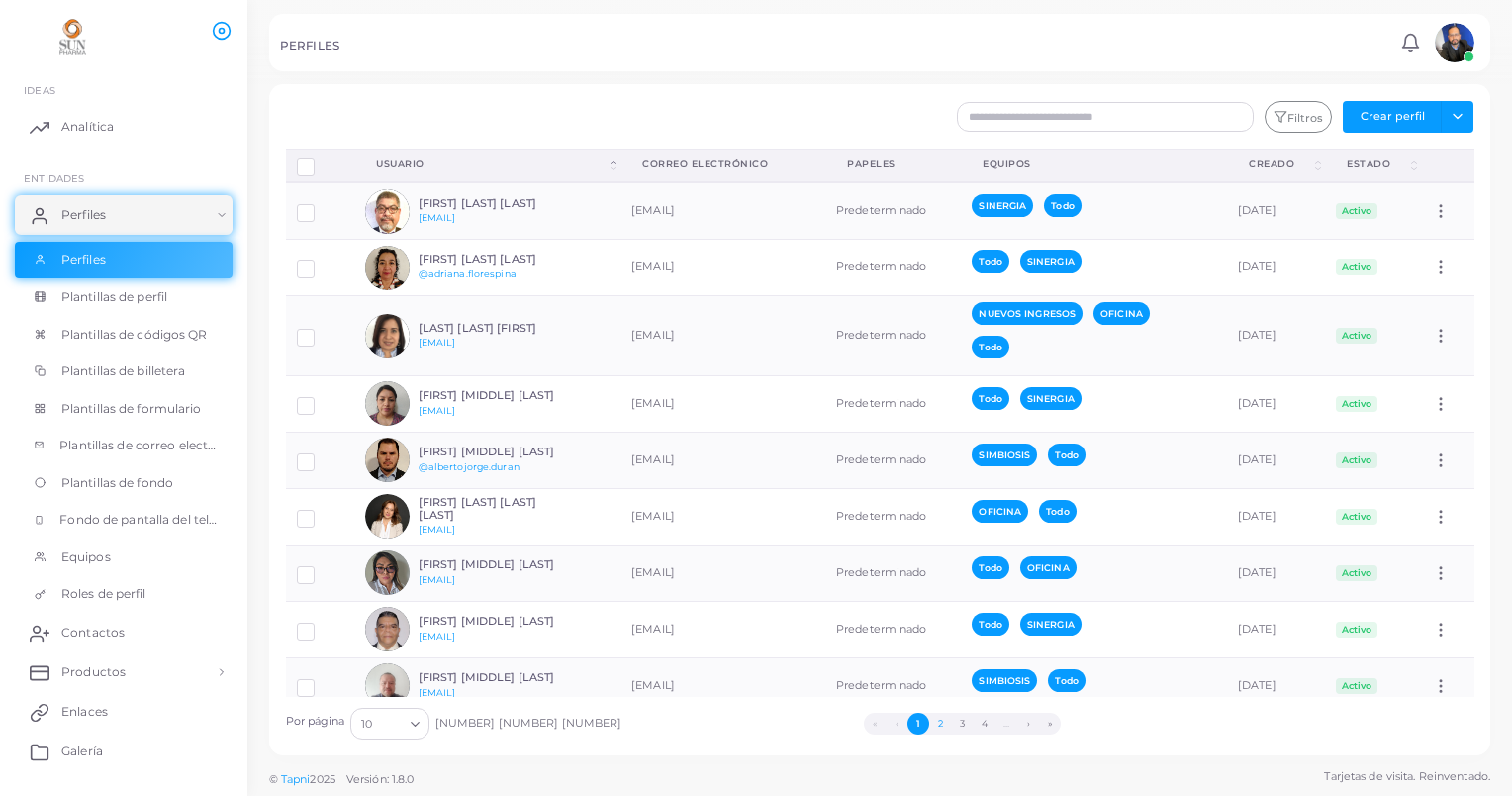 click on "2" at bounding box center [940, 724] 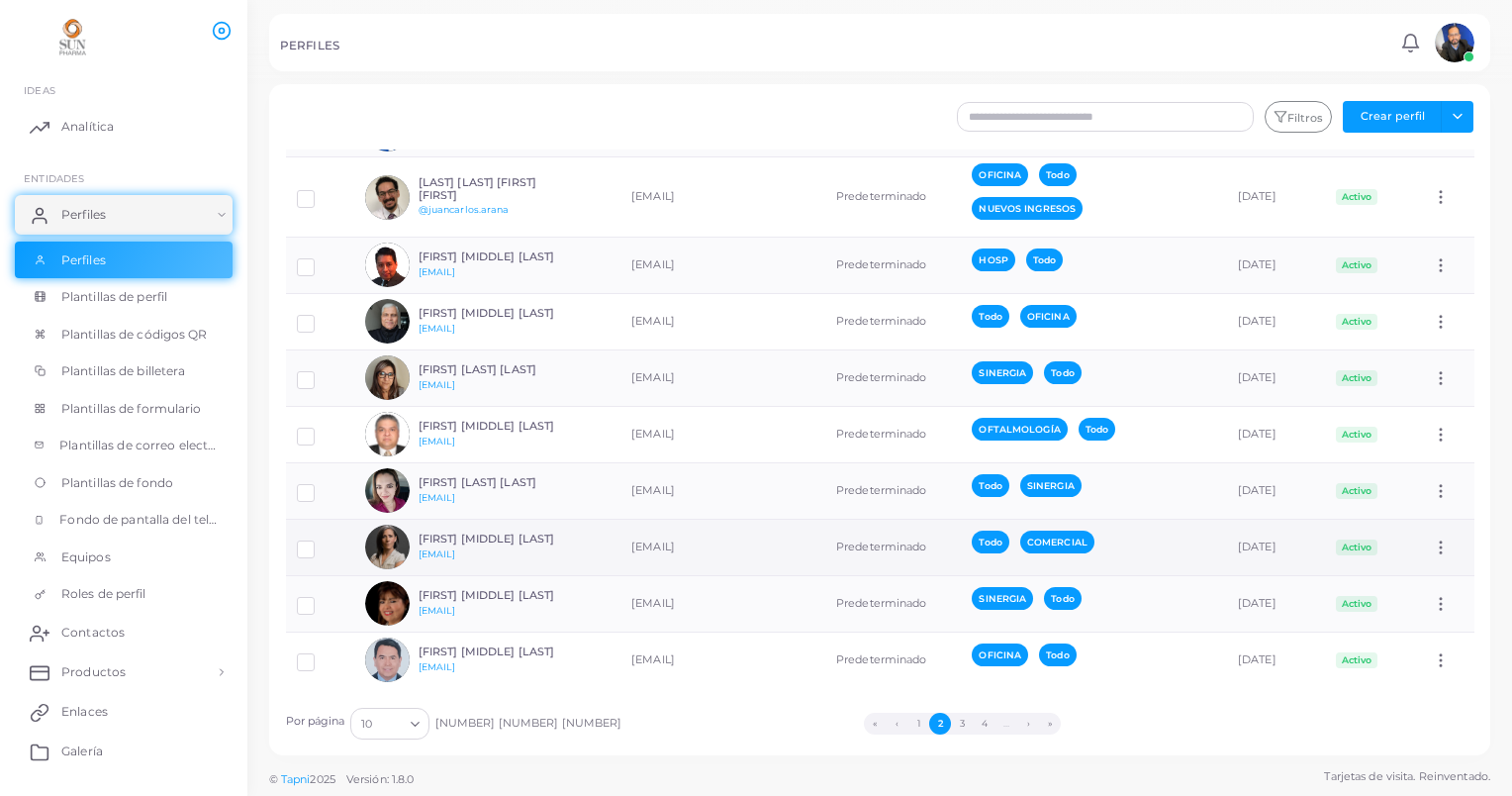scroll, scrollTop: 0, scrollLeft: 0, axis: both 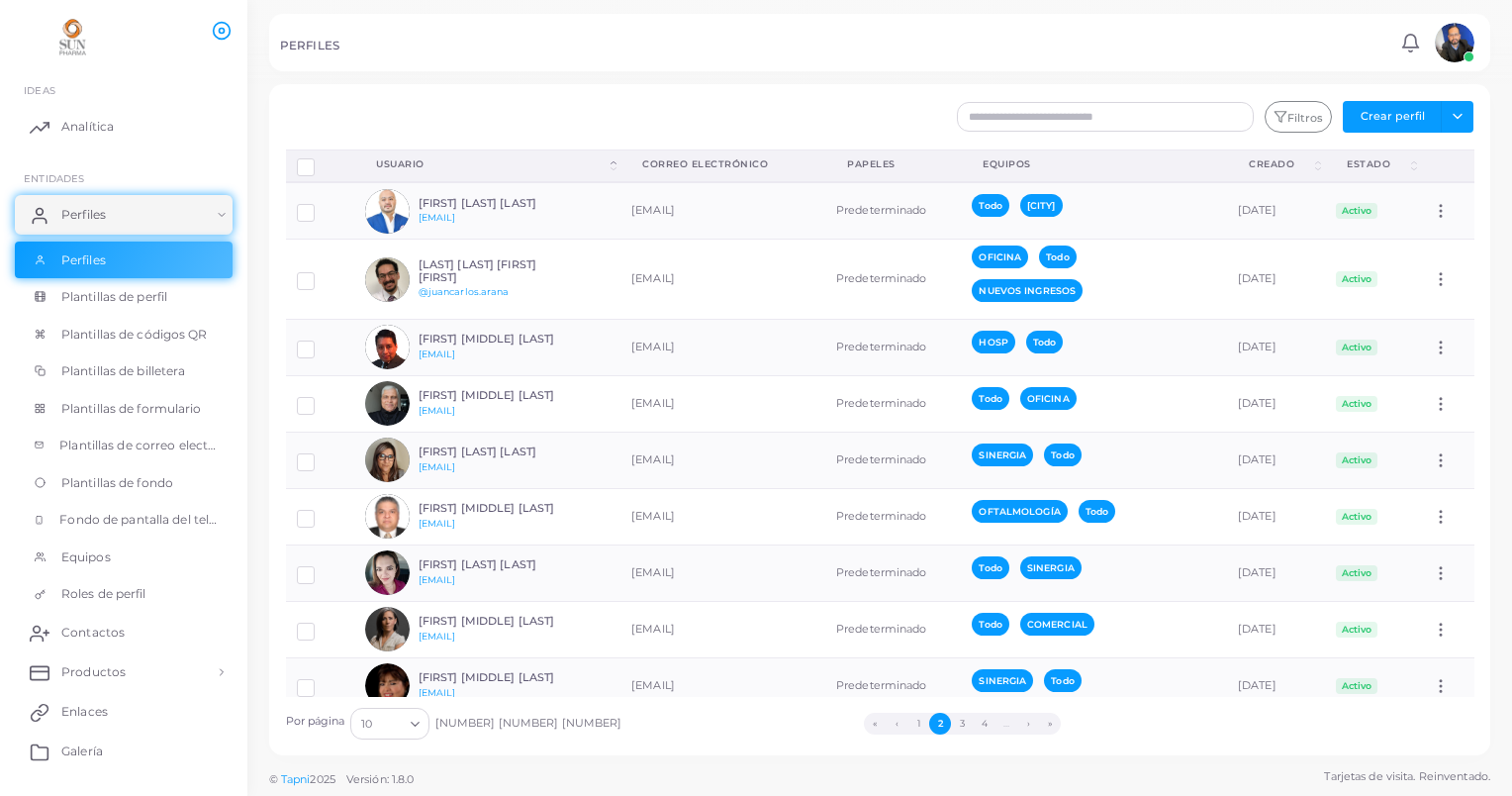 click 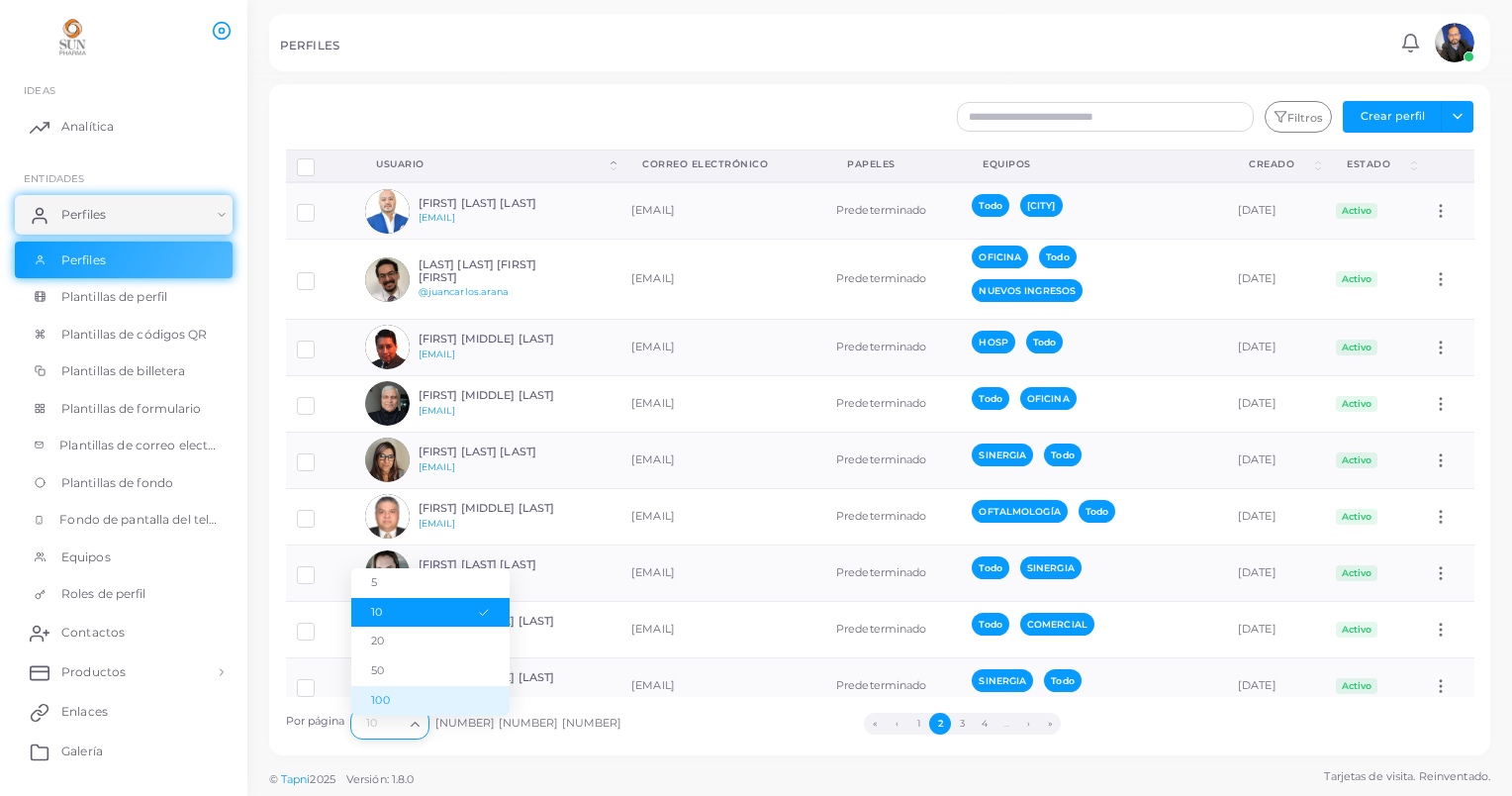 click on "100" at bounding box center (430, 701) 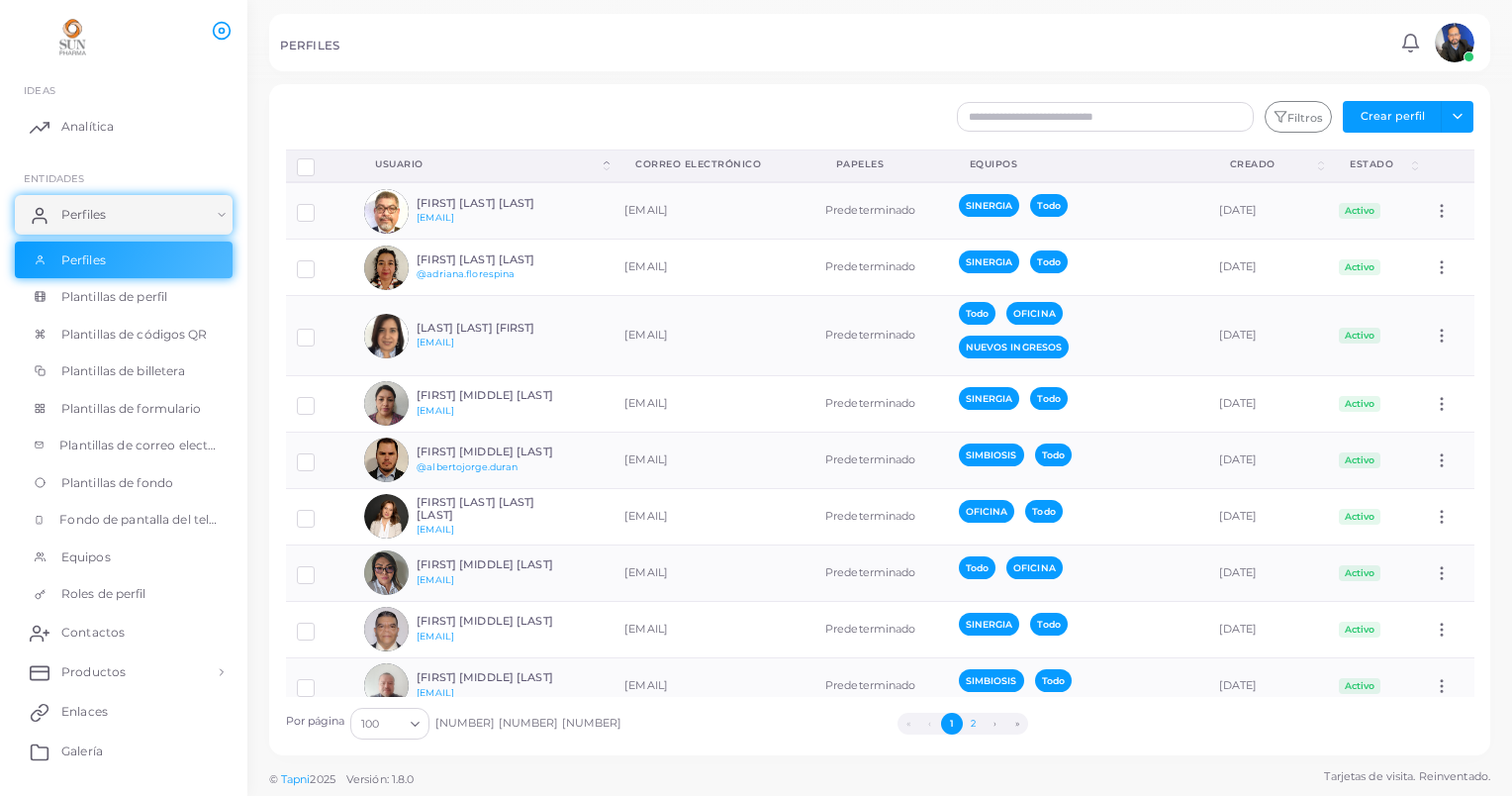 click on "2" at bounding box center [974, 724] 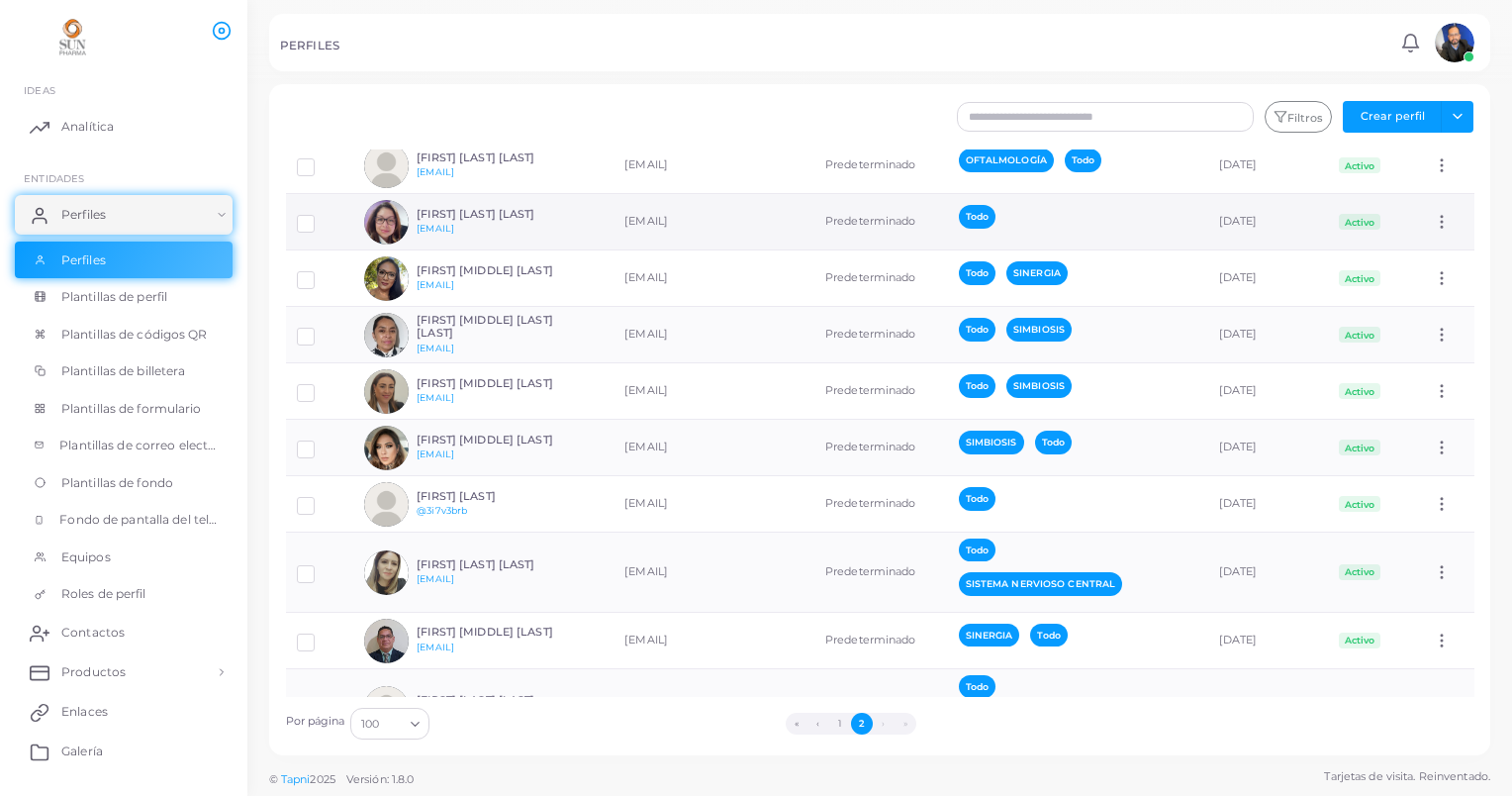 scroll, scrollTop: 792, scrollLeft: 0, axis: vertical 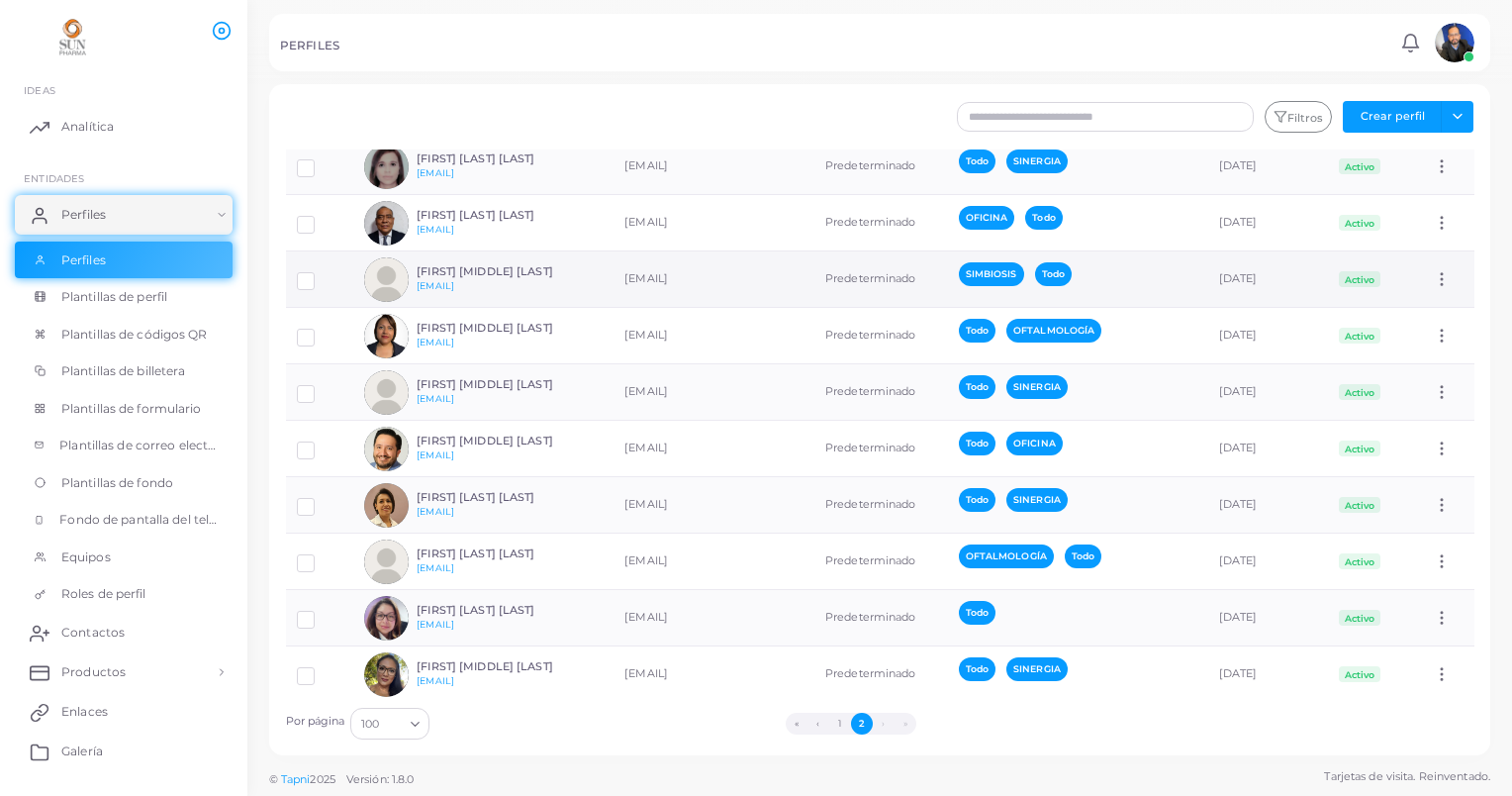 click at bounding box center (321, 273) 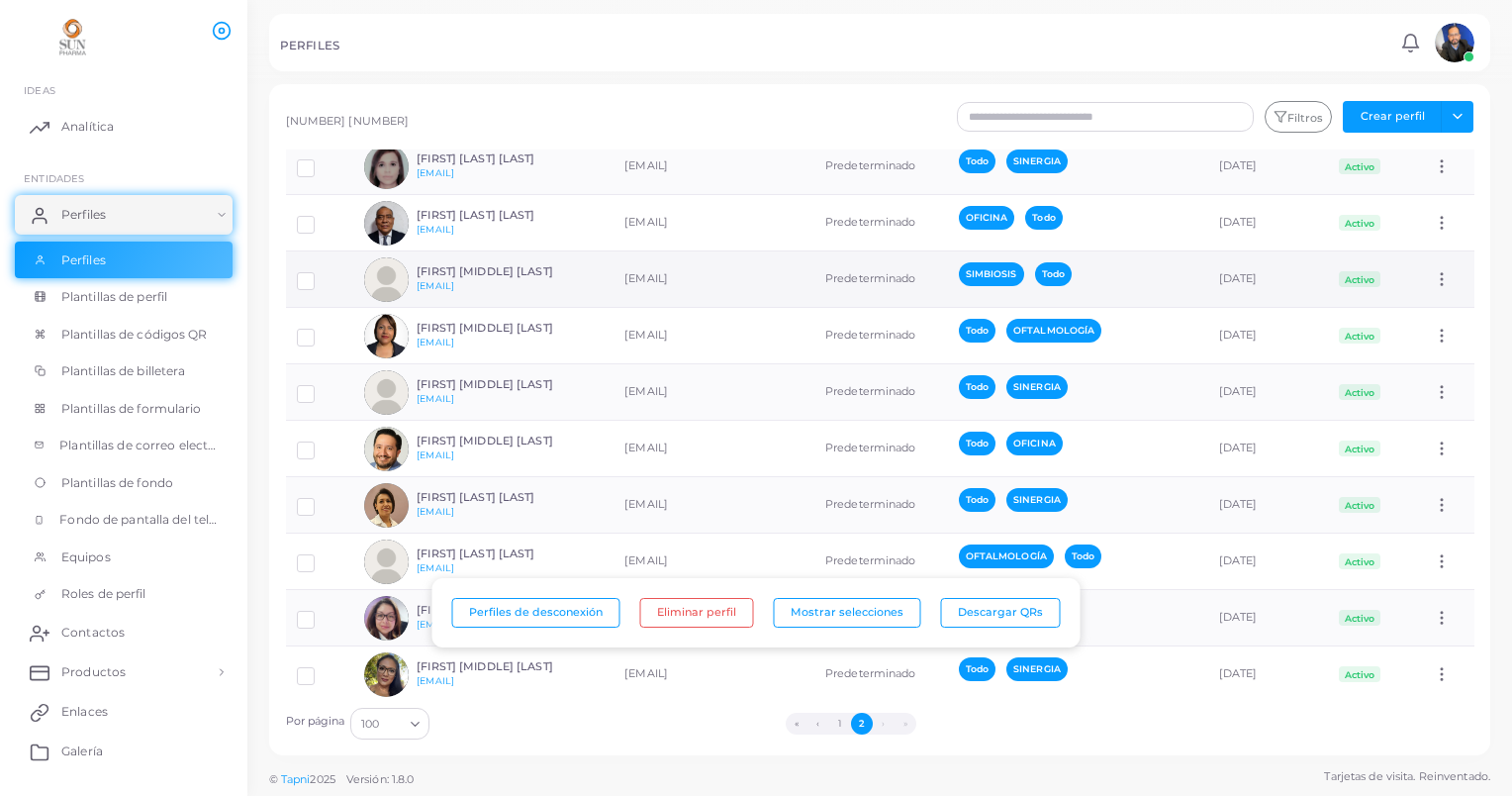 click at bounding box center (386, 279) 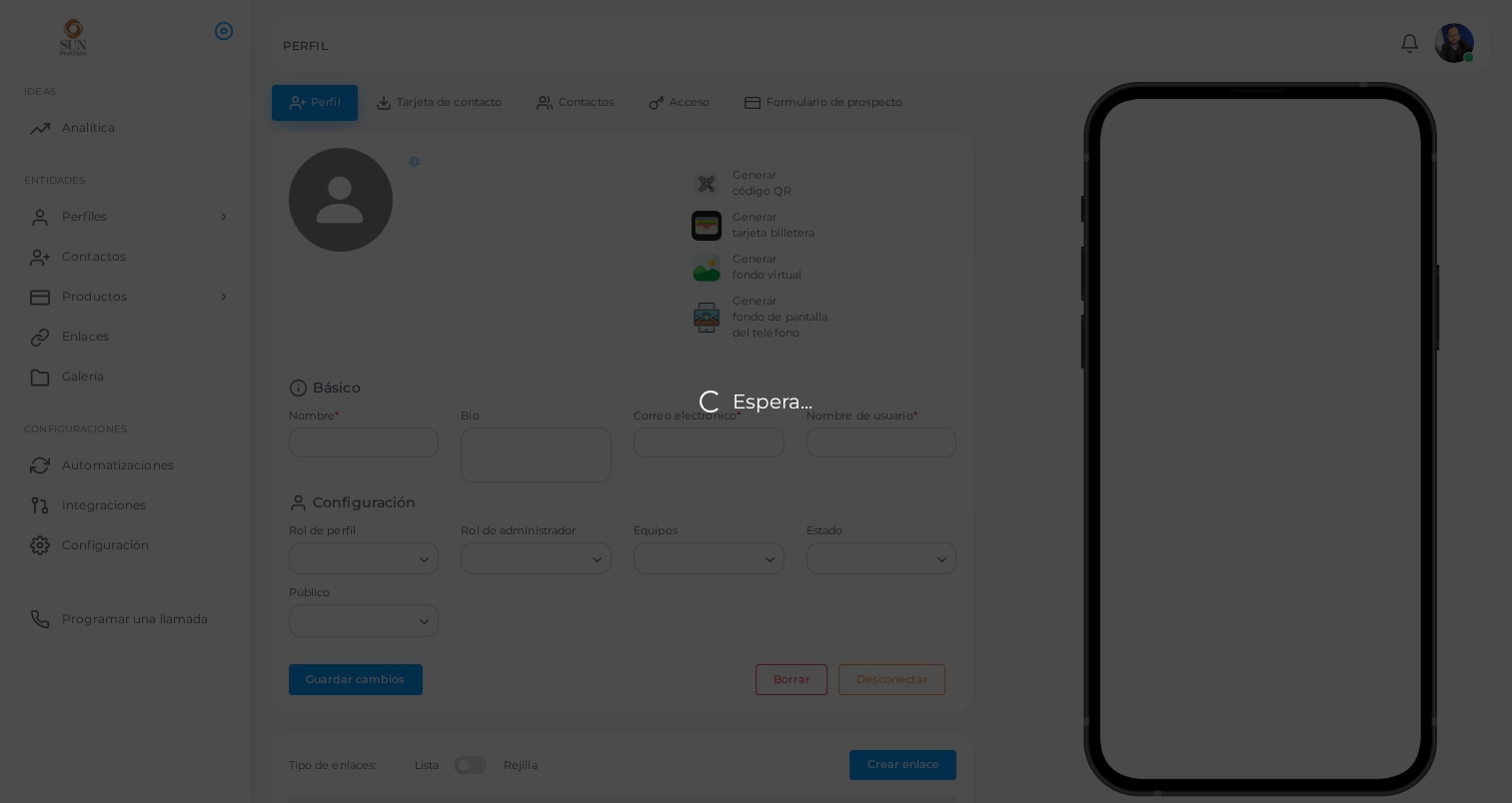 type on "**********" 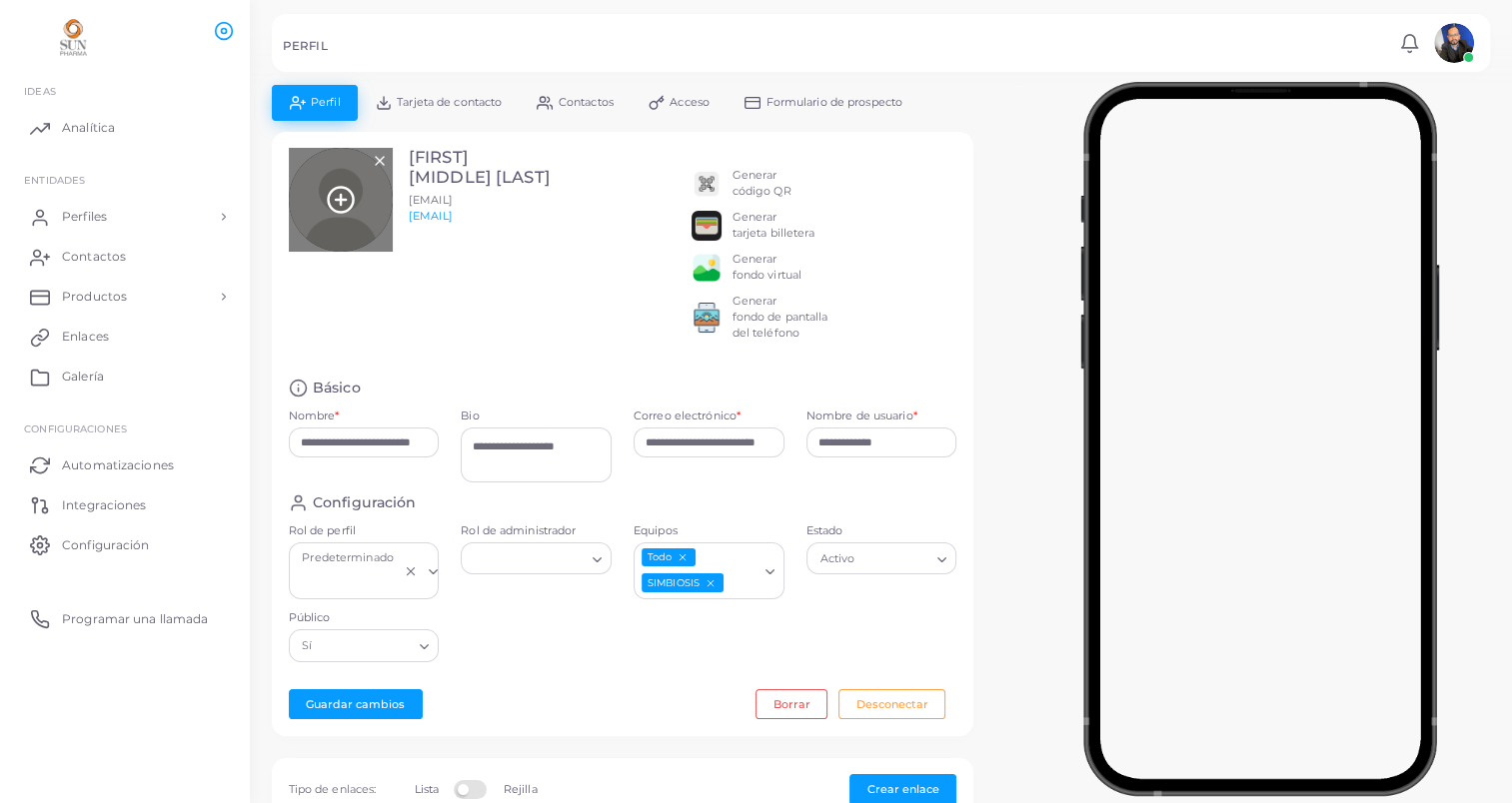 click 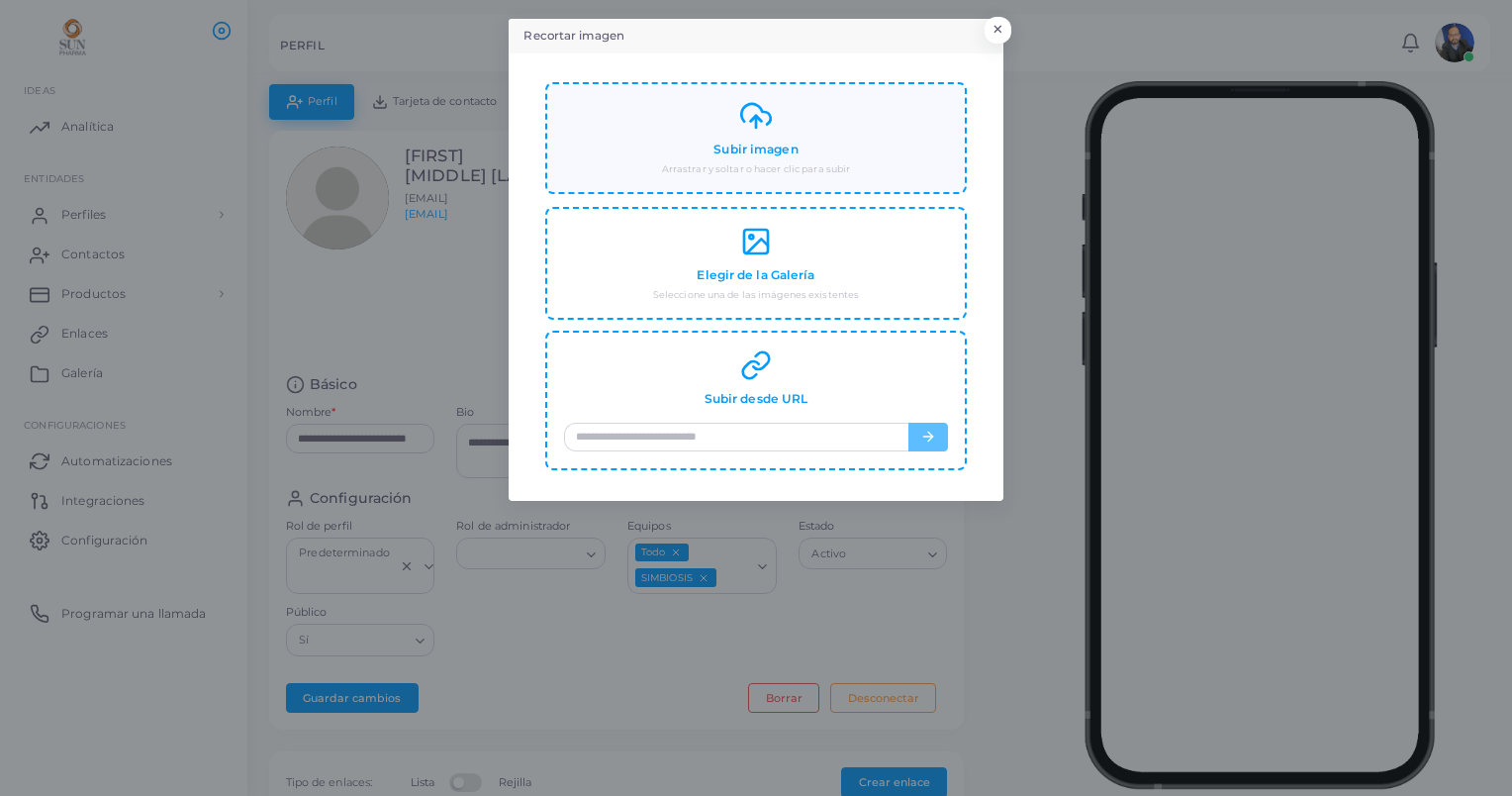 click on "Subir imagen" at bounding box center [755, 149] 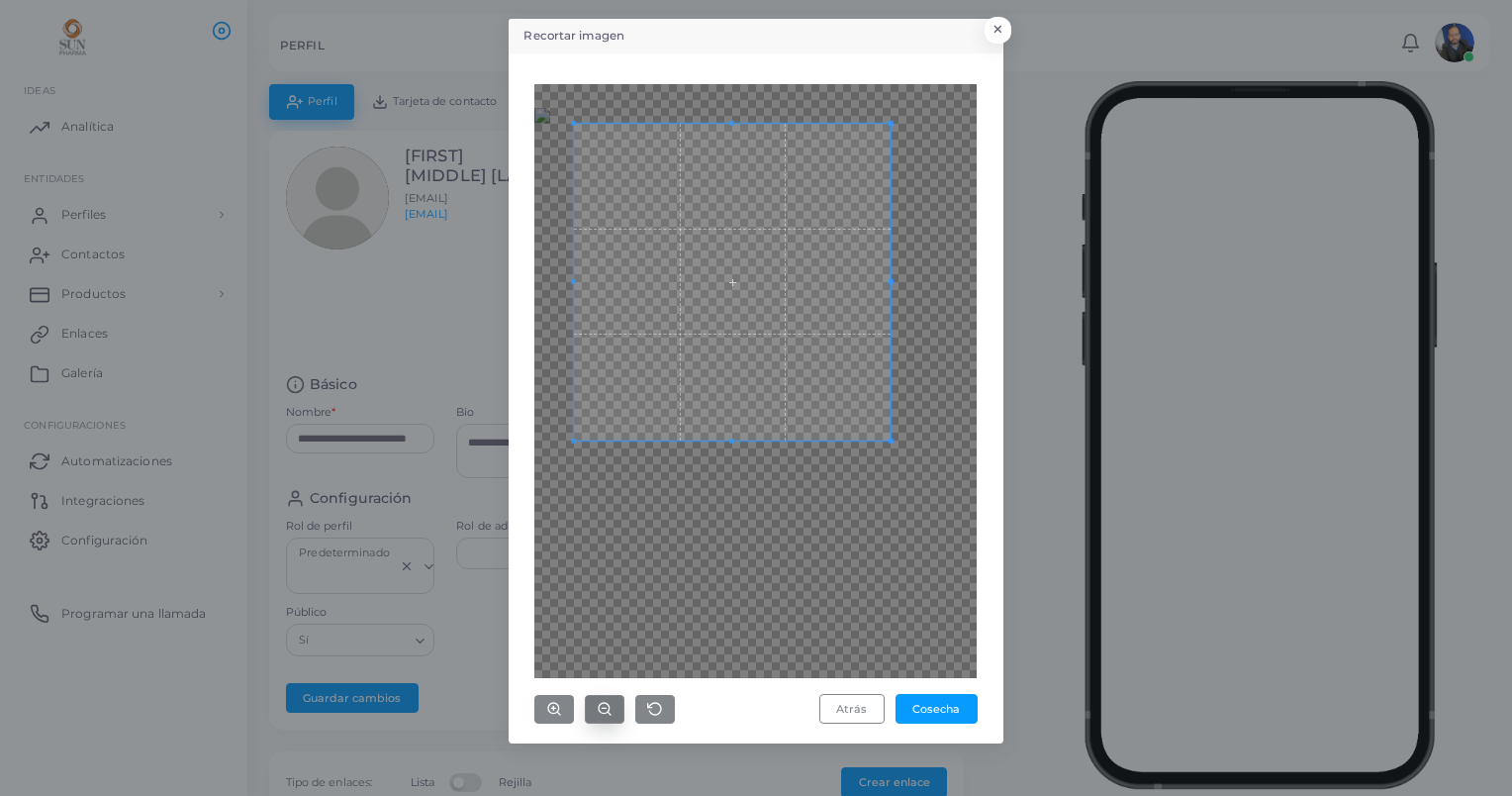 click 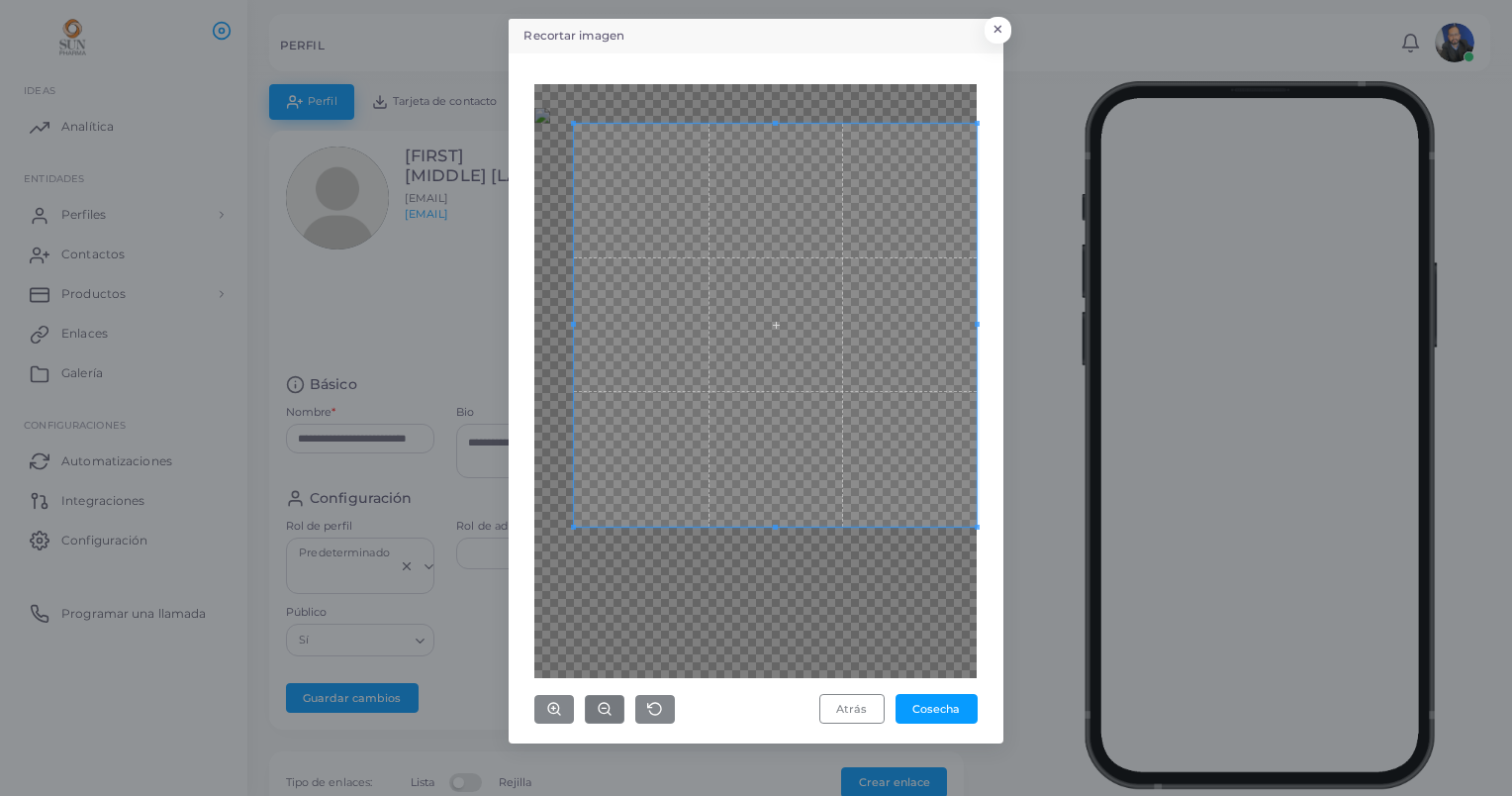 click on "Atrás   Cosecha" at bounding box center [756, 398] 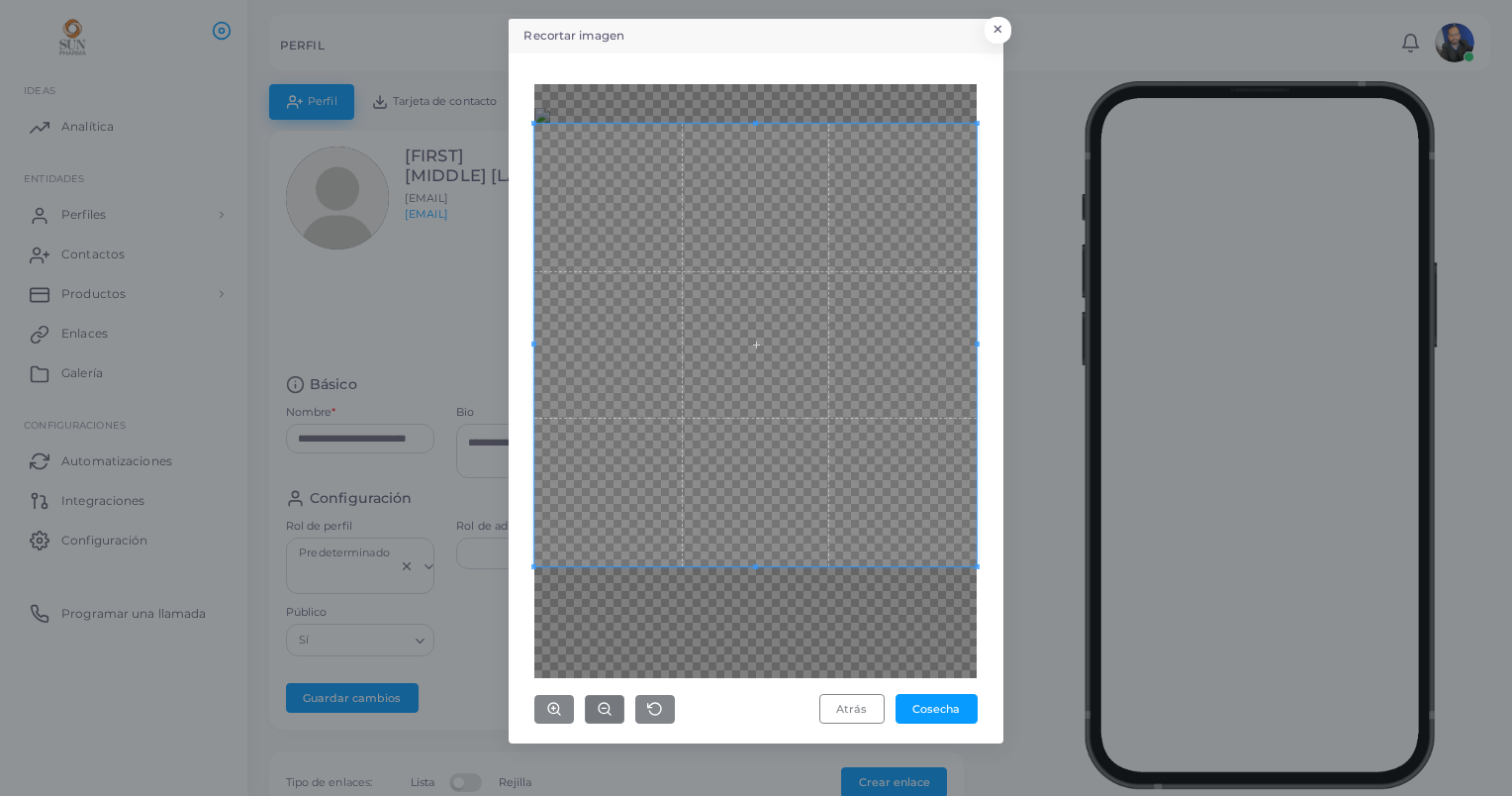 click on "Recortar imagen ×  Atrás   Cosecha" at bounding box center (756, 381) 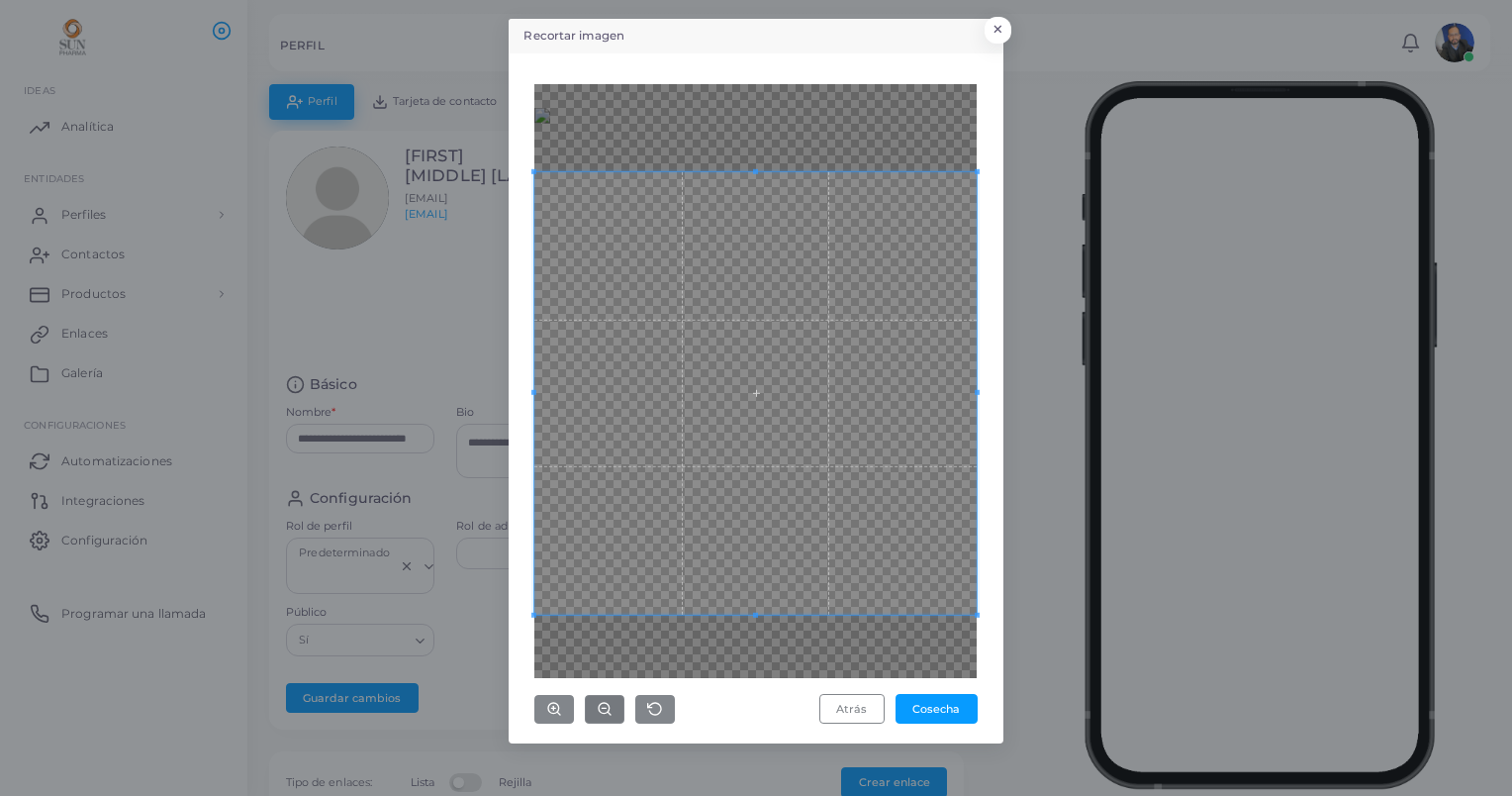 click at bounding box center [755, 392] 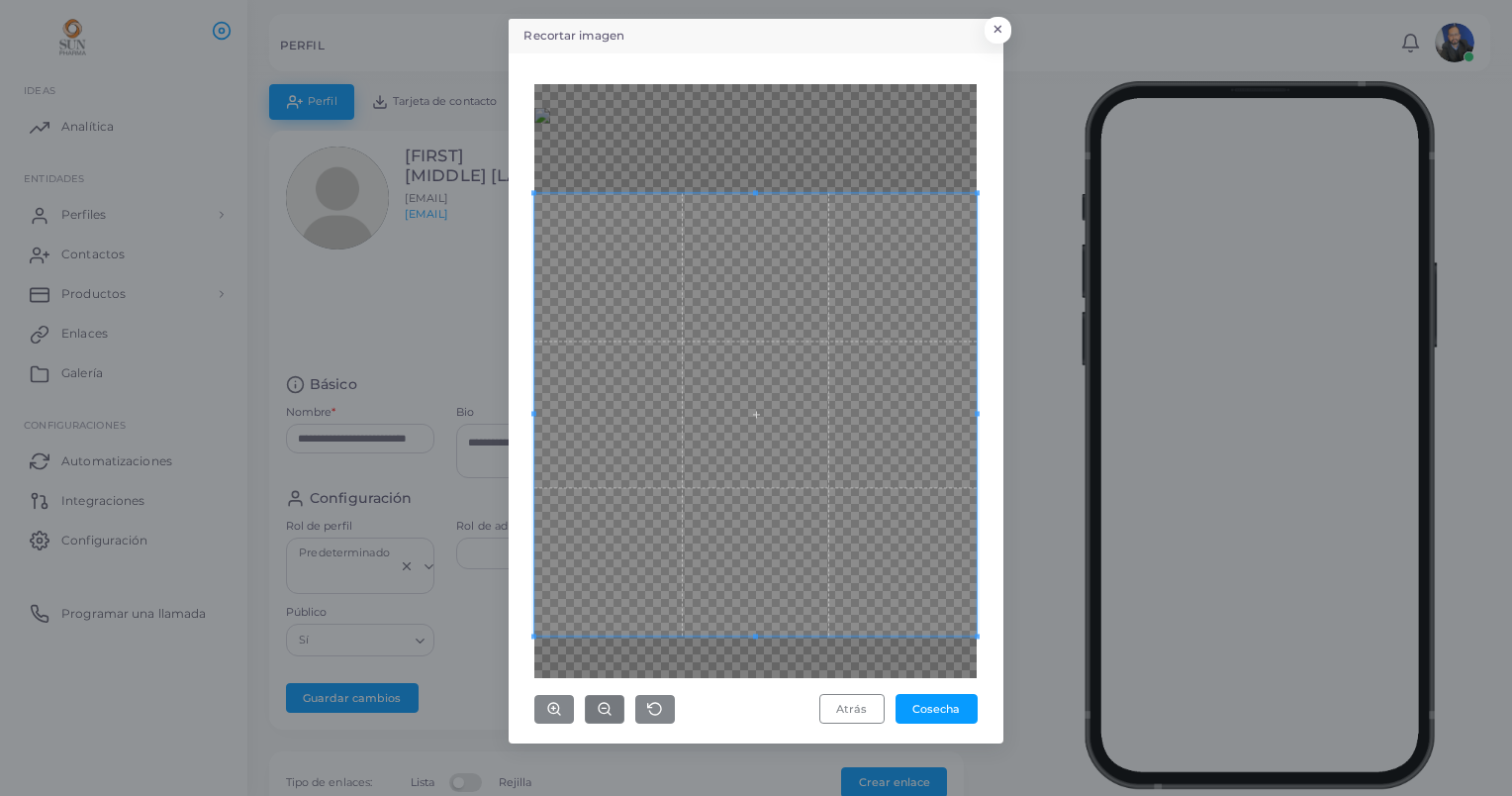 click at bounding box center (755, 414) 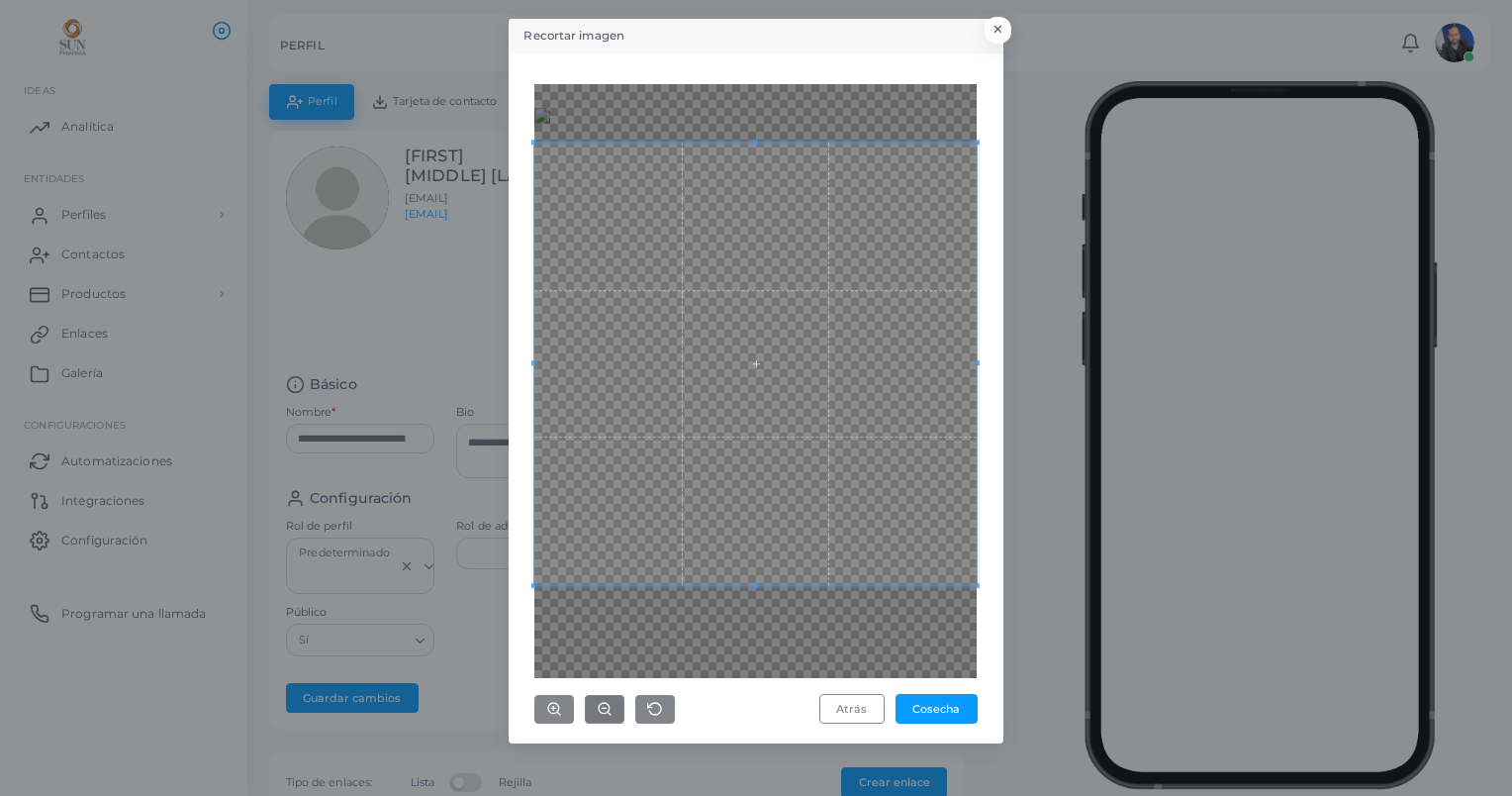 click at bounding box center (755, 363) 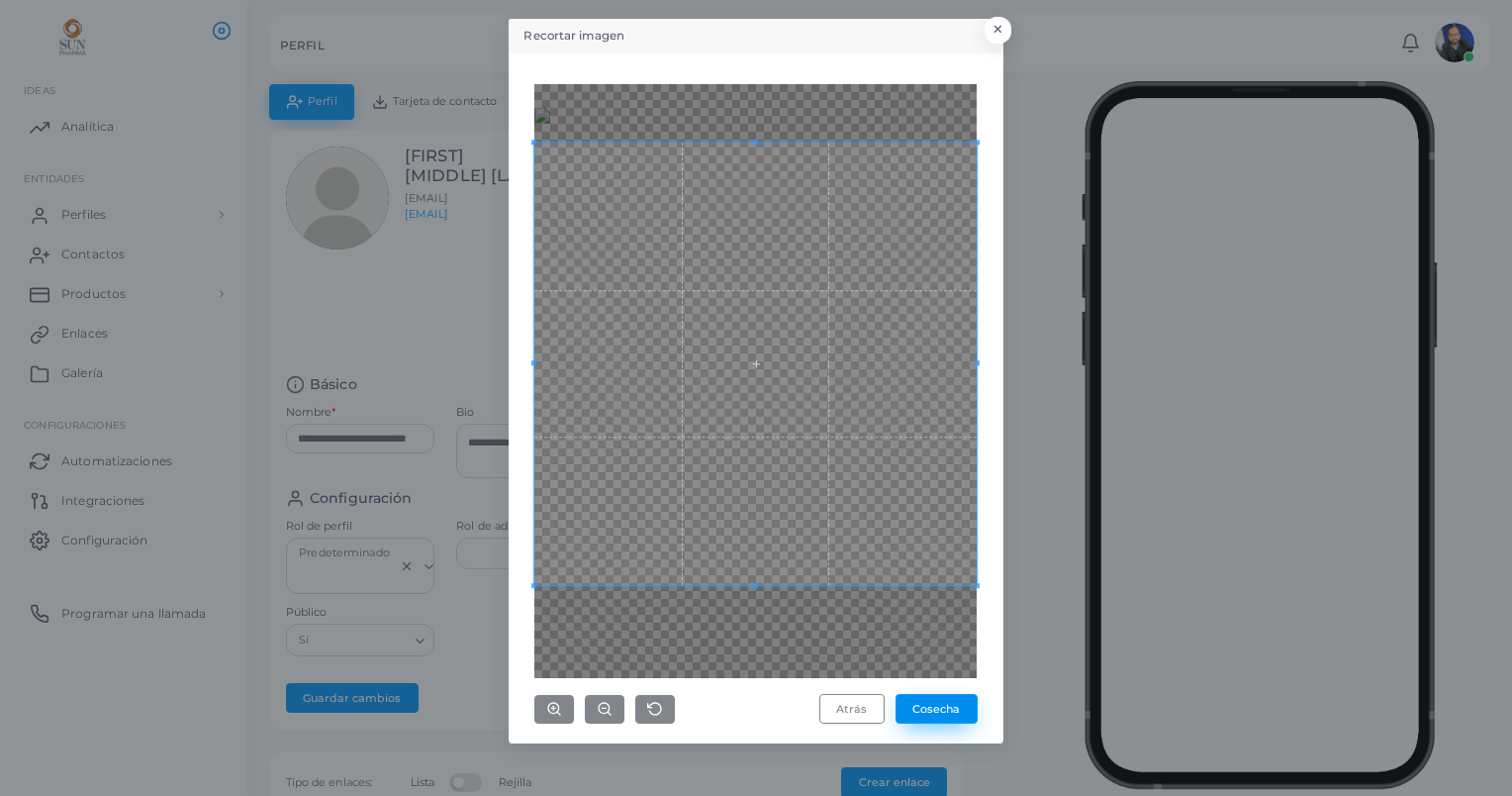 click on "Cosecha" at bounding box center (936, 709) 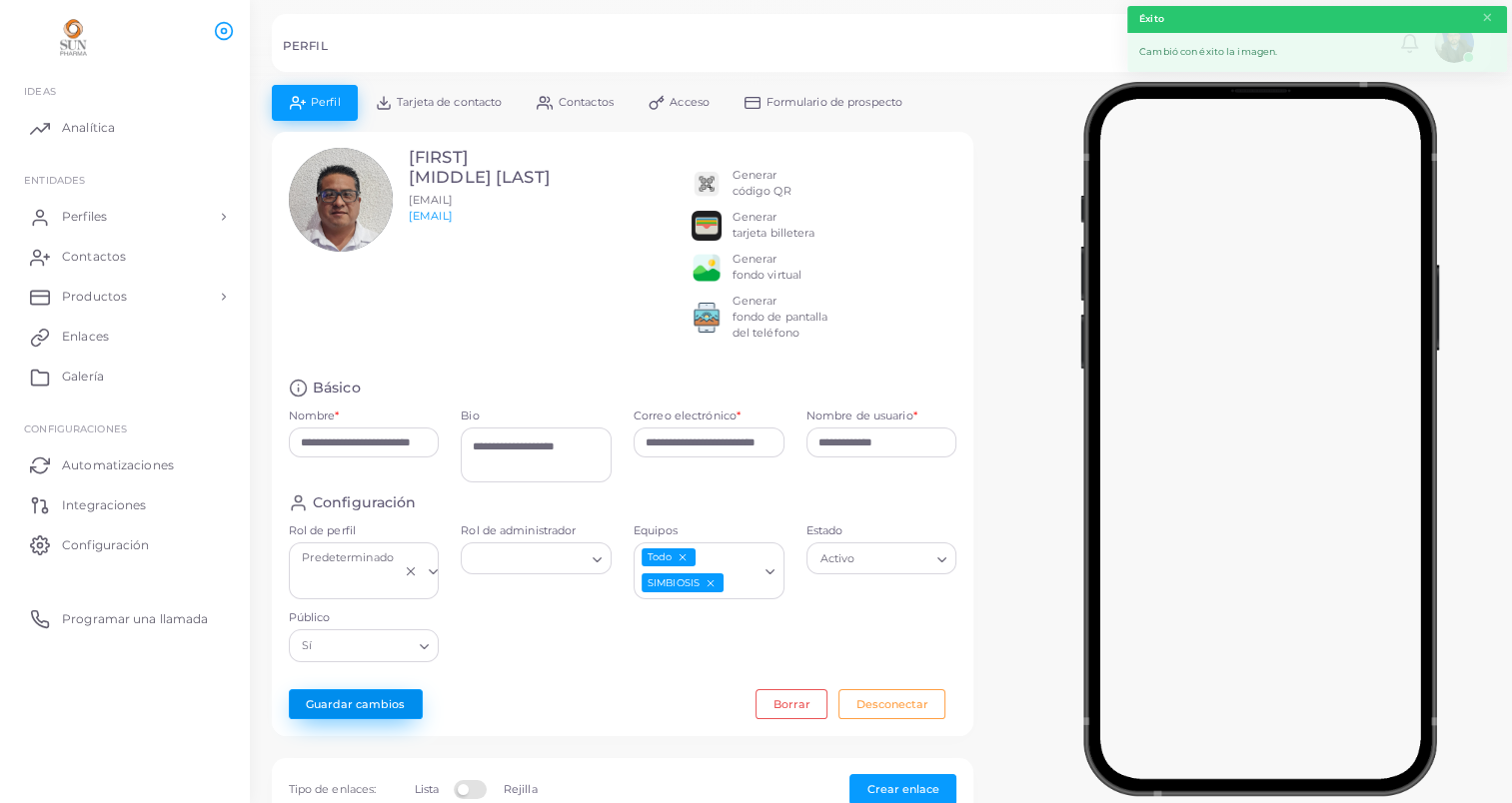 click on "Guardar cambios" at bounding box center (356, 704) 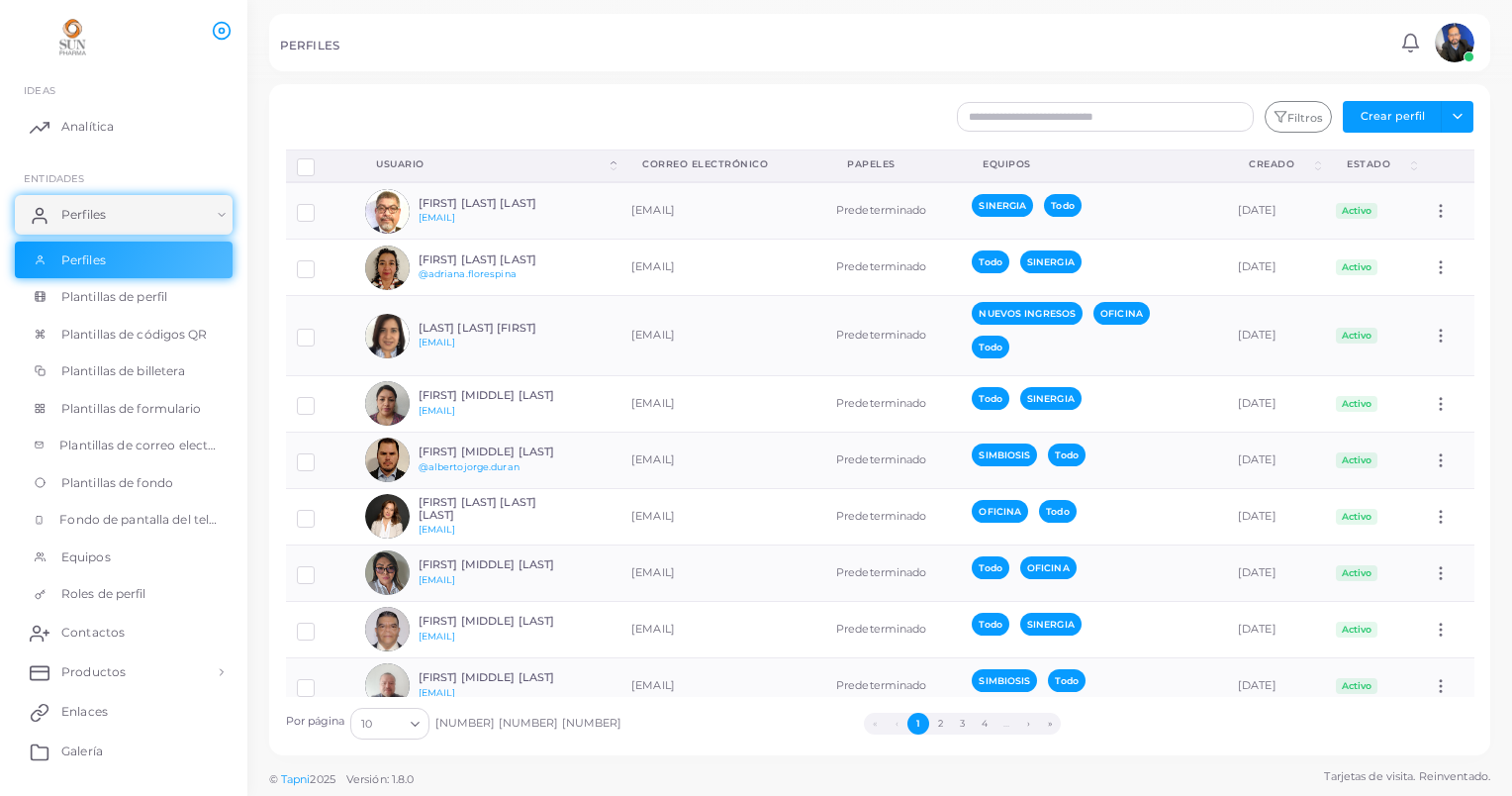 click 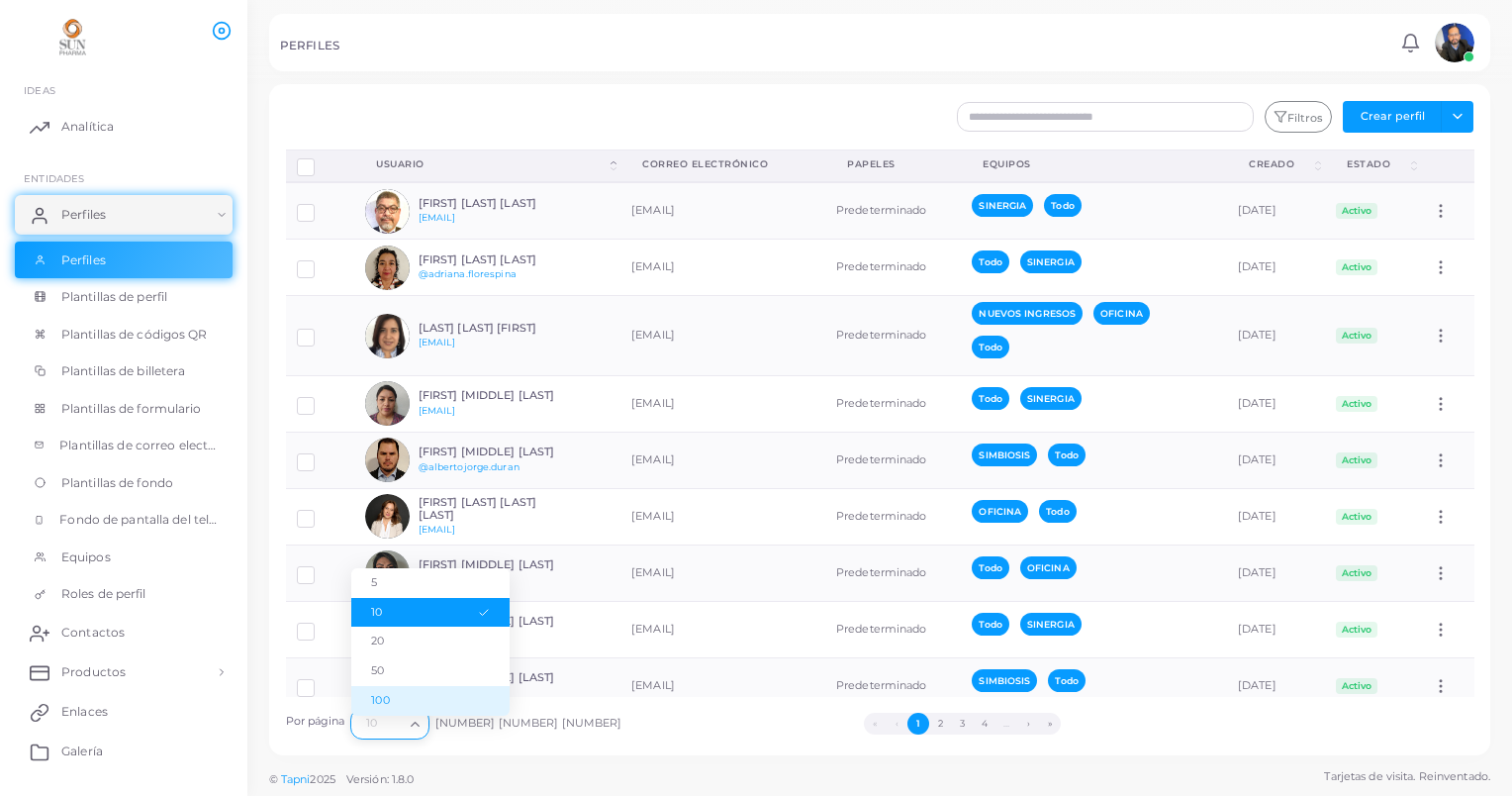 click on "100" at bounding box center (430, 701) 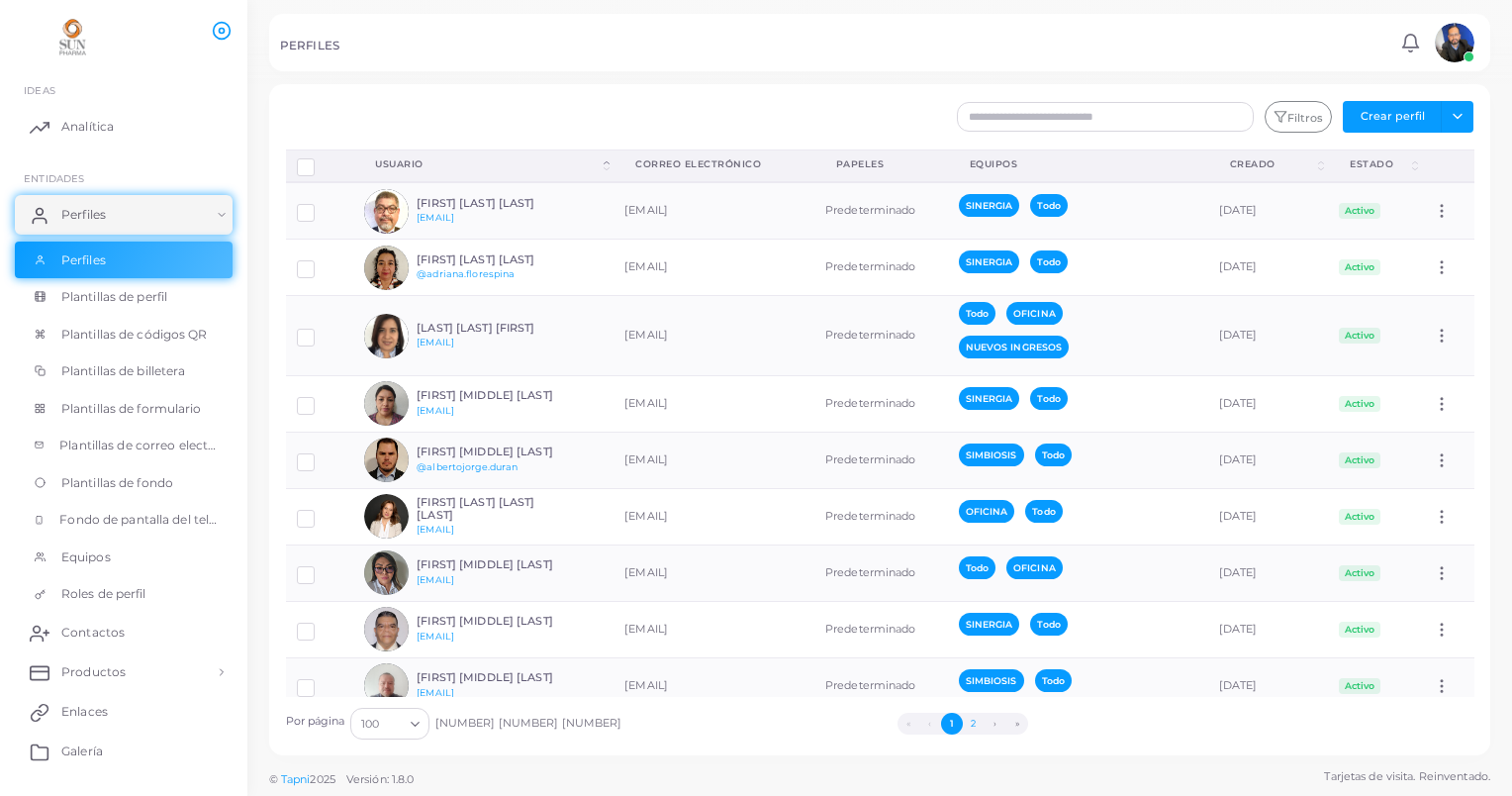 click on "2" at bounding box center [974, 724] 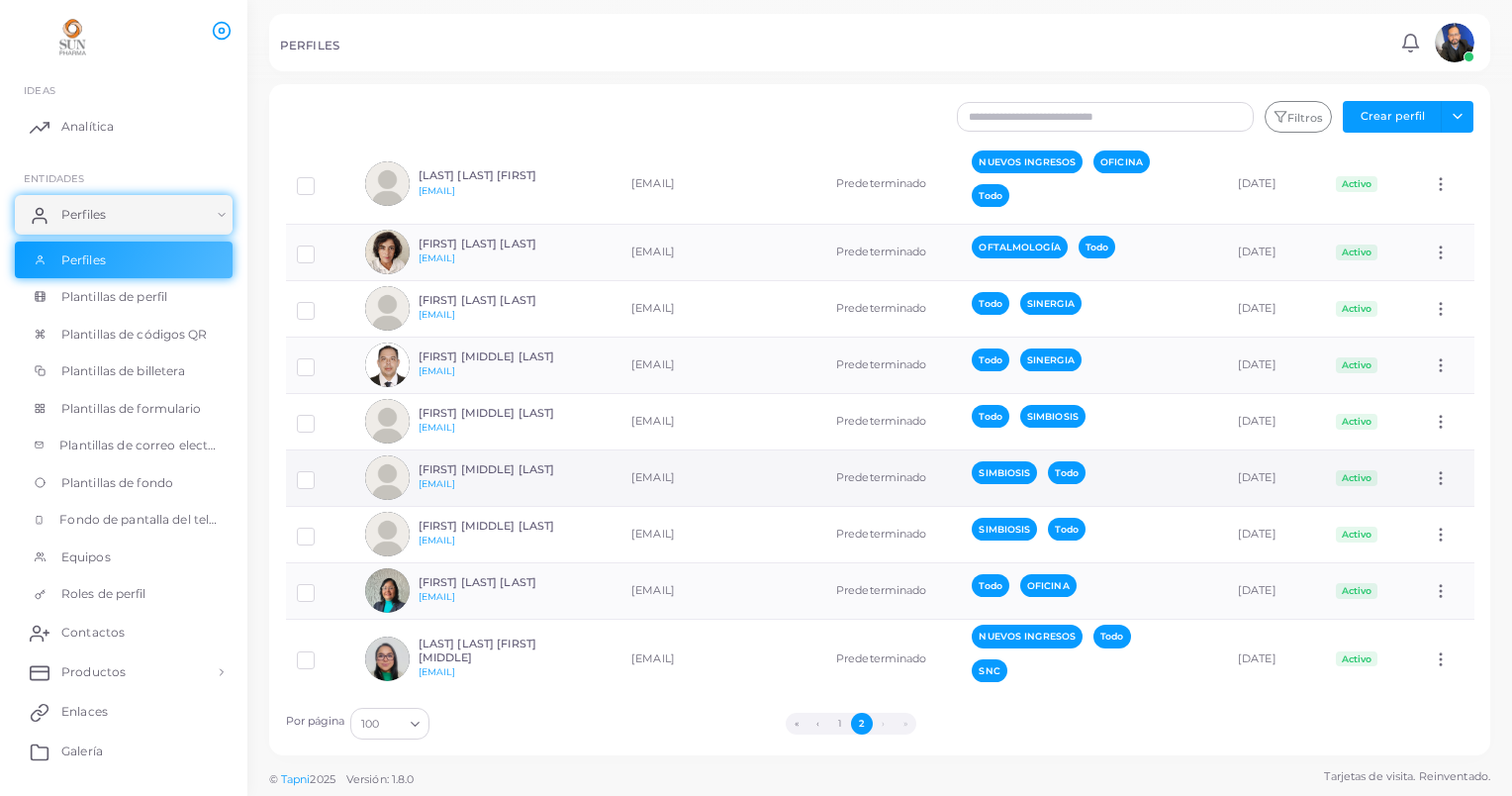 scroll, scrollTop: 2768, scrollLeft: 0, axis: vertical 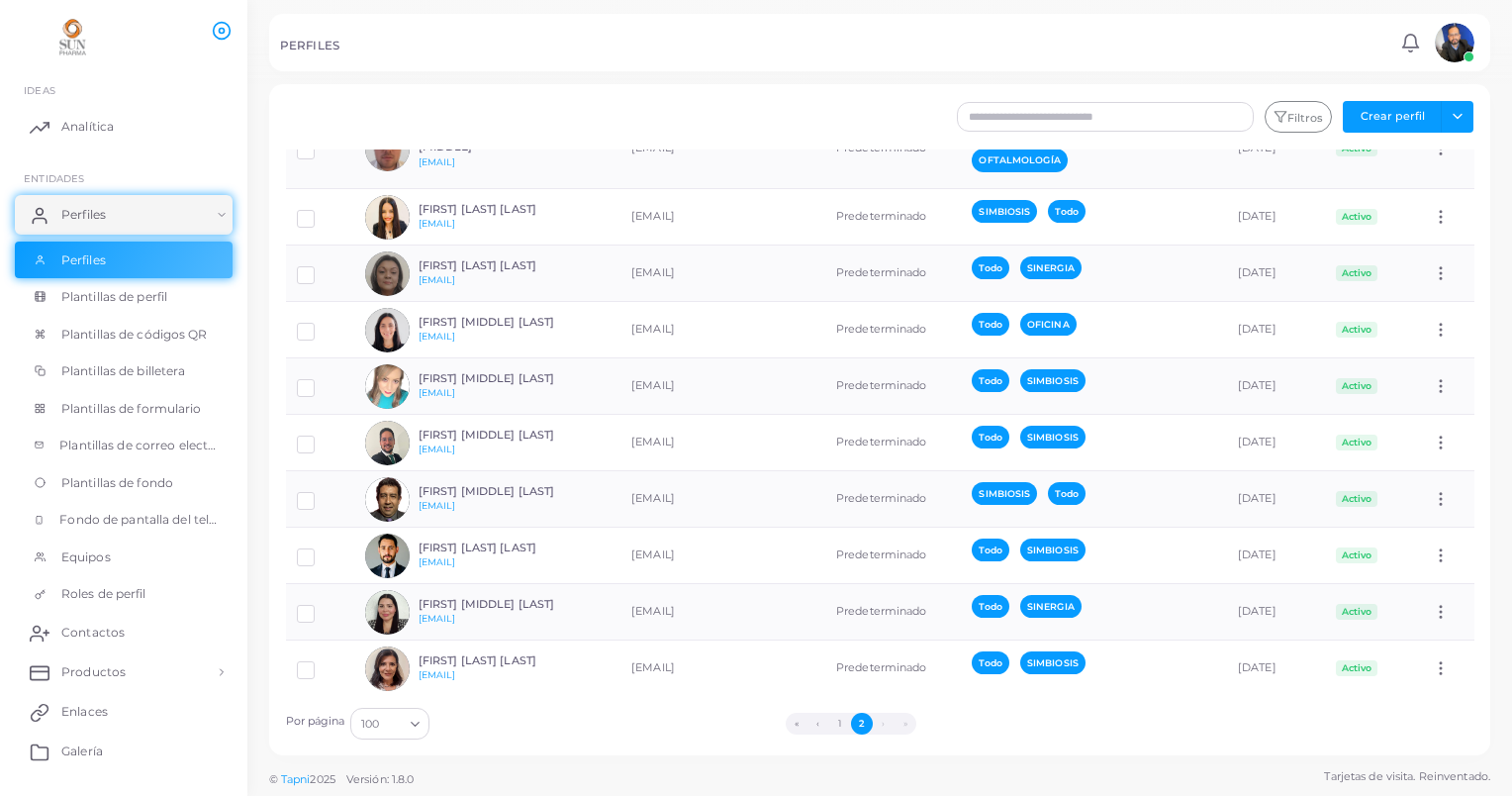click on "›" at bounding box center (884, 724) 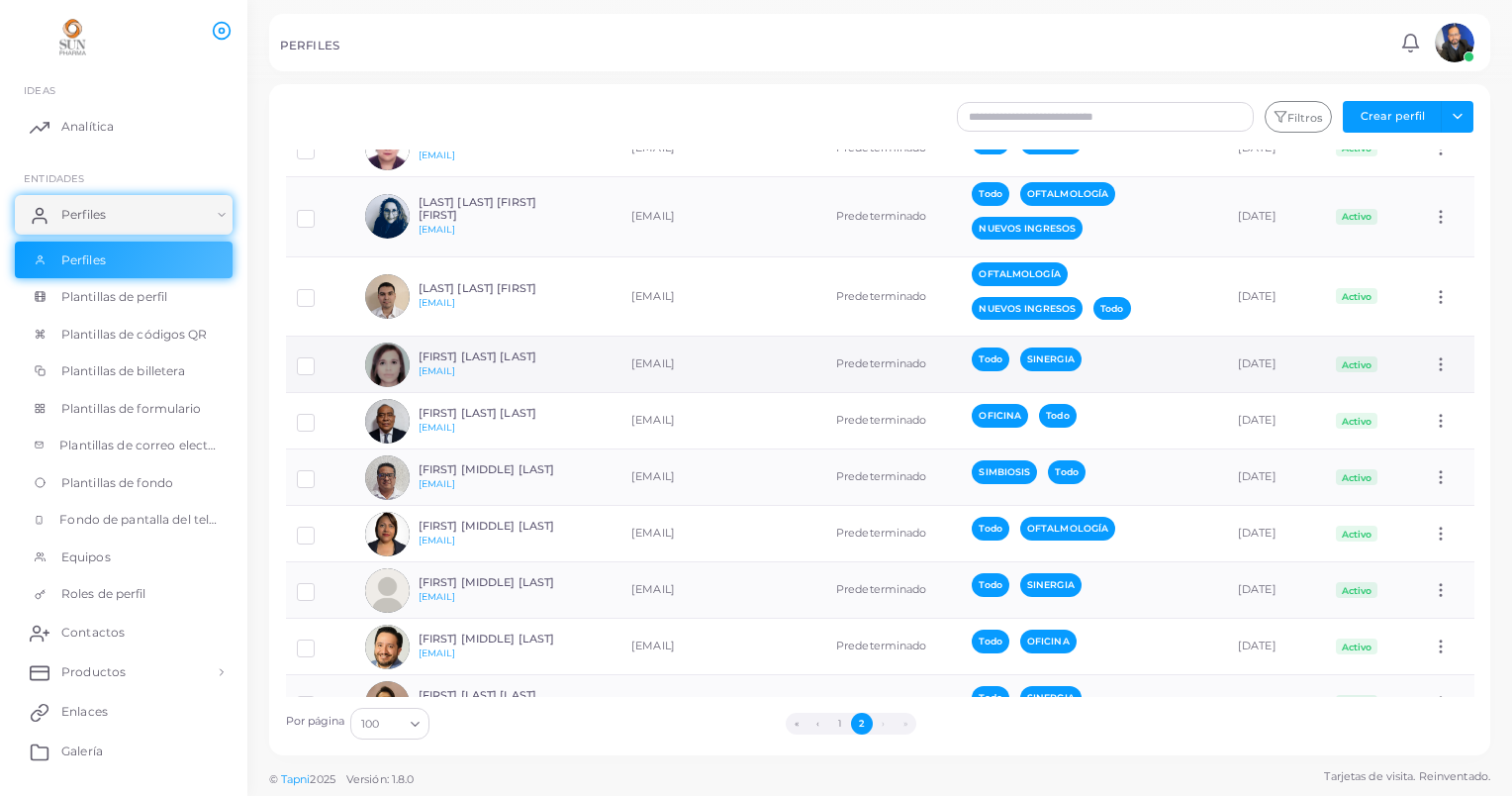 scroll, scrollTop: 792, scrollLeft: 0, axis: vertical 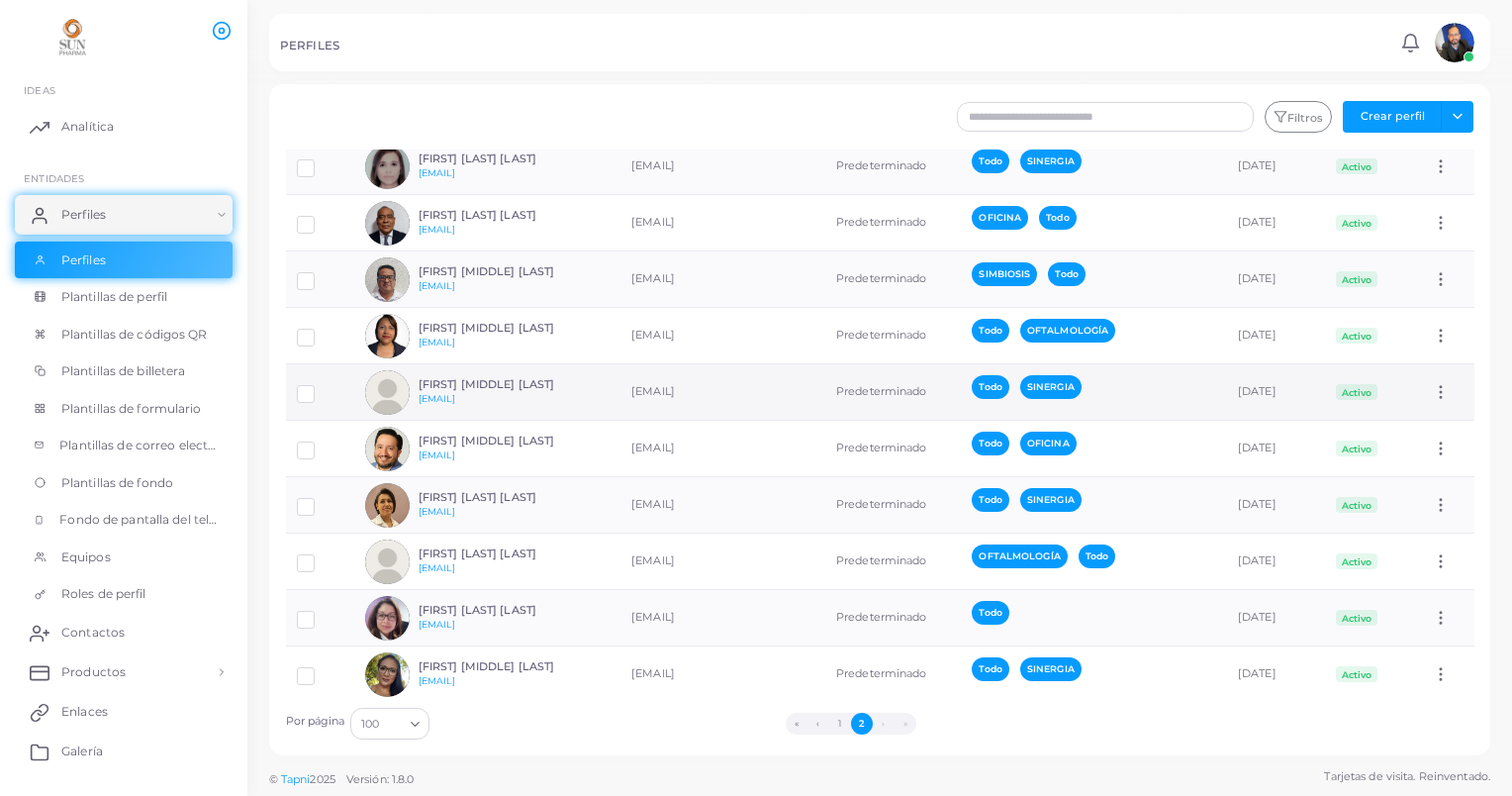 drag, startPoint x: 301, startPoint y: 387, endPoint x: 313, endPoint y: 387, distance: 12 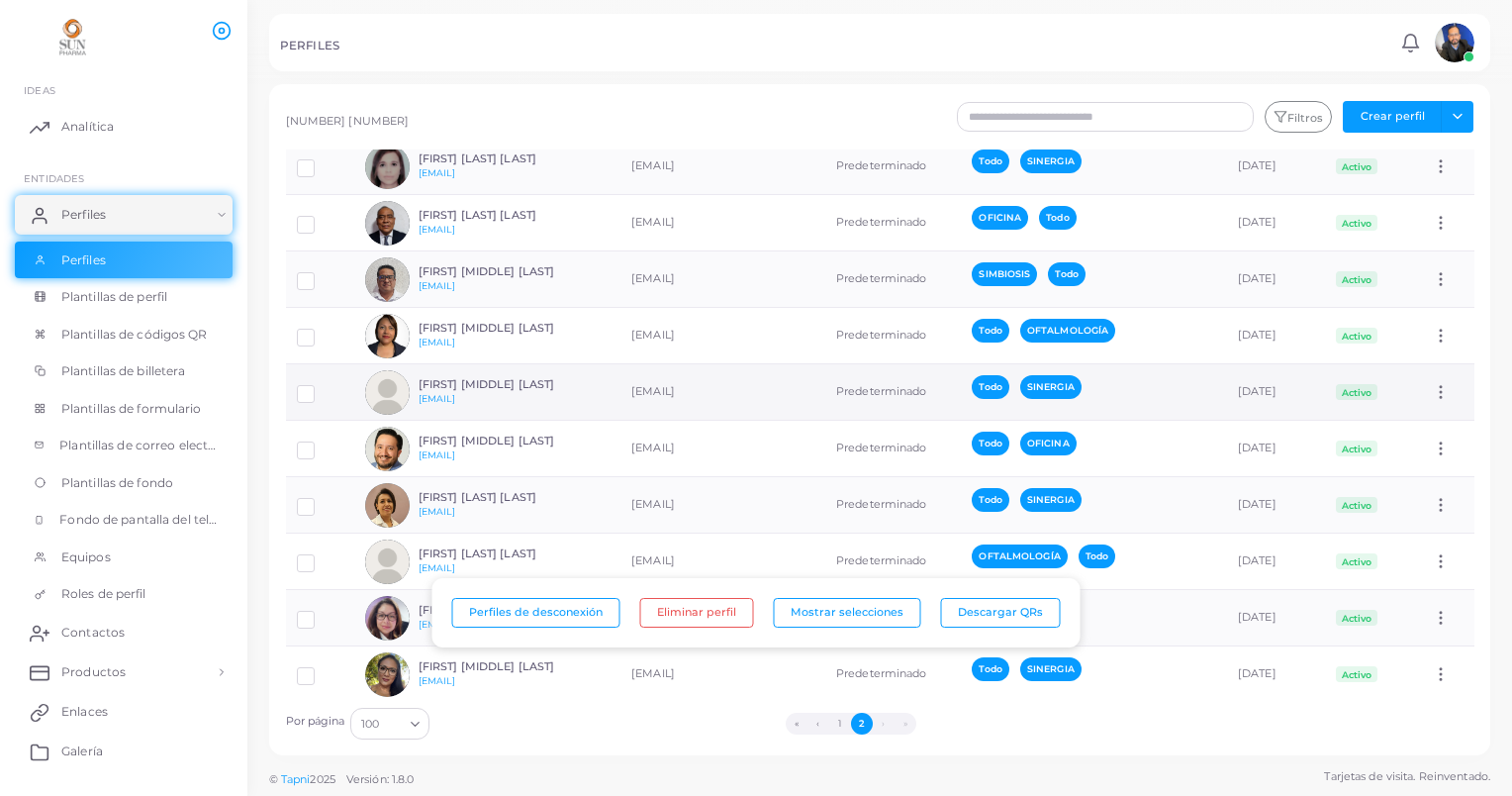 click at bounding box center [387, 392] 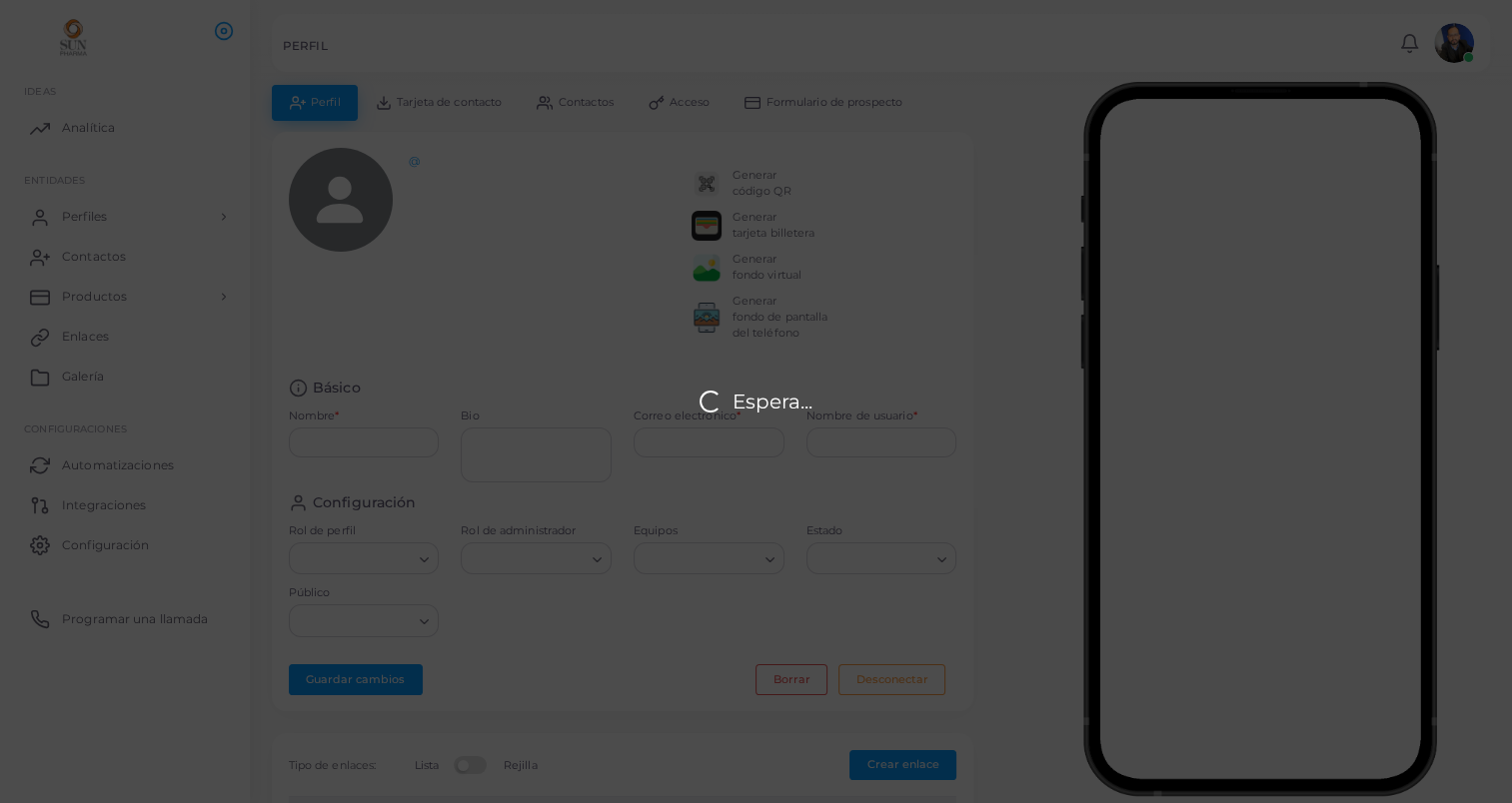 type on "**********" 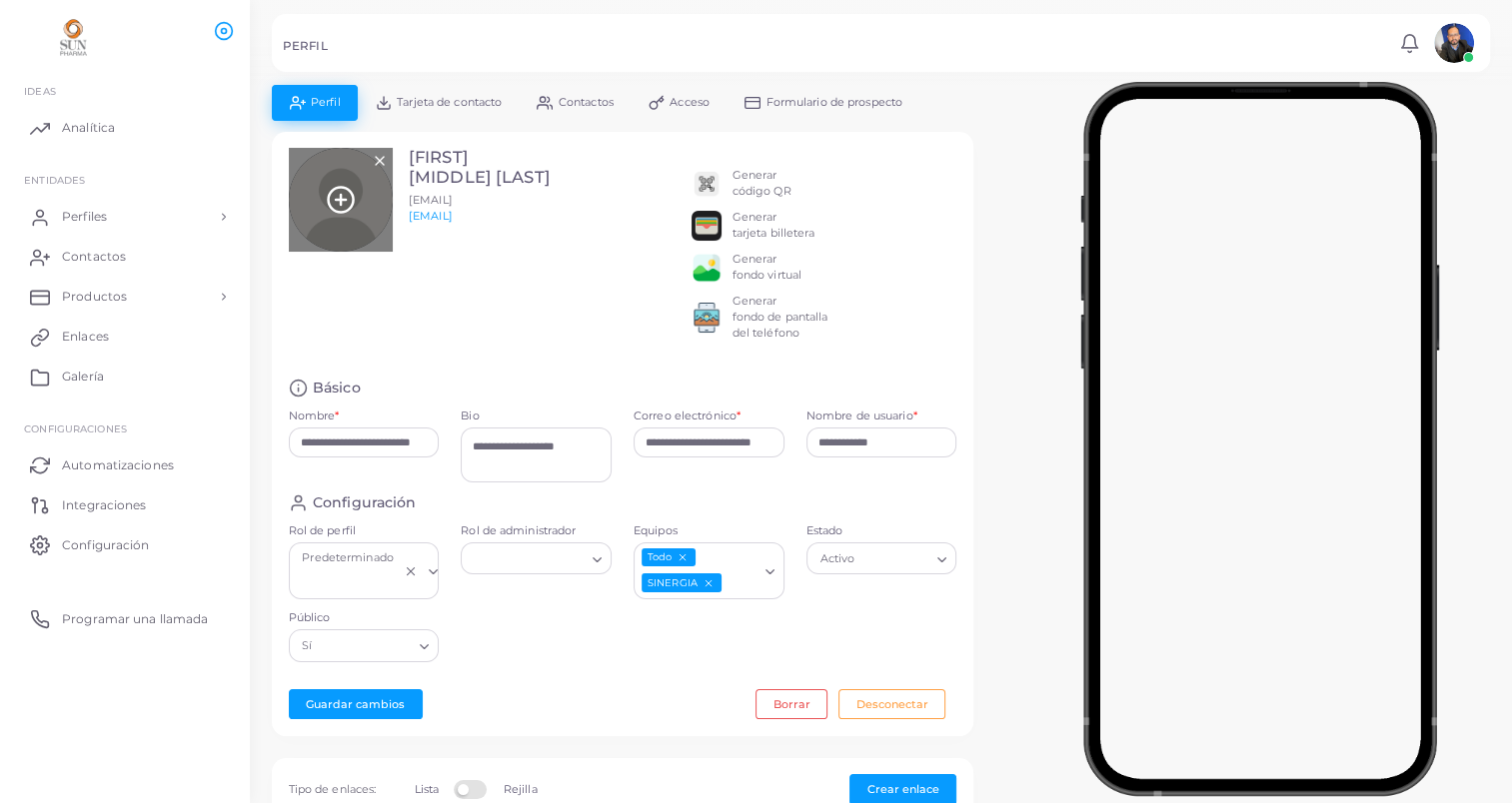 click 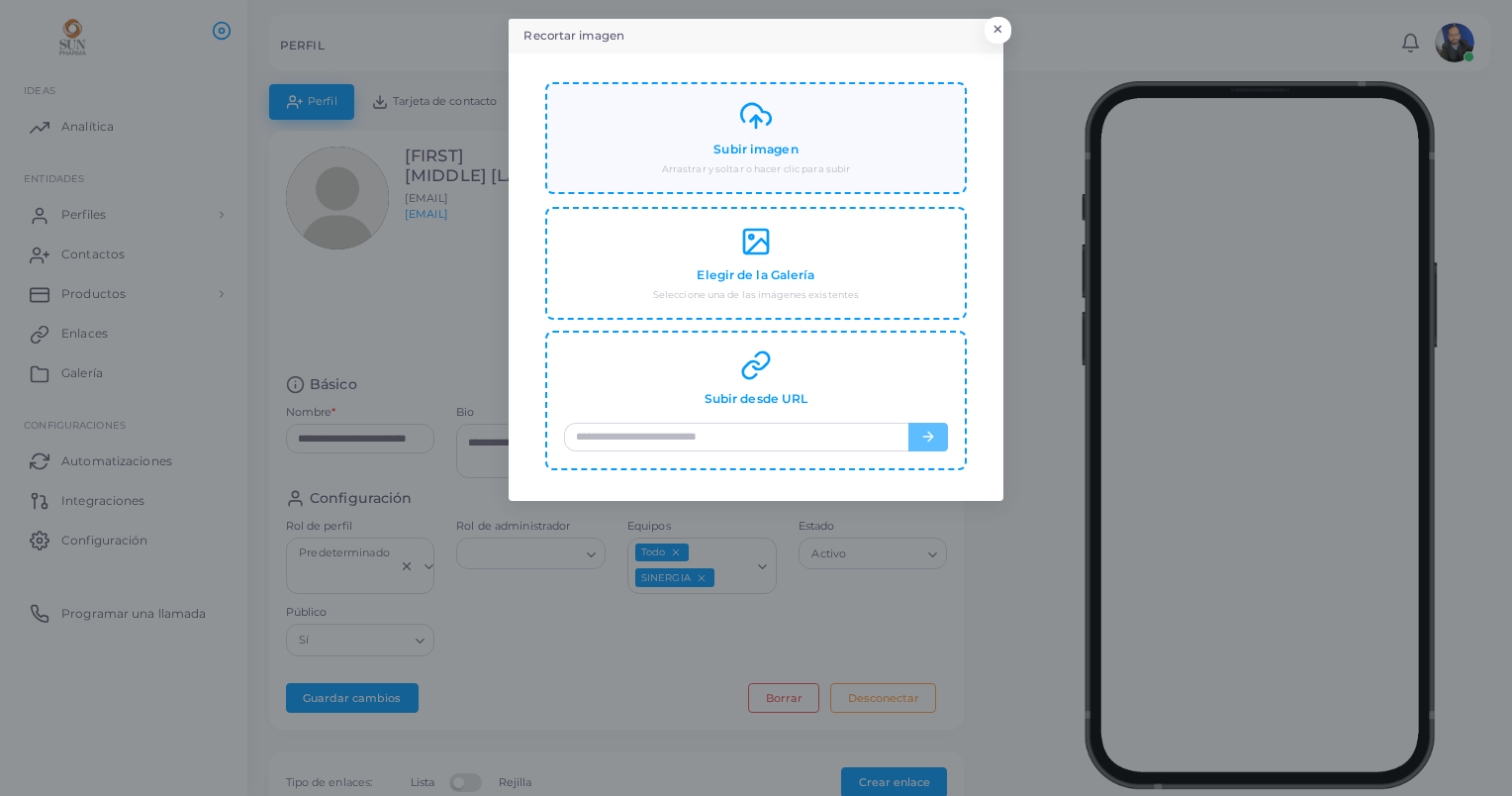 click on "Subir imagen" at bounding box center (755, 149) 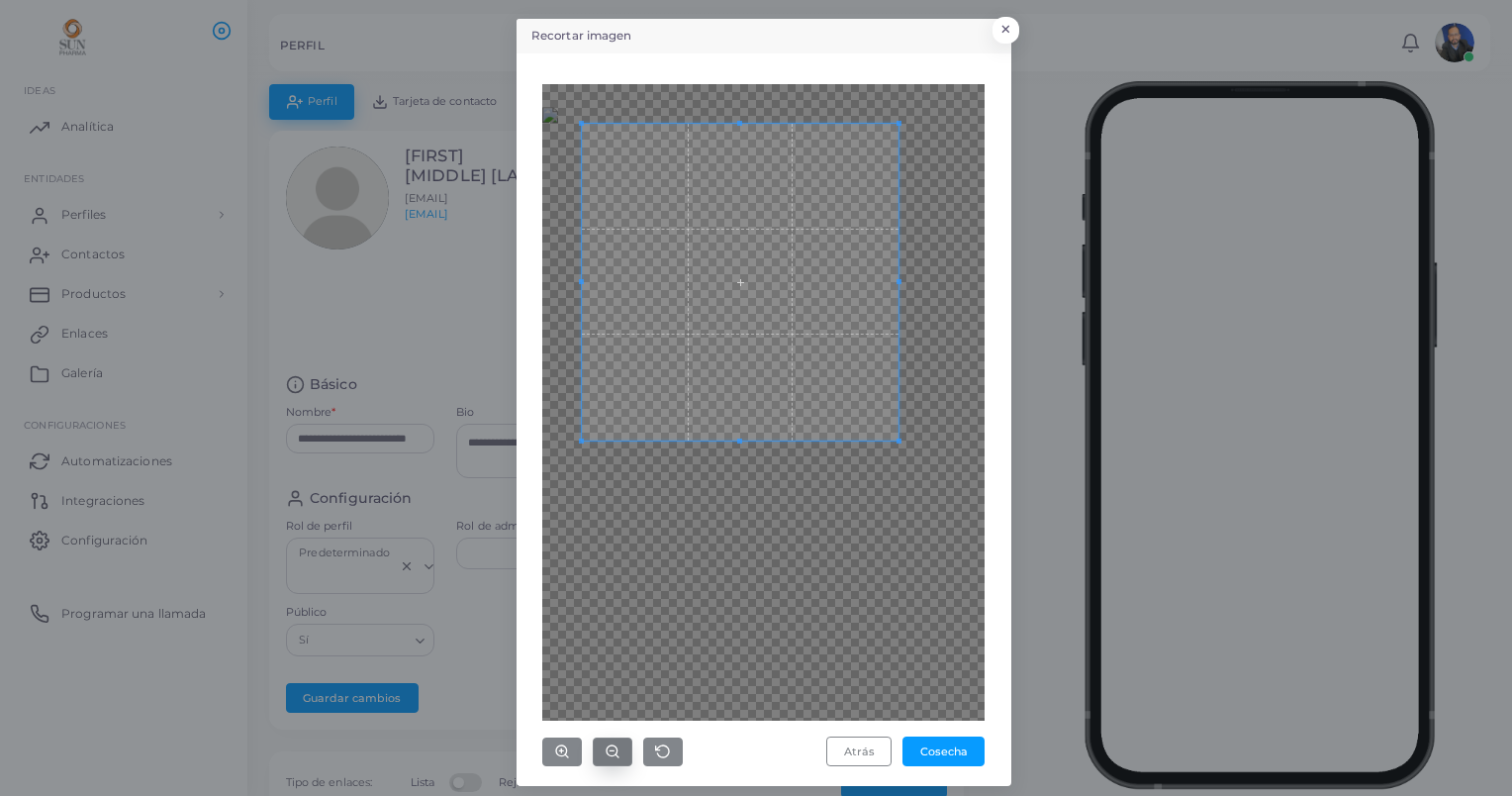 click 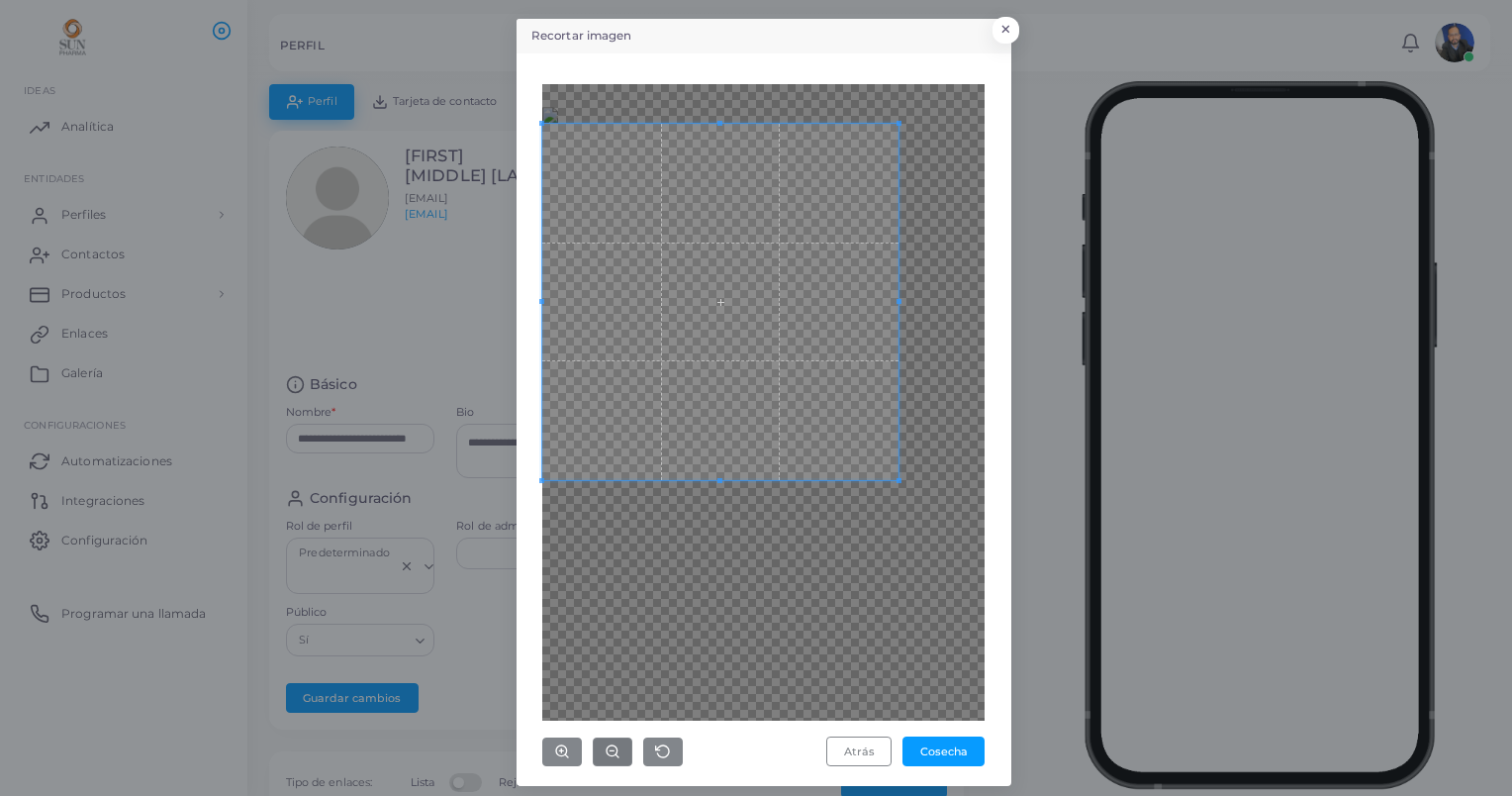 click on "Recortar imagen ×  Atrás   Cosecha" at bounding box center [756, 398] 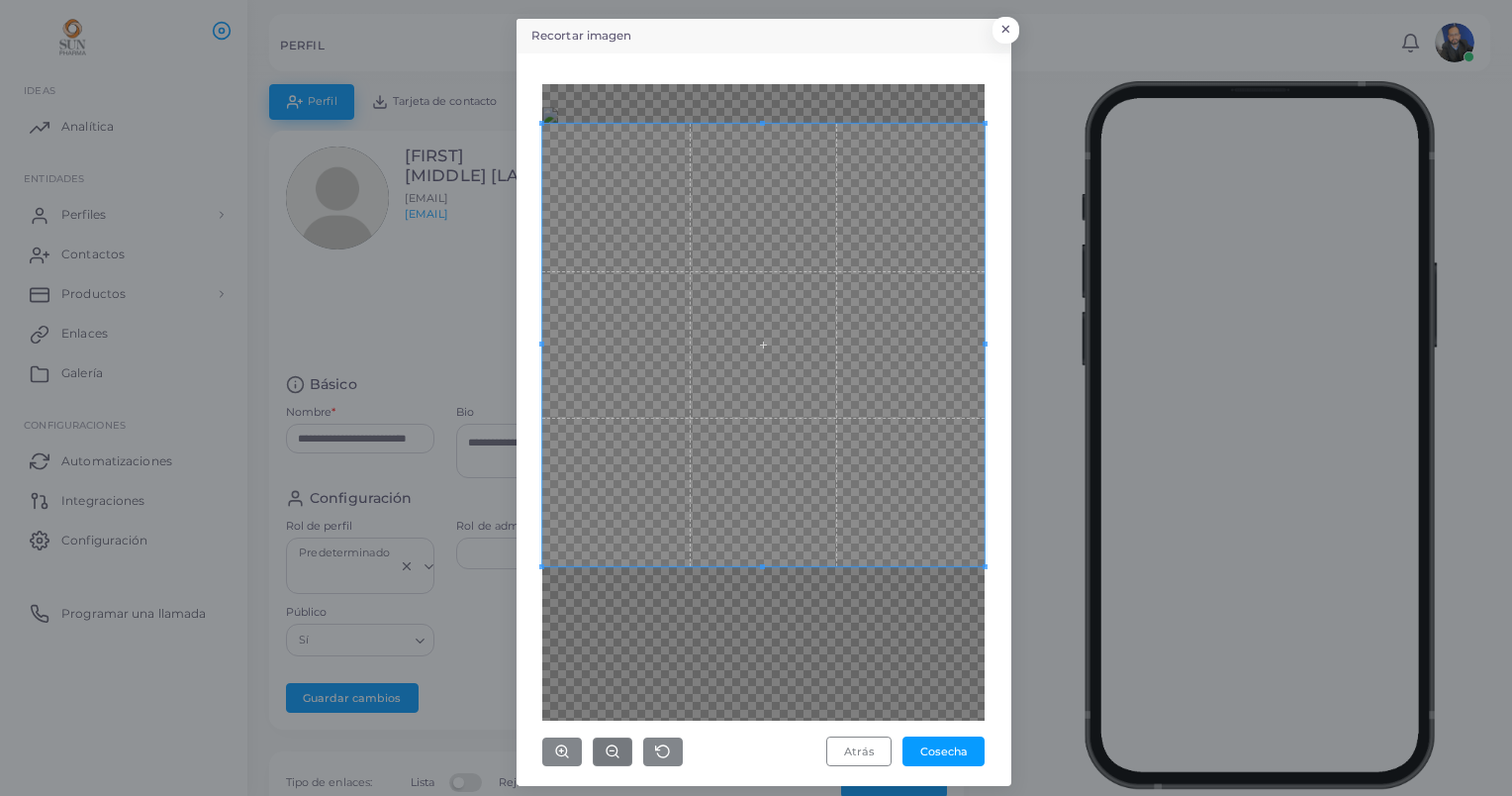 click on "Atrás   Cosecha" at bounding box center (764, 420) 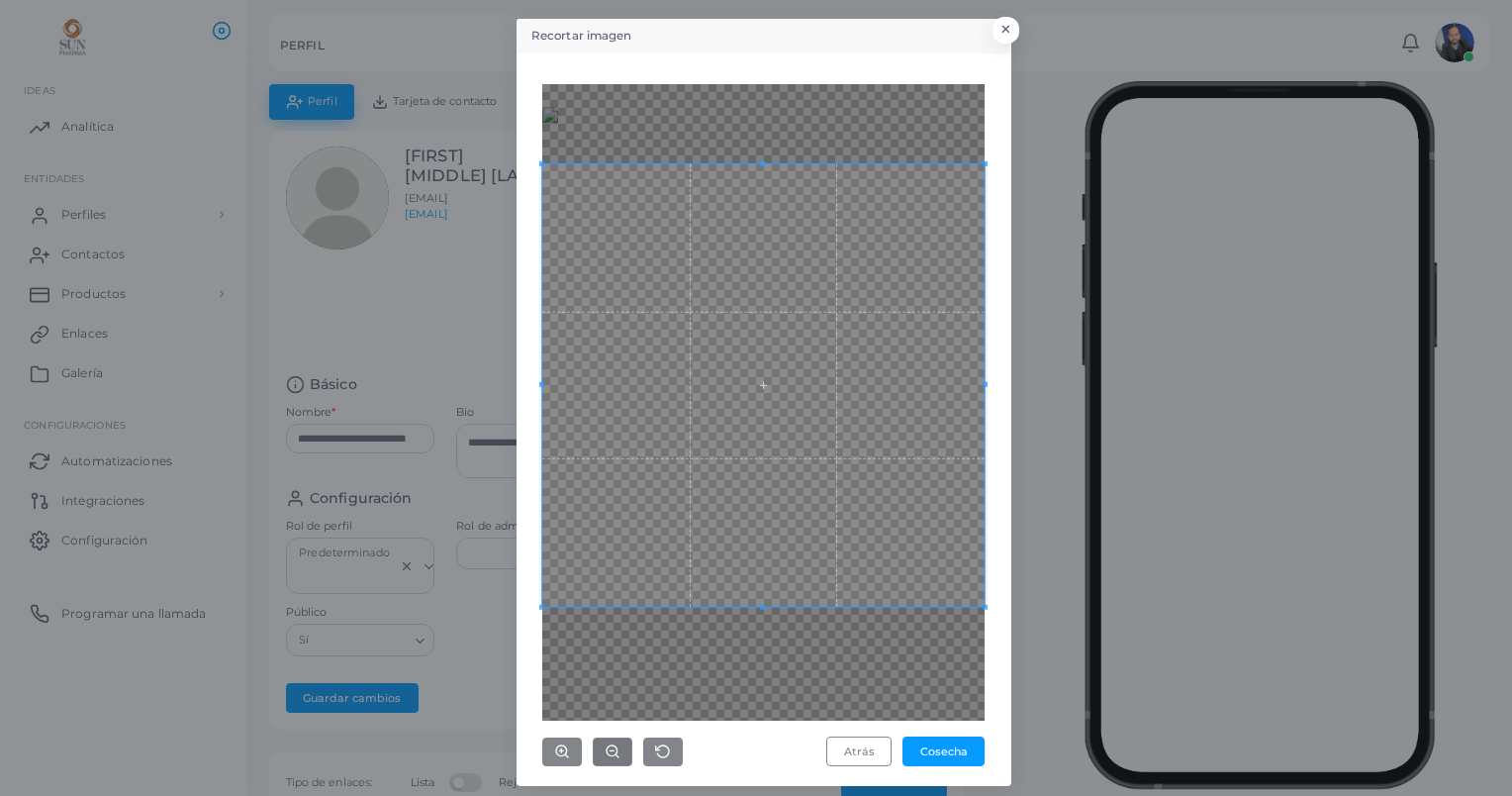 click at bounding box center (763, 384) 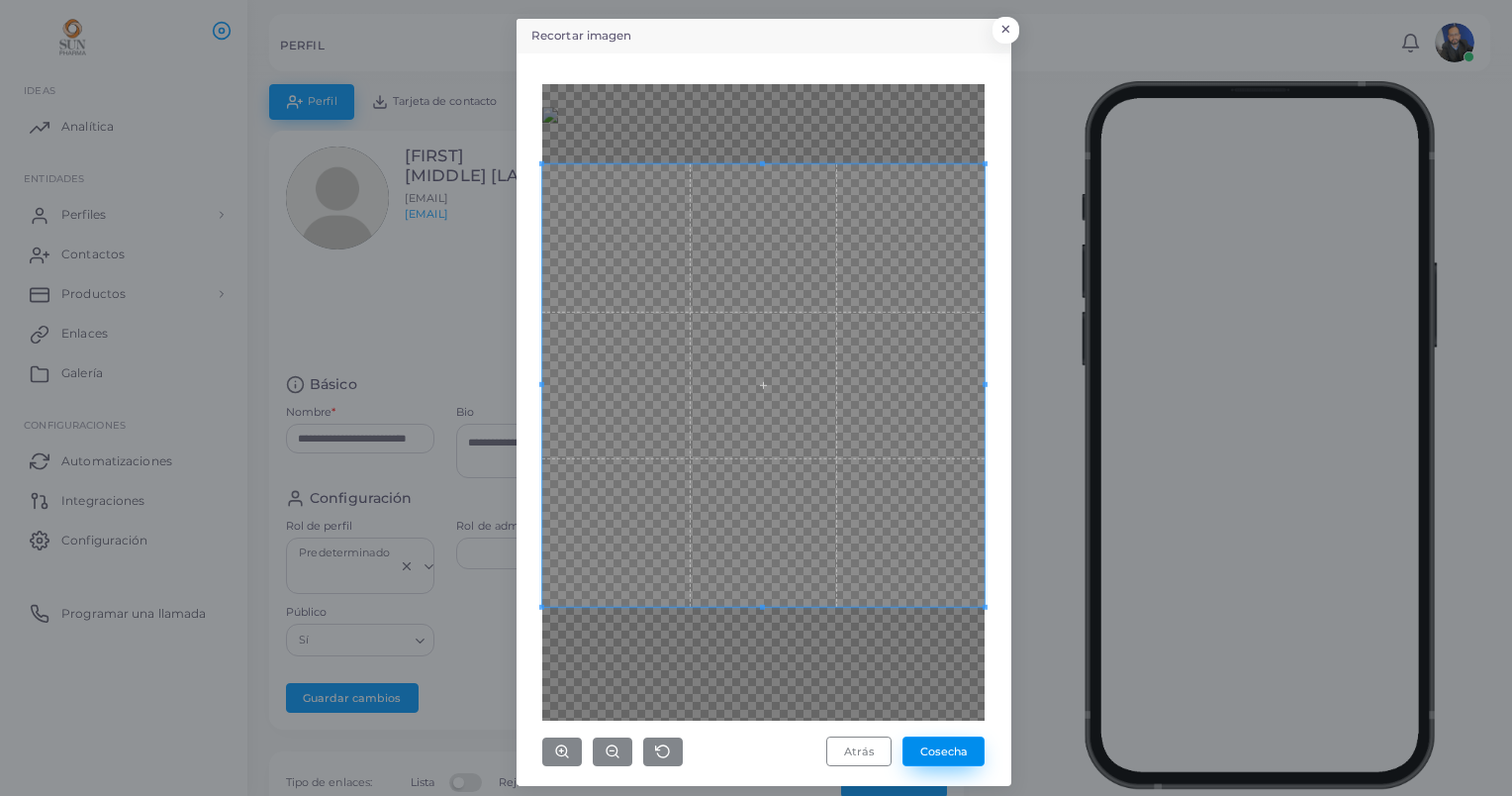 click on "Cosecha" at bounding box center [943, 751] 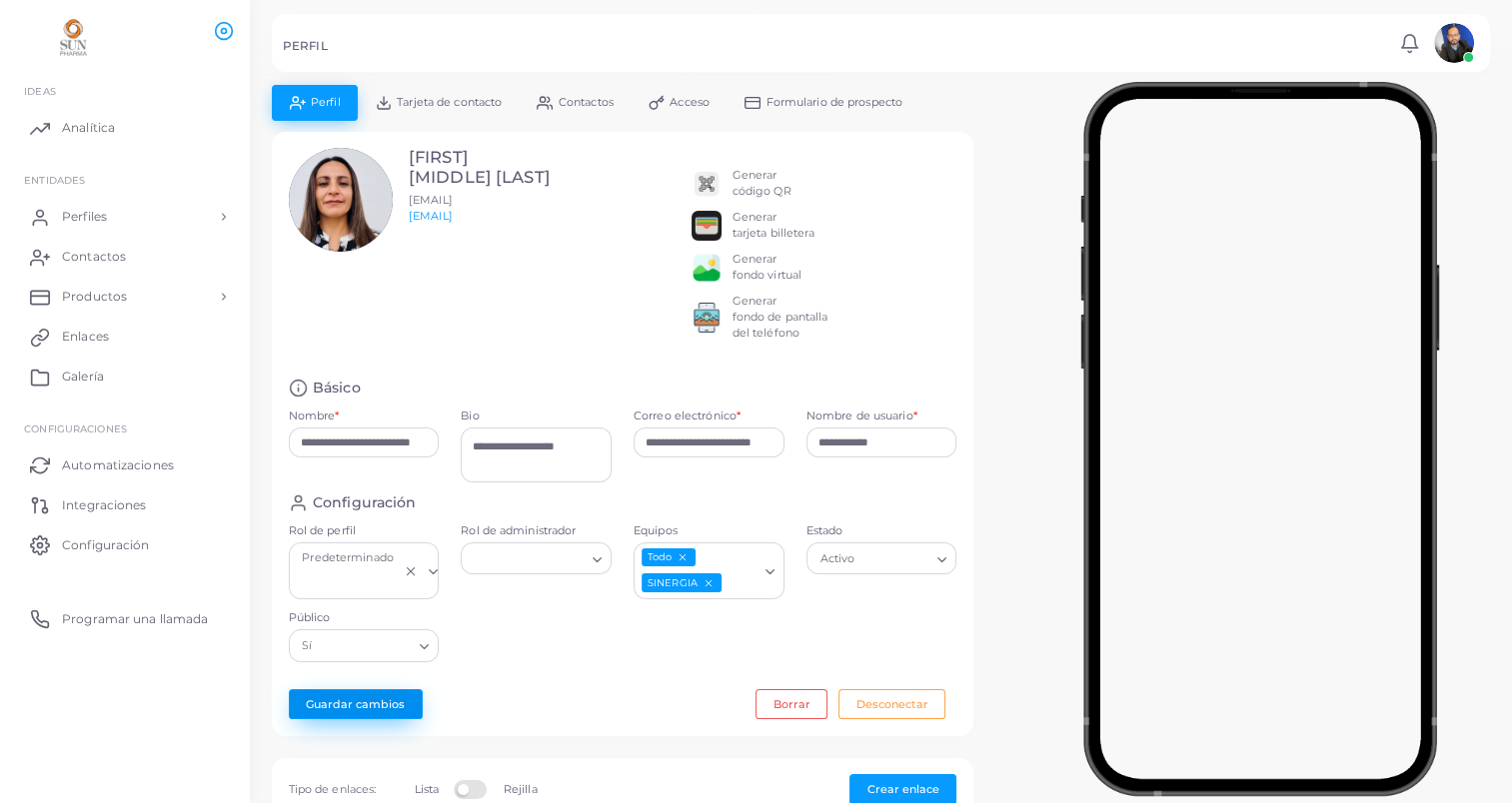 click on "Guardar cambios" at bounding box center (356, 704) 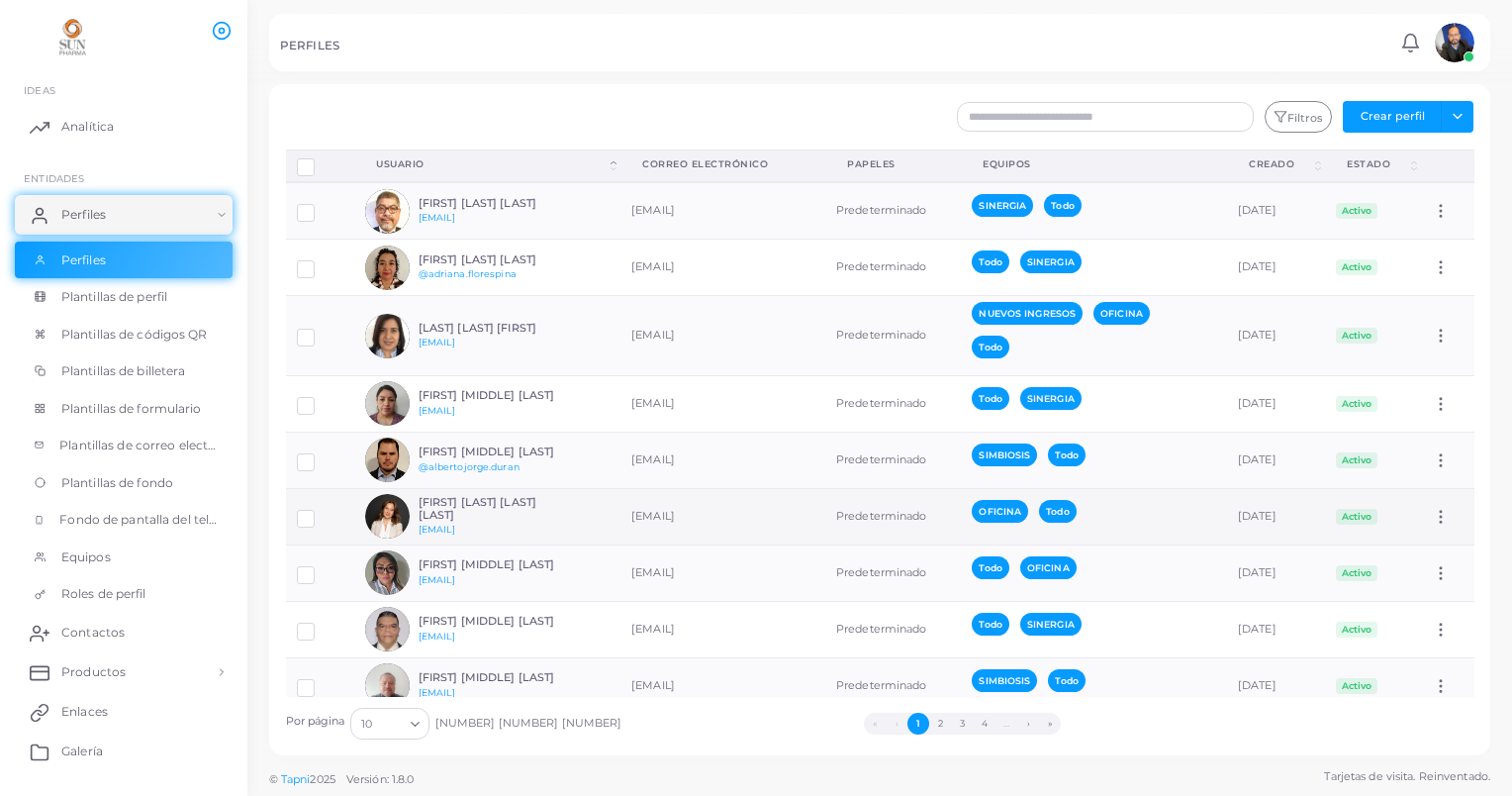 scroll, scrollTop: 103, scrollLeft: 0, axis: vertical 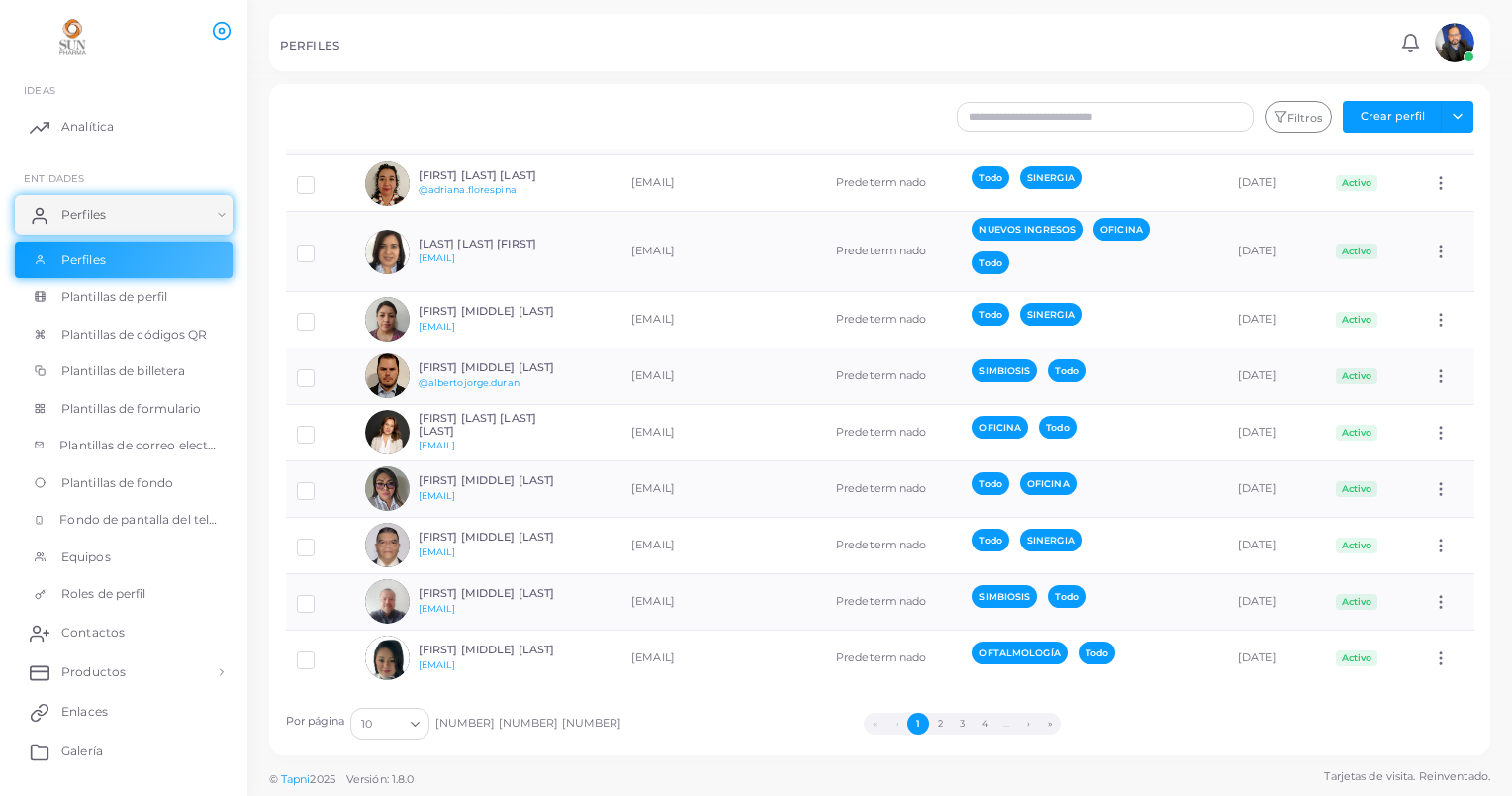 click 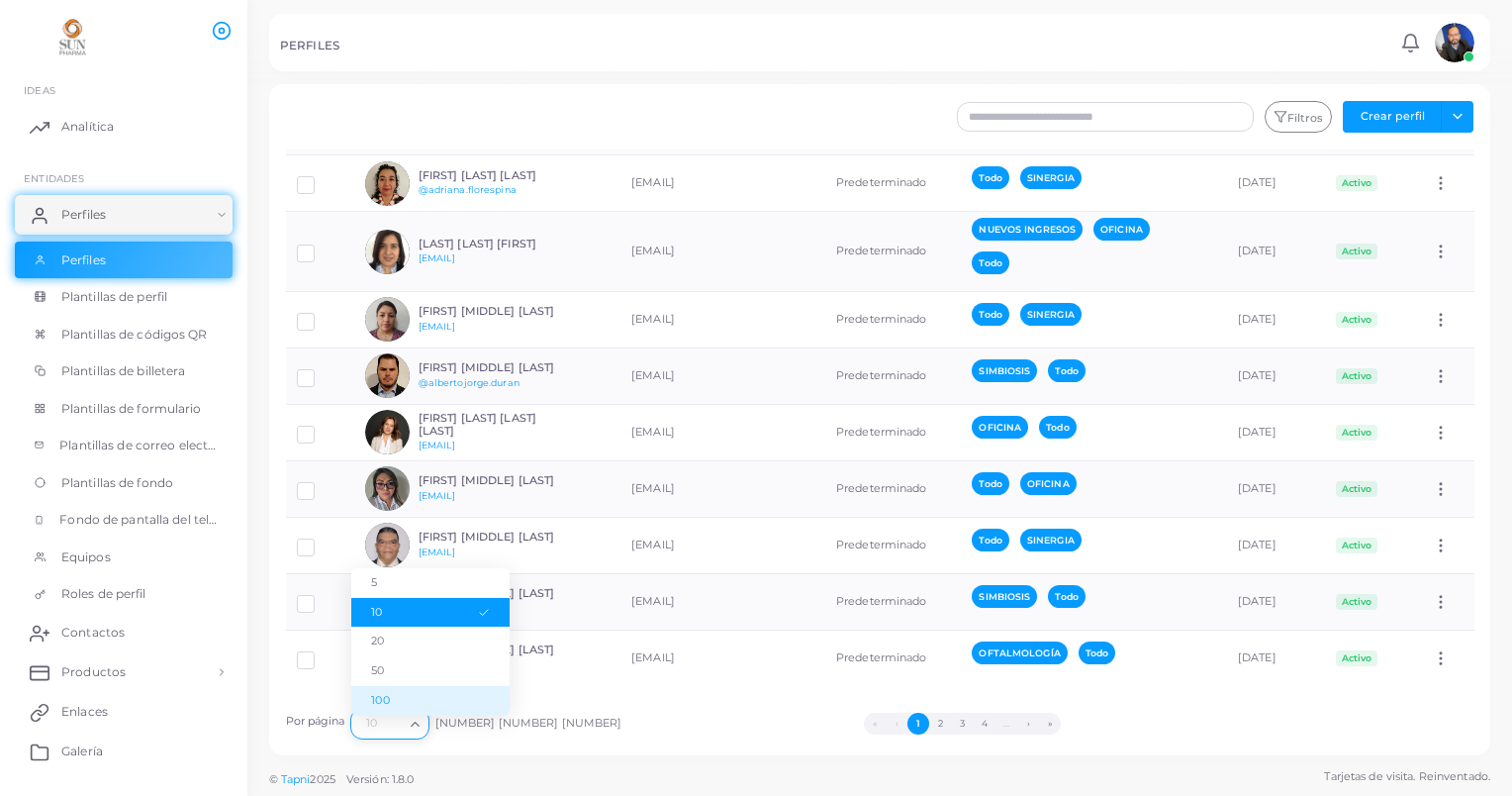 click on "100" at bounding box center [430, 701] 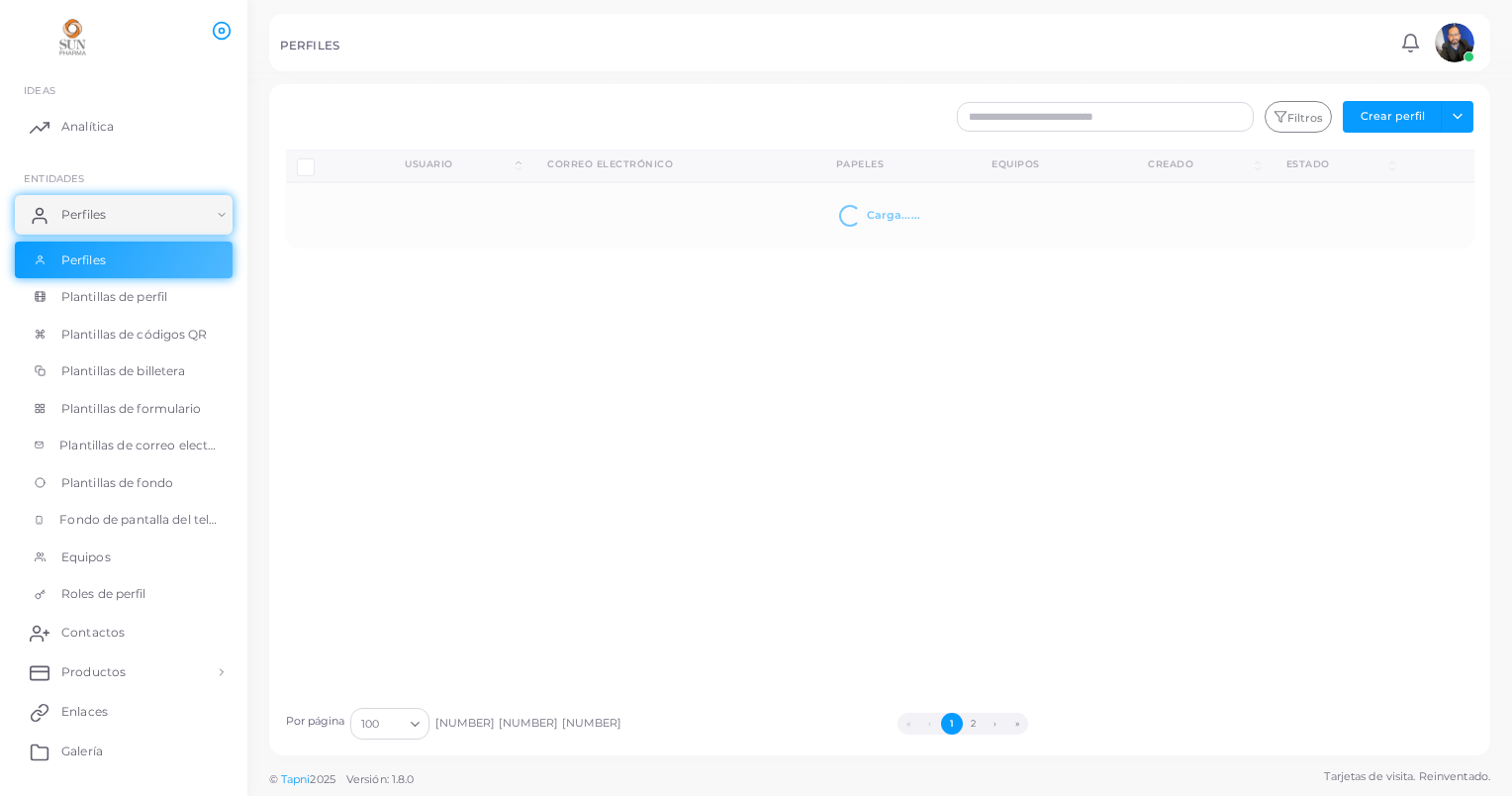 scroll, scrollTop: 0, scrollLeft: 0, axis: both 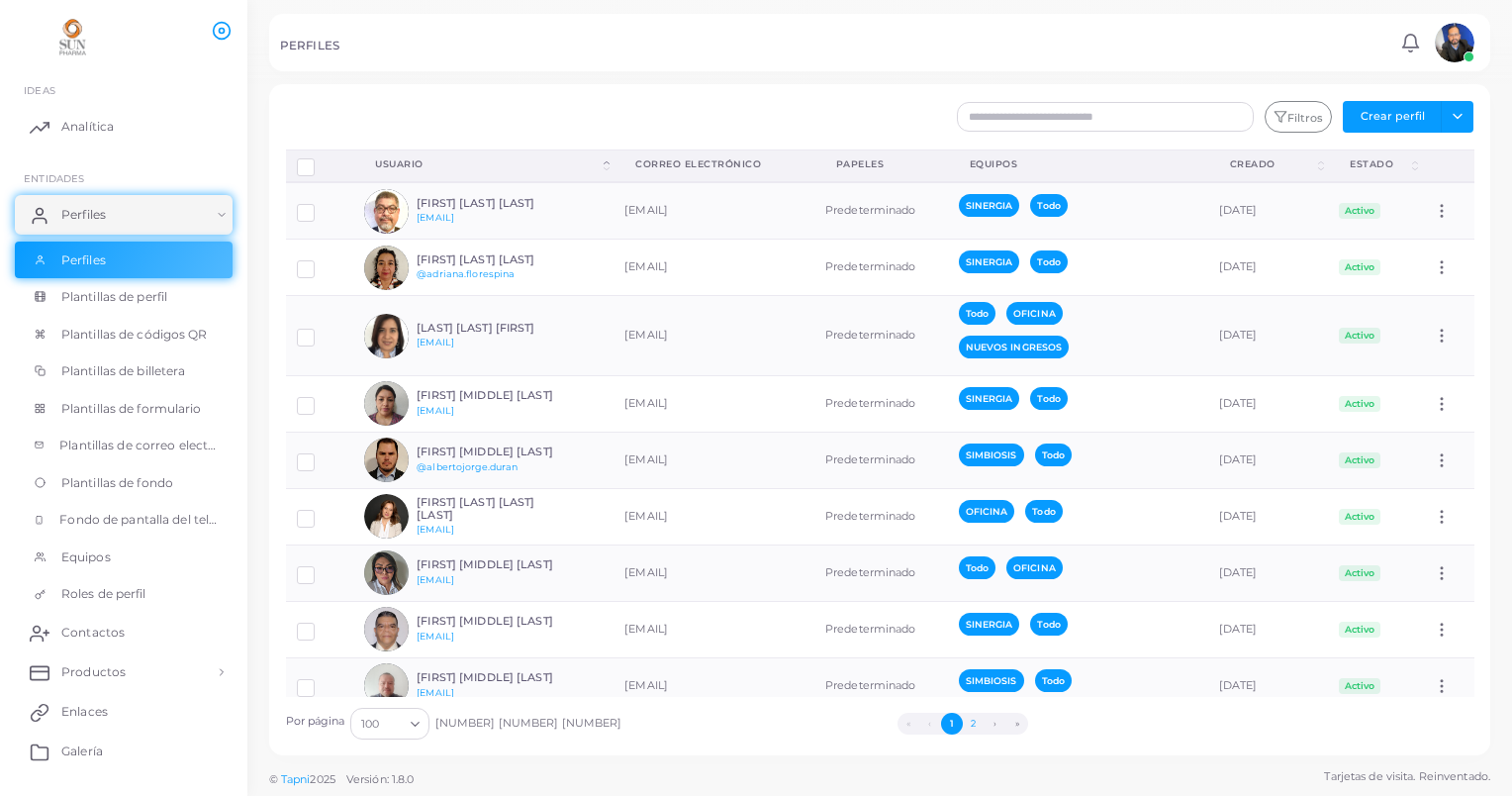 click on "2" at bounding box center (974, 724) 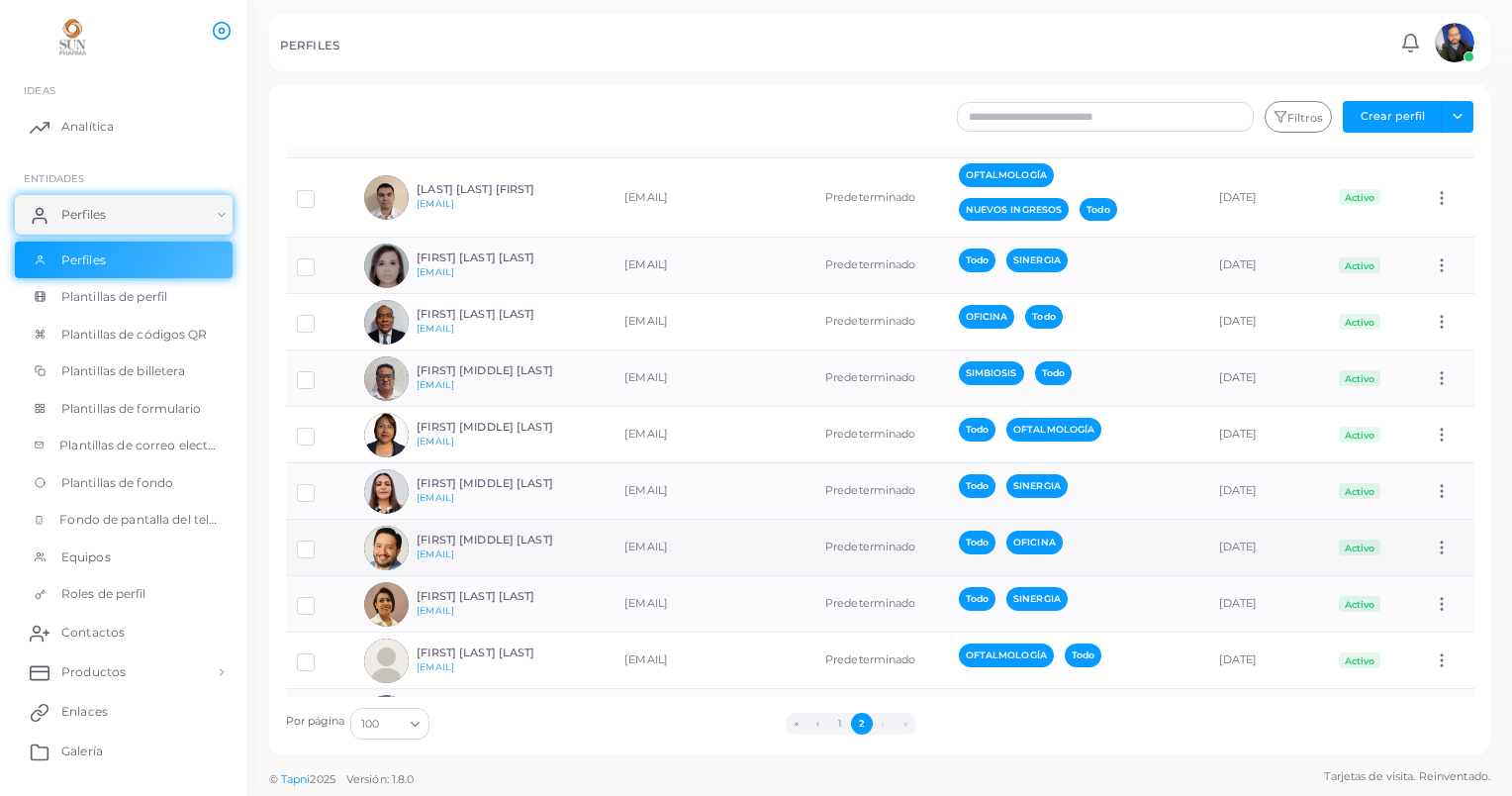 scroll, scrollTop: 990, scrollLeft: 0, axis: vertical 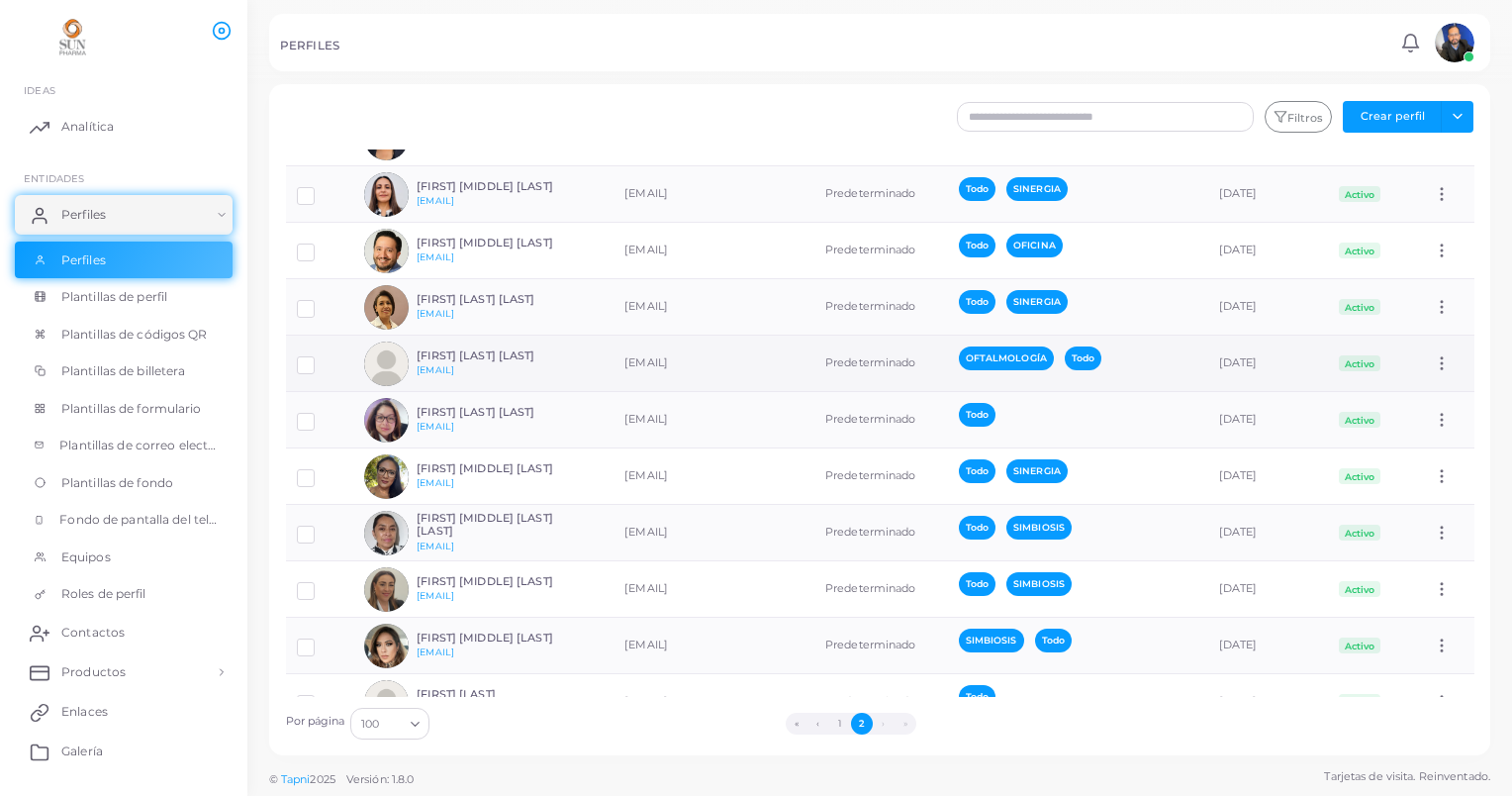 click at bounding box center [321, 357] 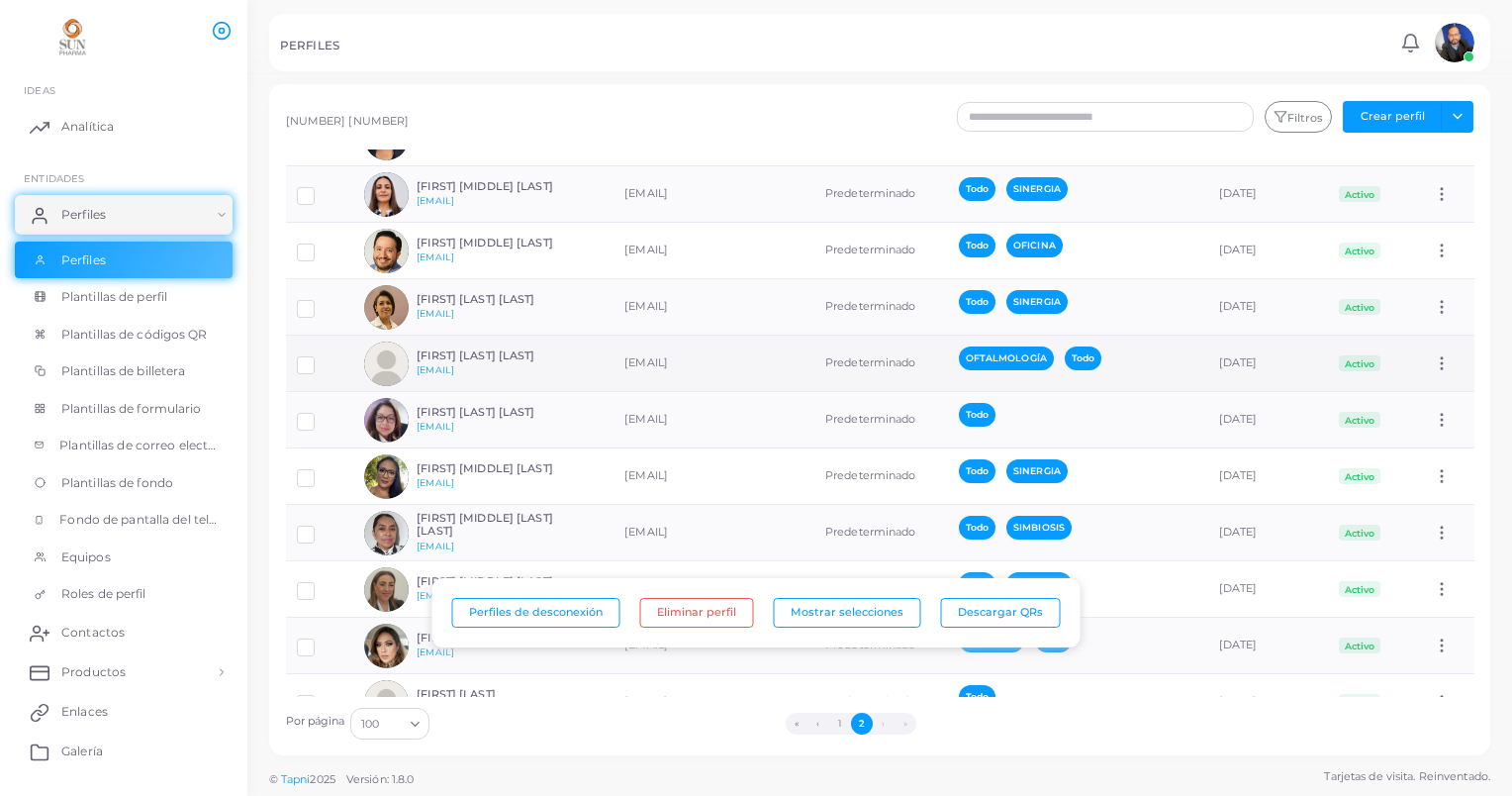 click at bounding box center (386, 363) 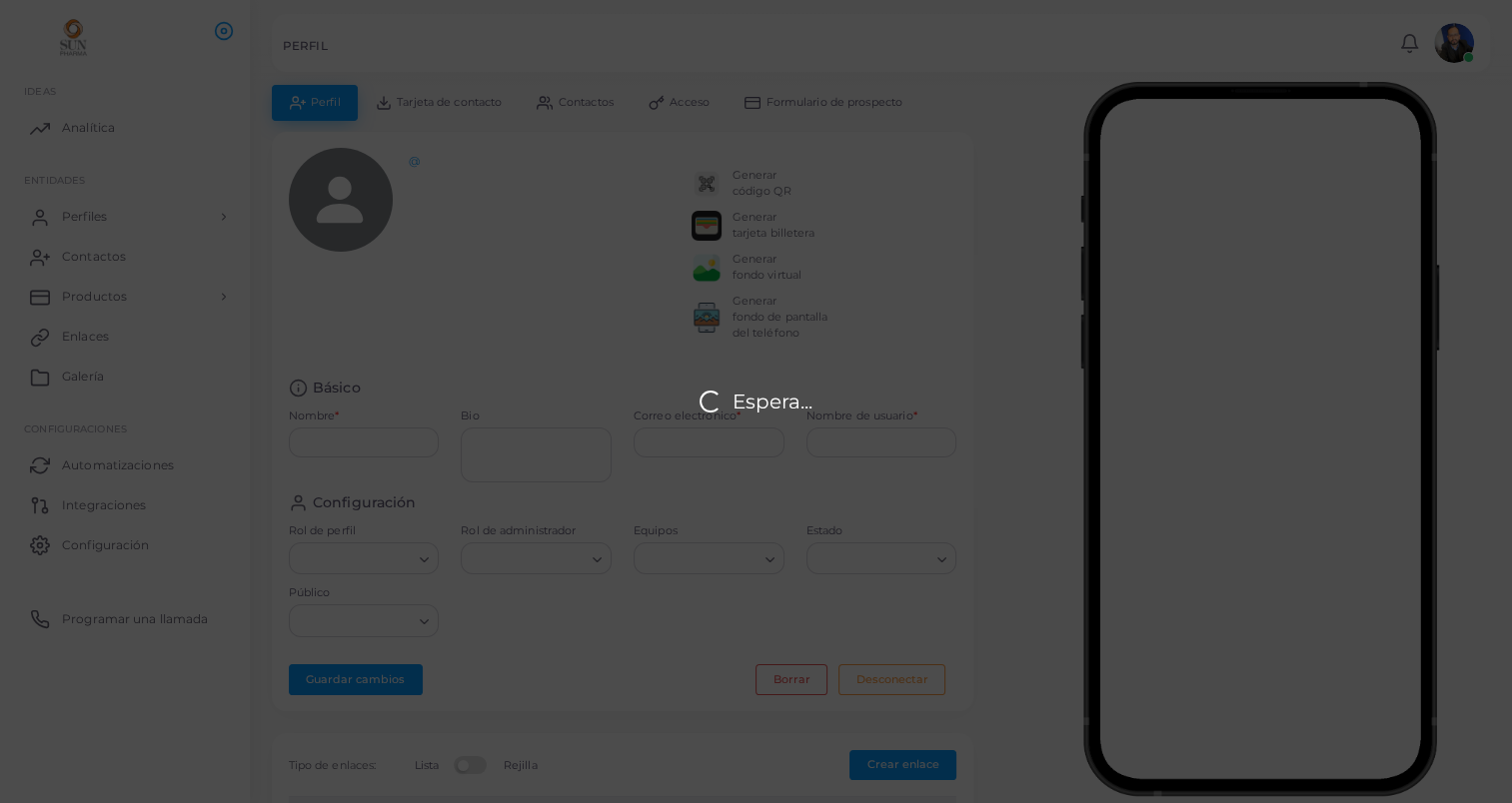 type on "**********" 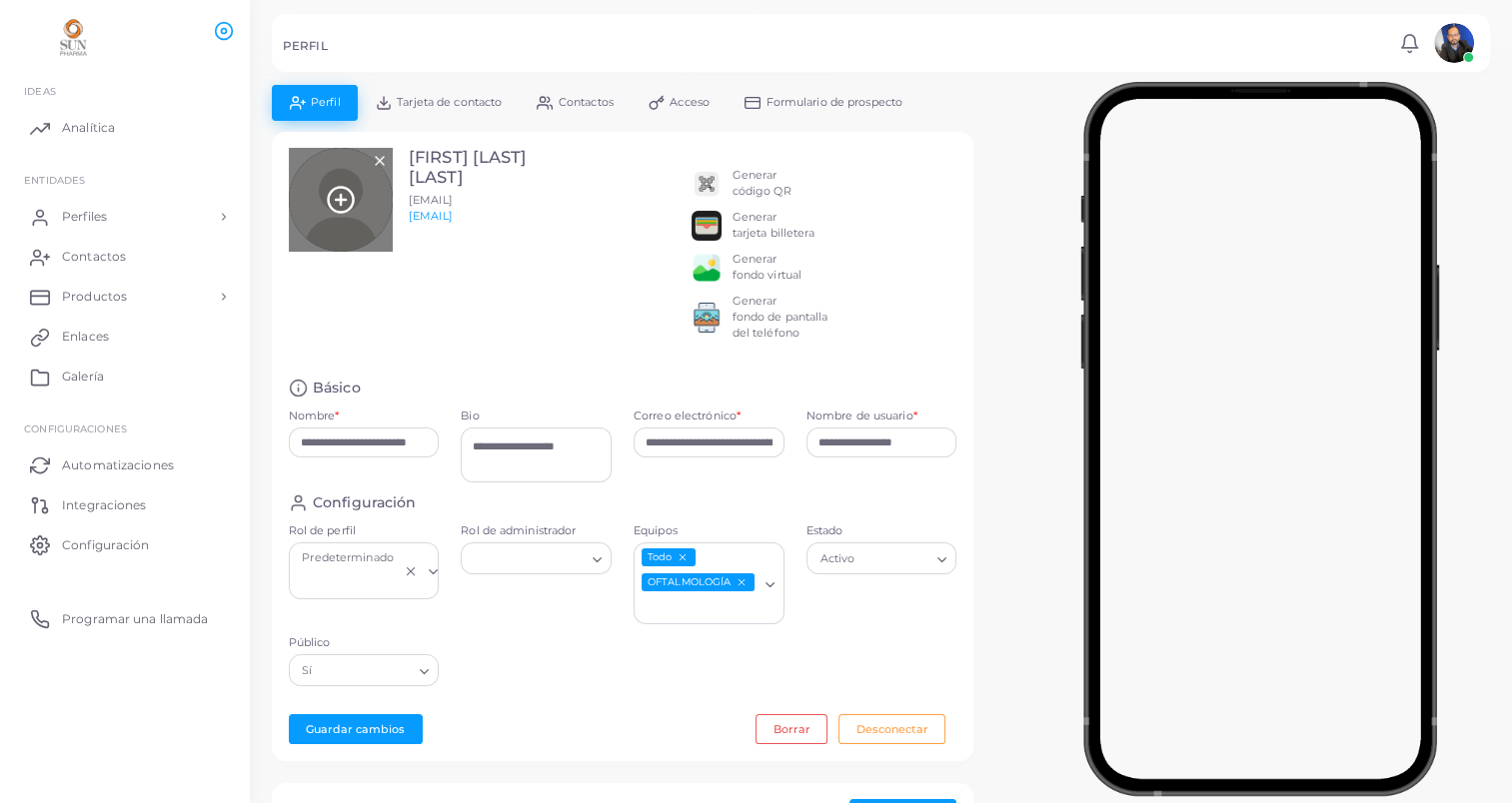 click 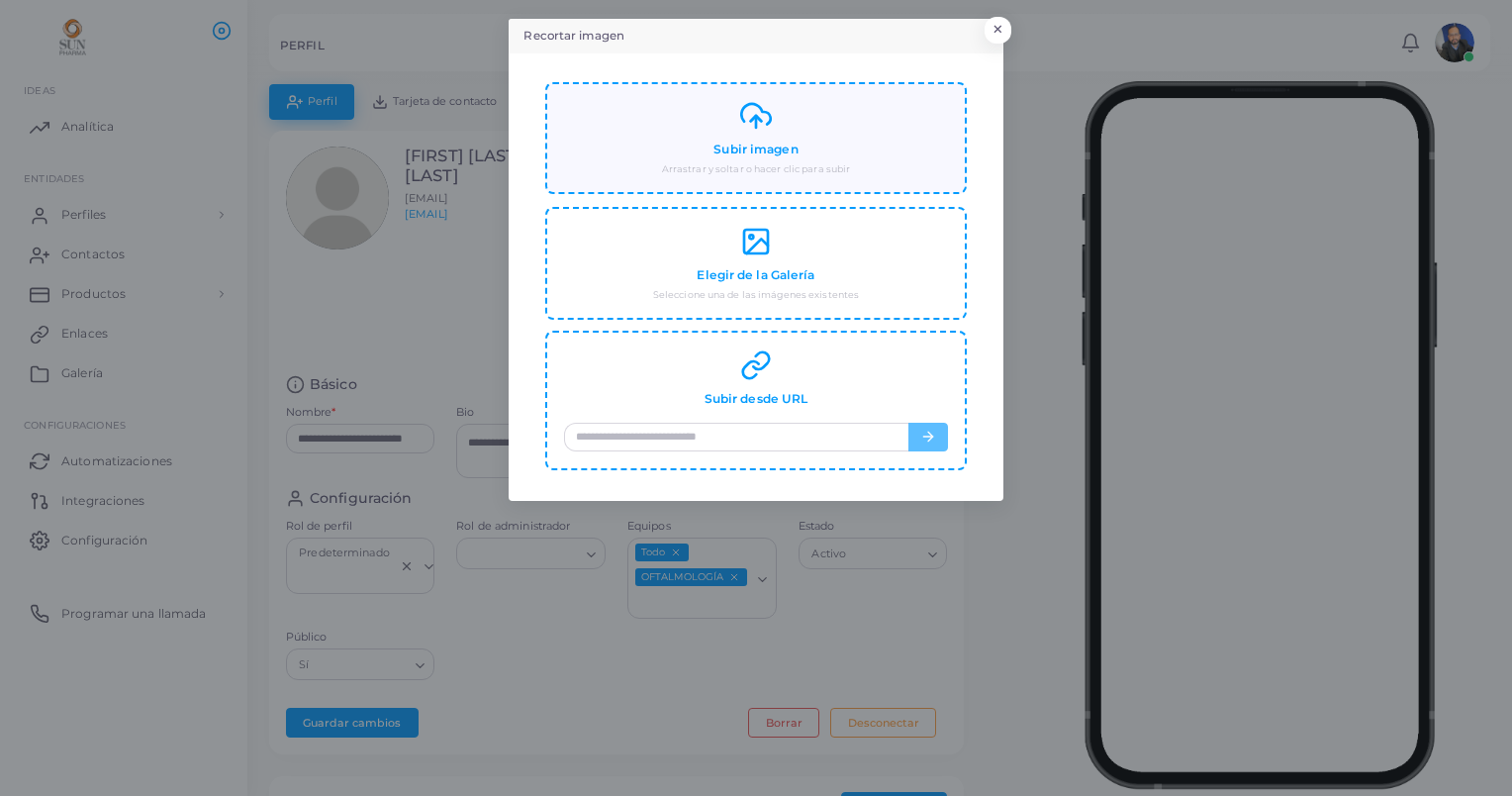 click on "Subir imagen" at bounding box center [755, 149] 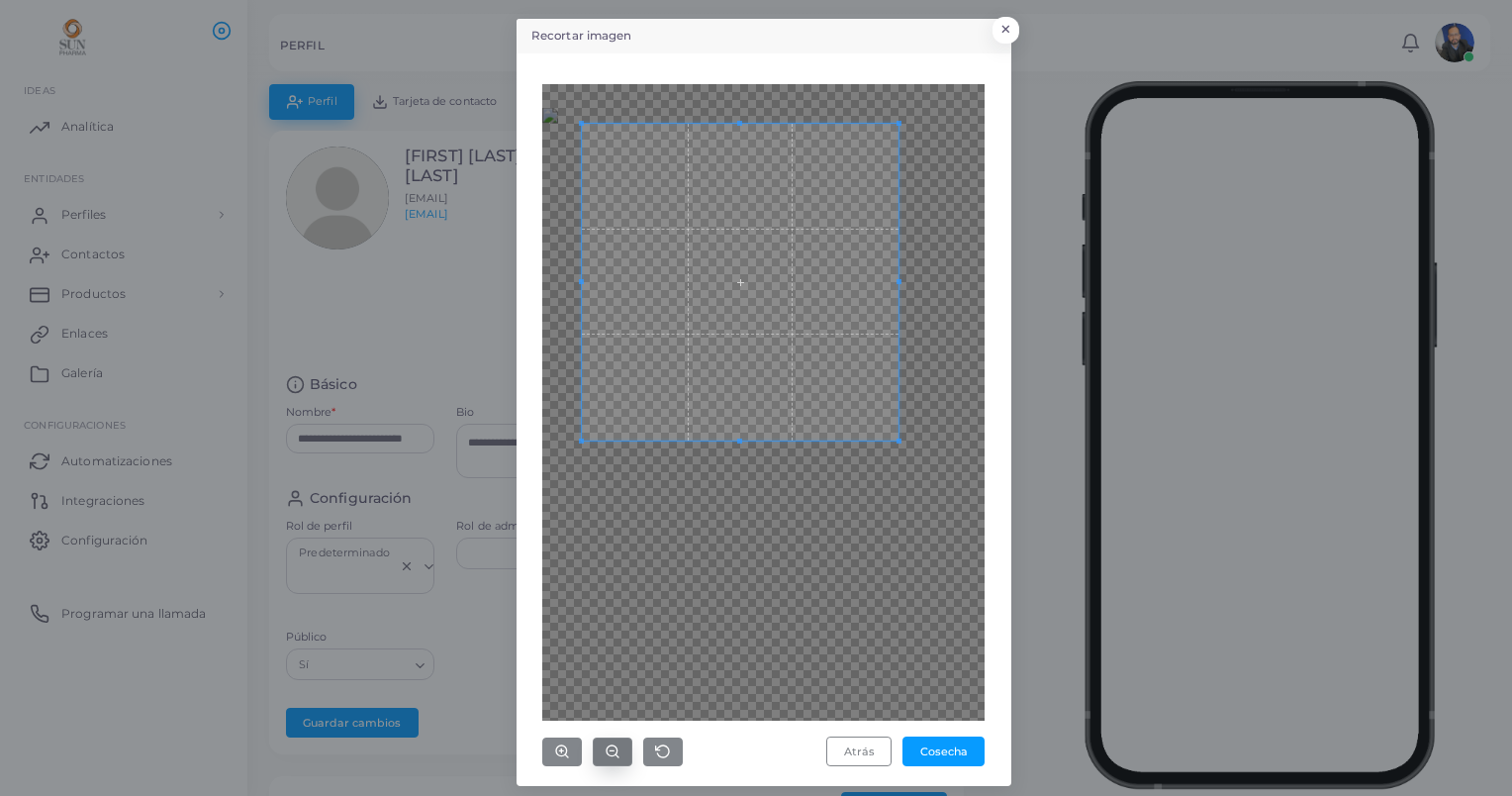 click 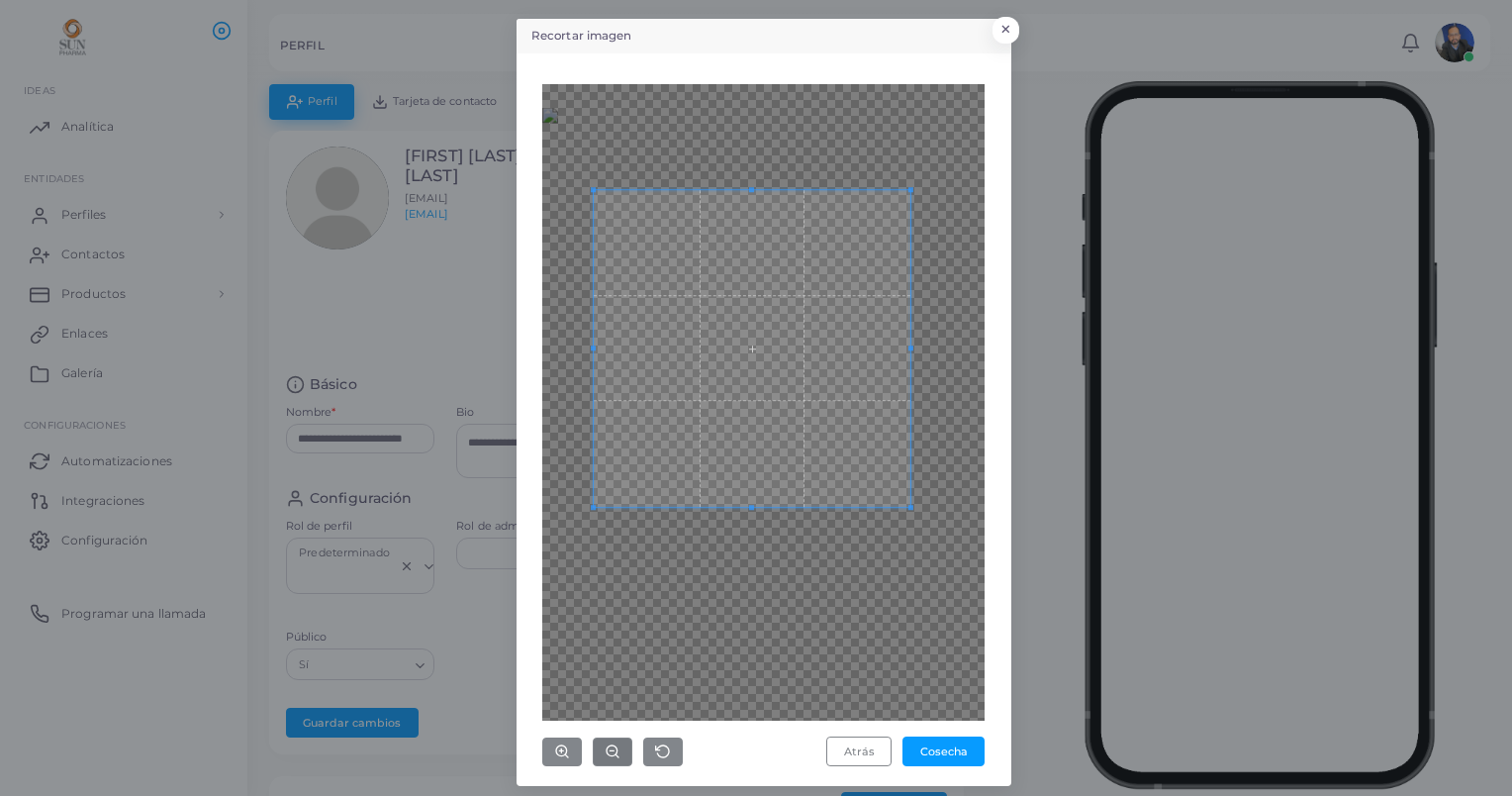 click at bounding box center [752, 348] 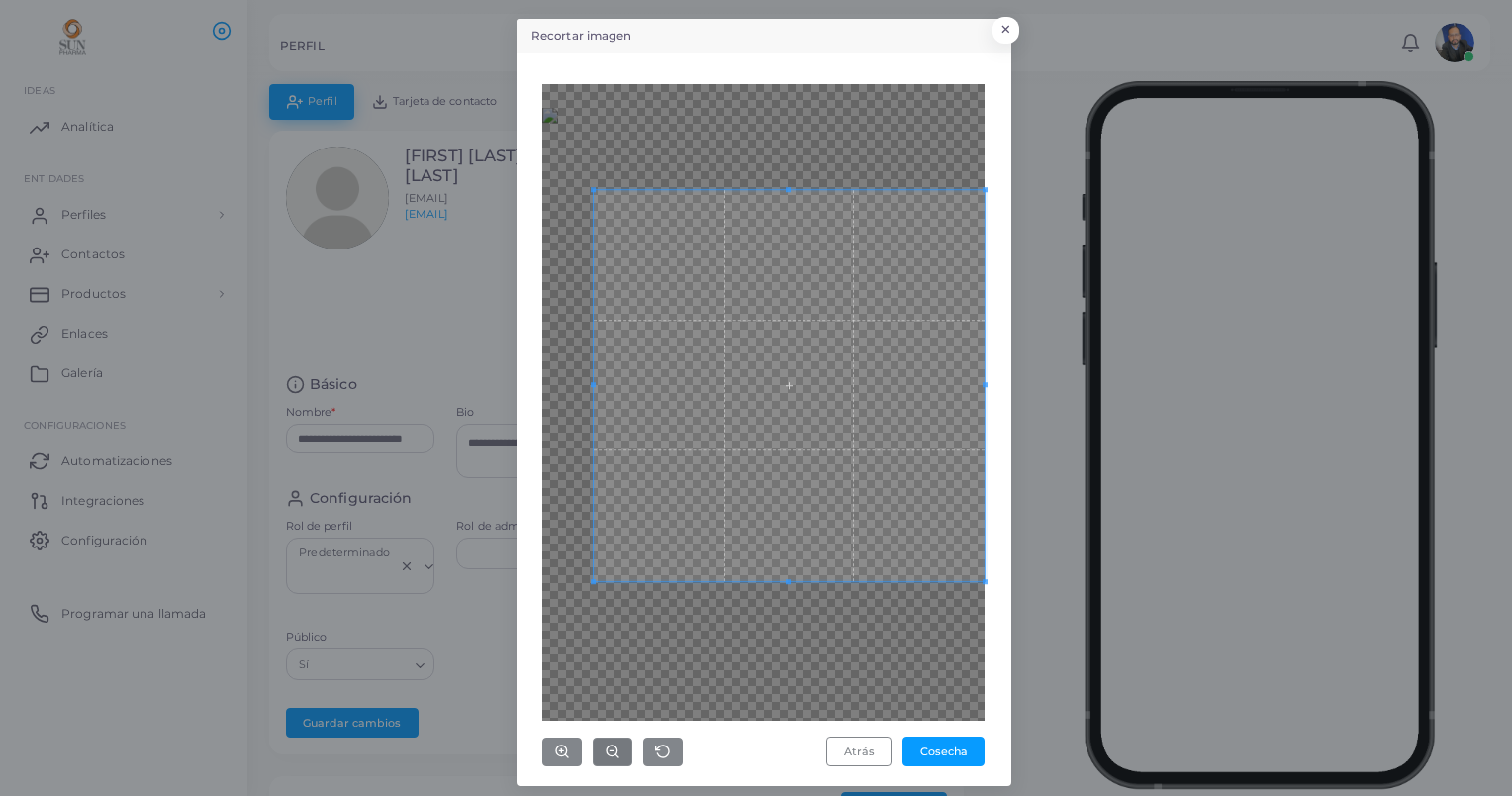 click on "[USER] [EMAIL] [EMAIL] [EMAIL] [ROLE] [FIRST] [MIDDLE] [LAST] [EMAIL] [EMAIL] [GENERATE] [QR] [GENERATE] [WALLET] [GENERATE] [VIRTUAL] [GENERATE] [PHONE] [BASIC] [NAME] [BIO] [EMAIL] [USERNAME] [CONFIGURATION] [PROFILE] [ROLE] [LOADING]" at bounding box center (756, 398) 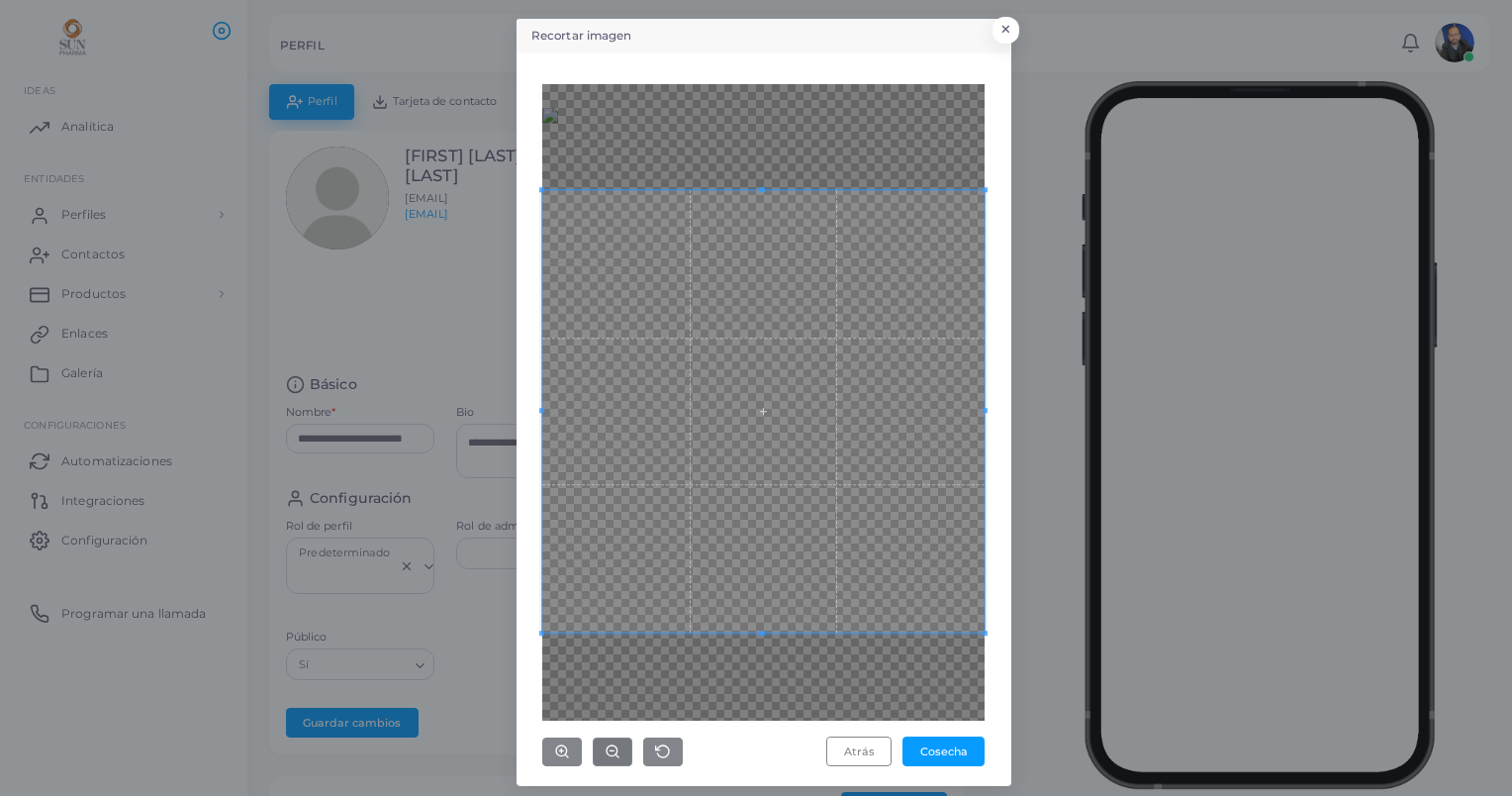 click on "Recortar imagen ×  Atrás   Cosecha" at bounding box center (756, 398) 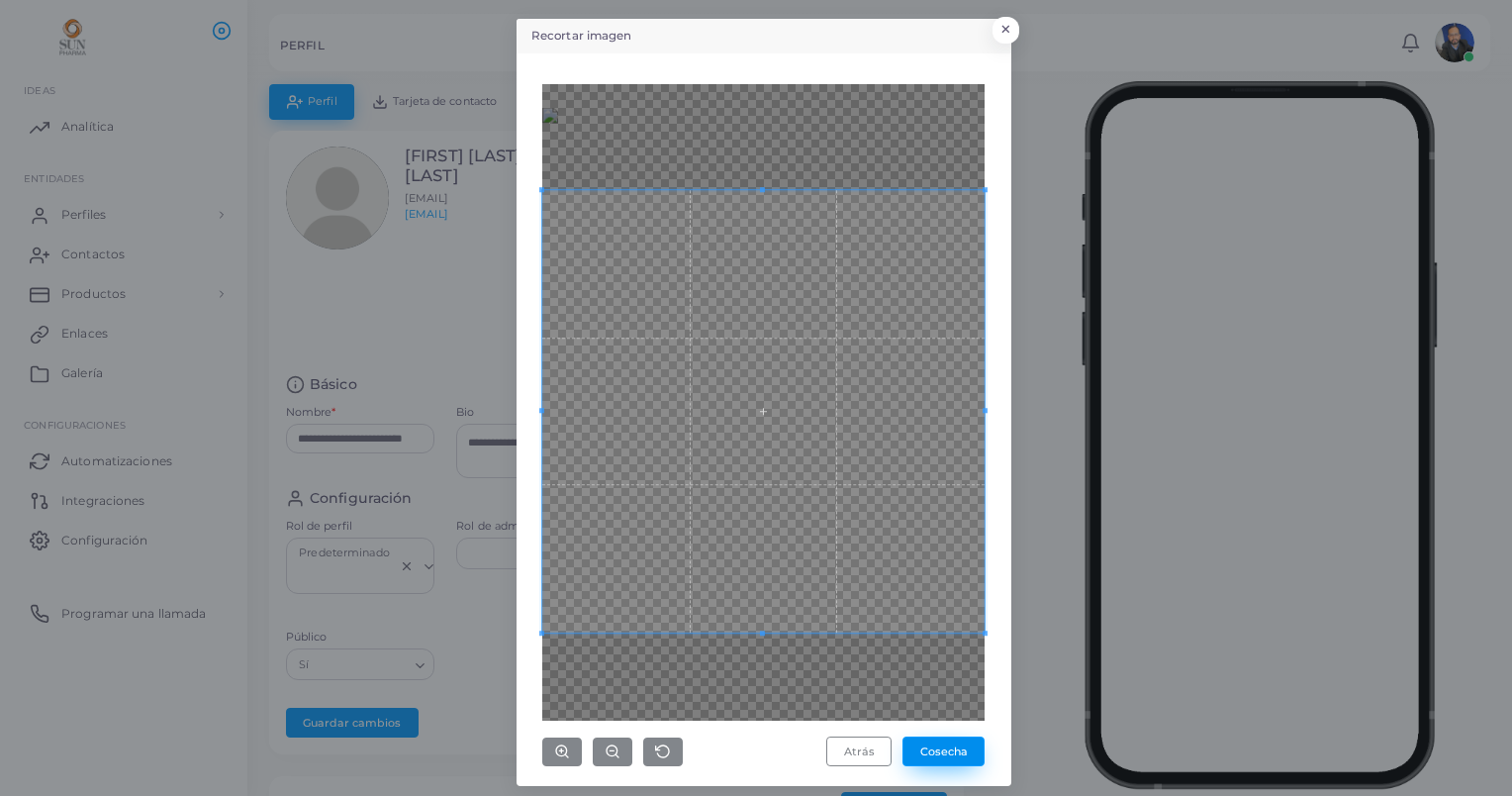 click on "Cosecha" at bounding box center (943, 751) 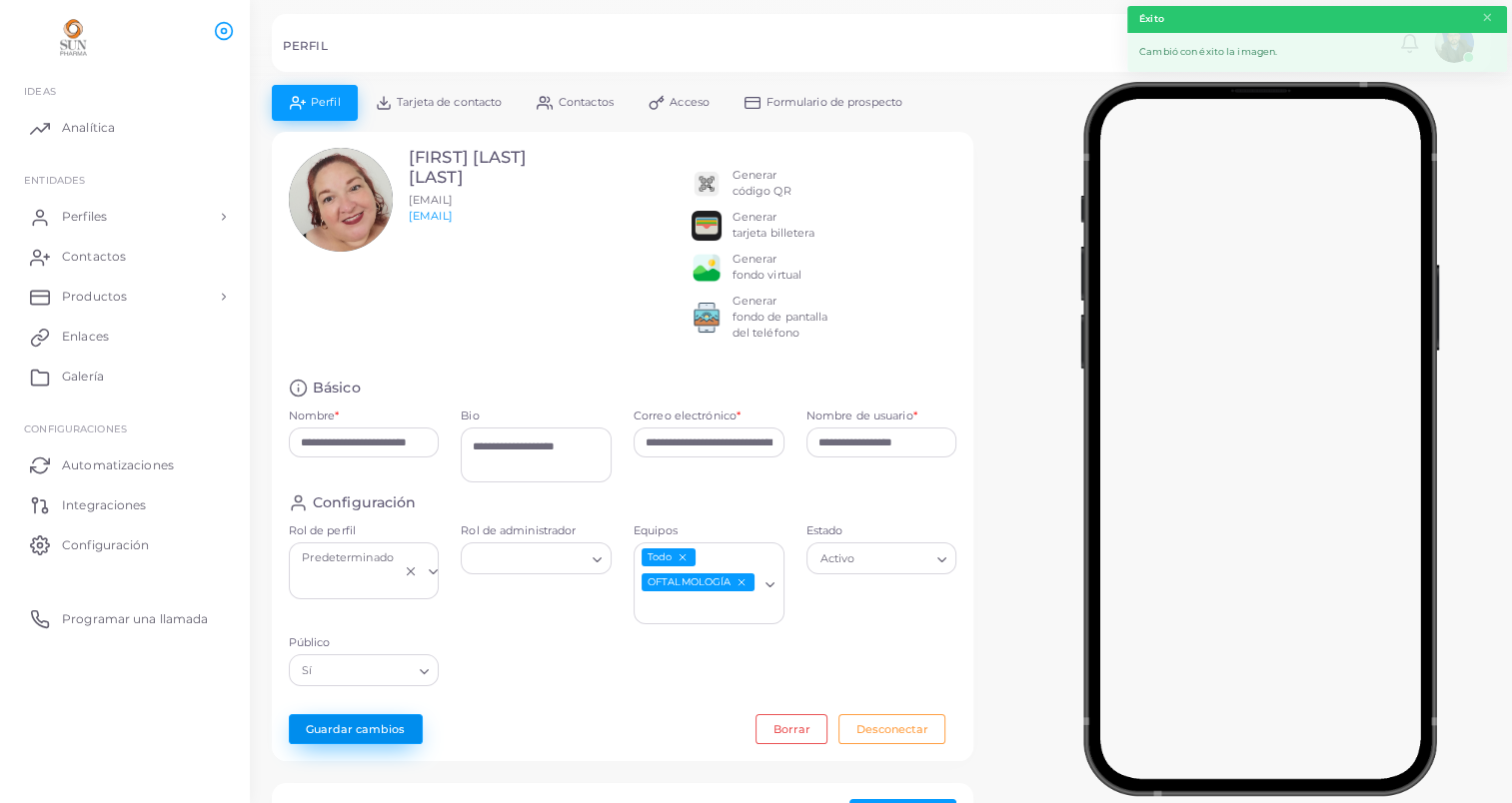 click on "Guardar cambios" at bounding box center [356, 729] 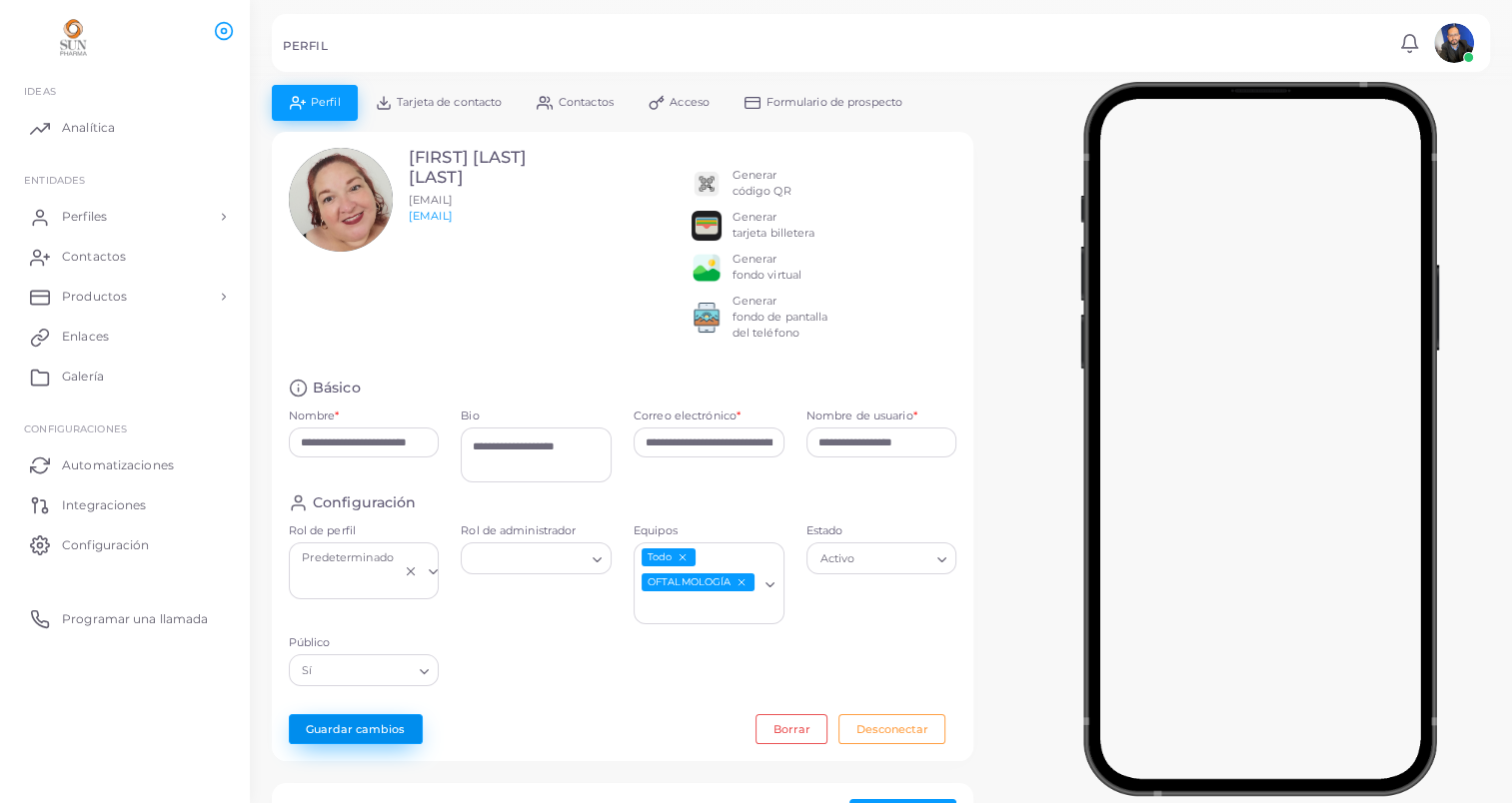 click on "Guardar cambios" at bounding box center [356, 729] 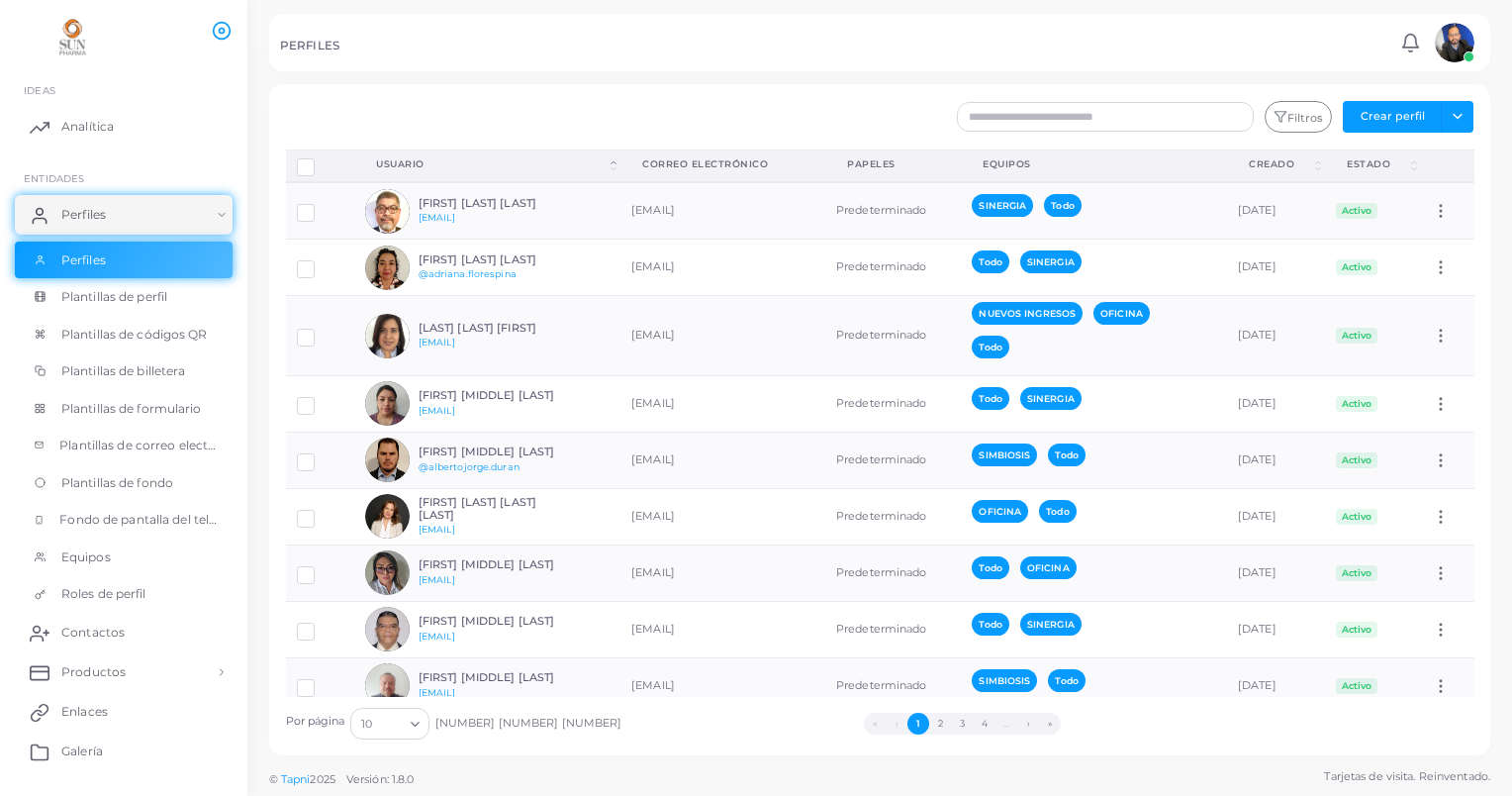 click 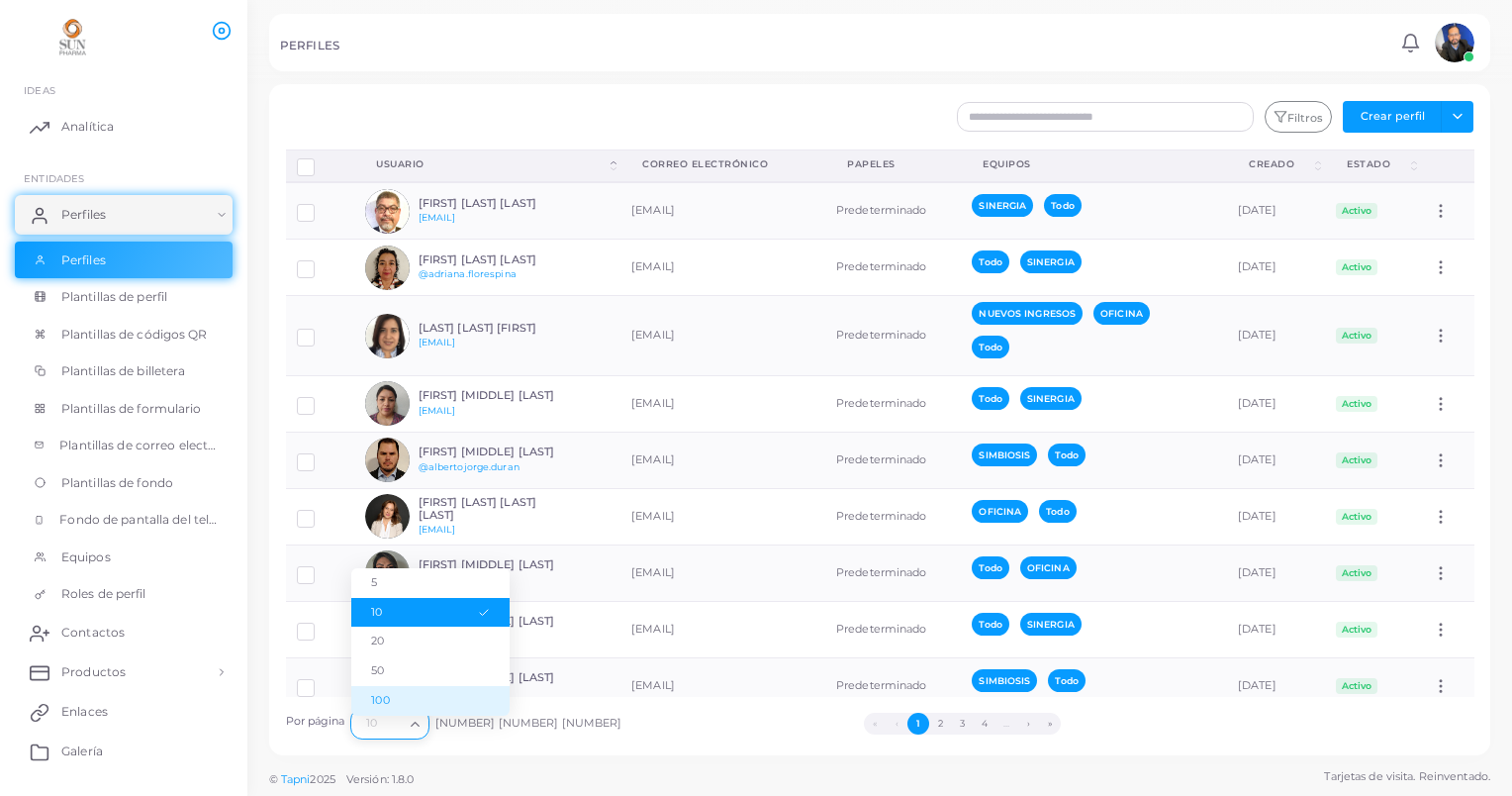 click on "100" at bounding box center [430, 701] 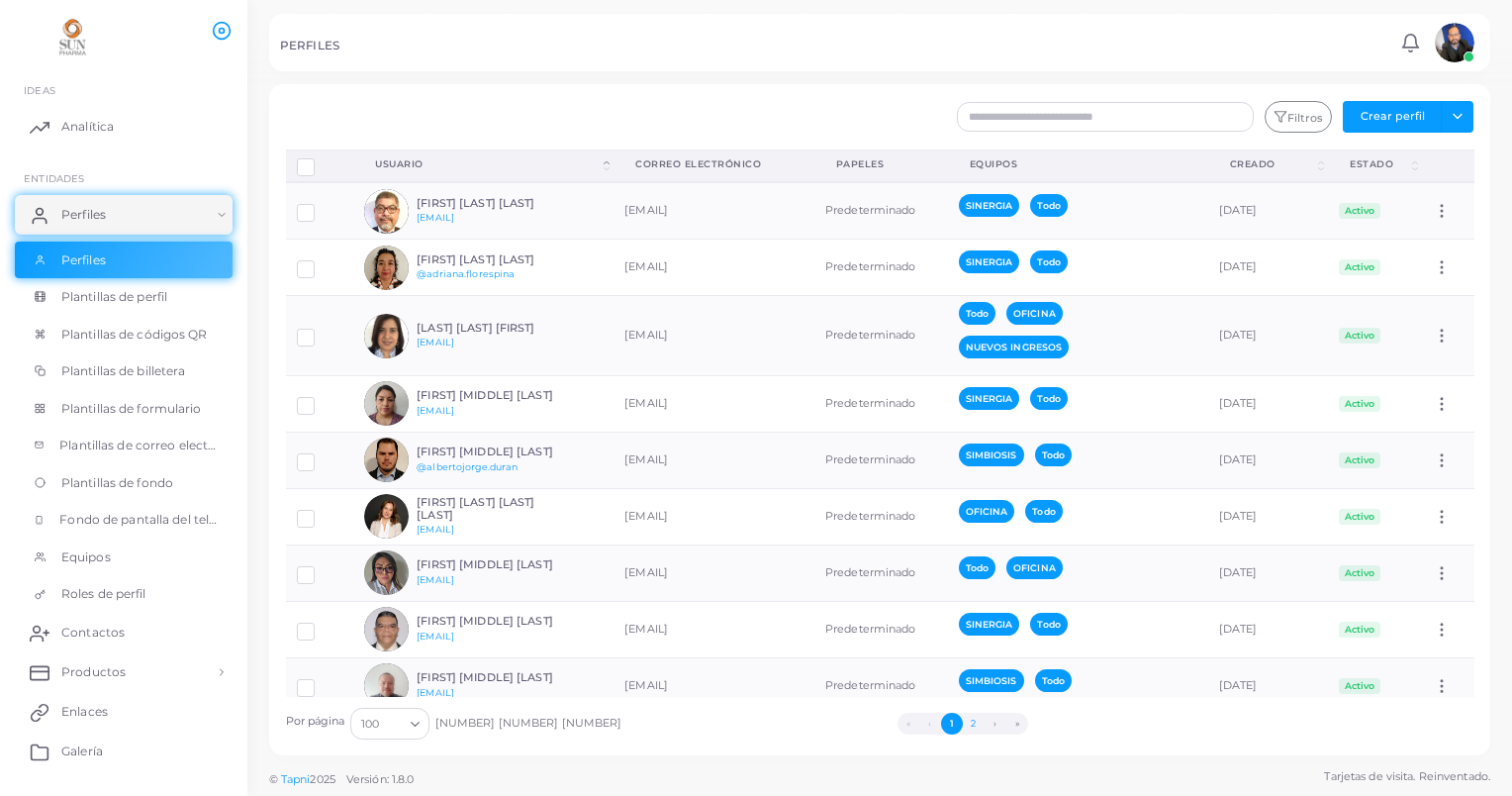 click on "2" at bounding box center [974, 724] 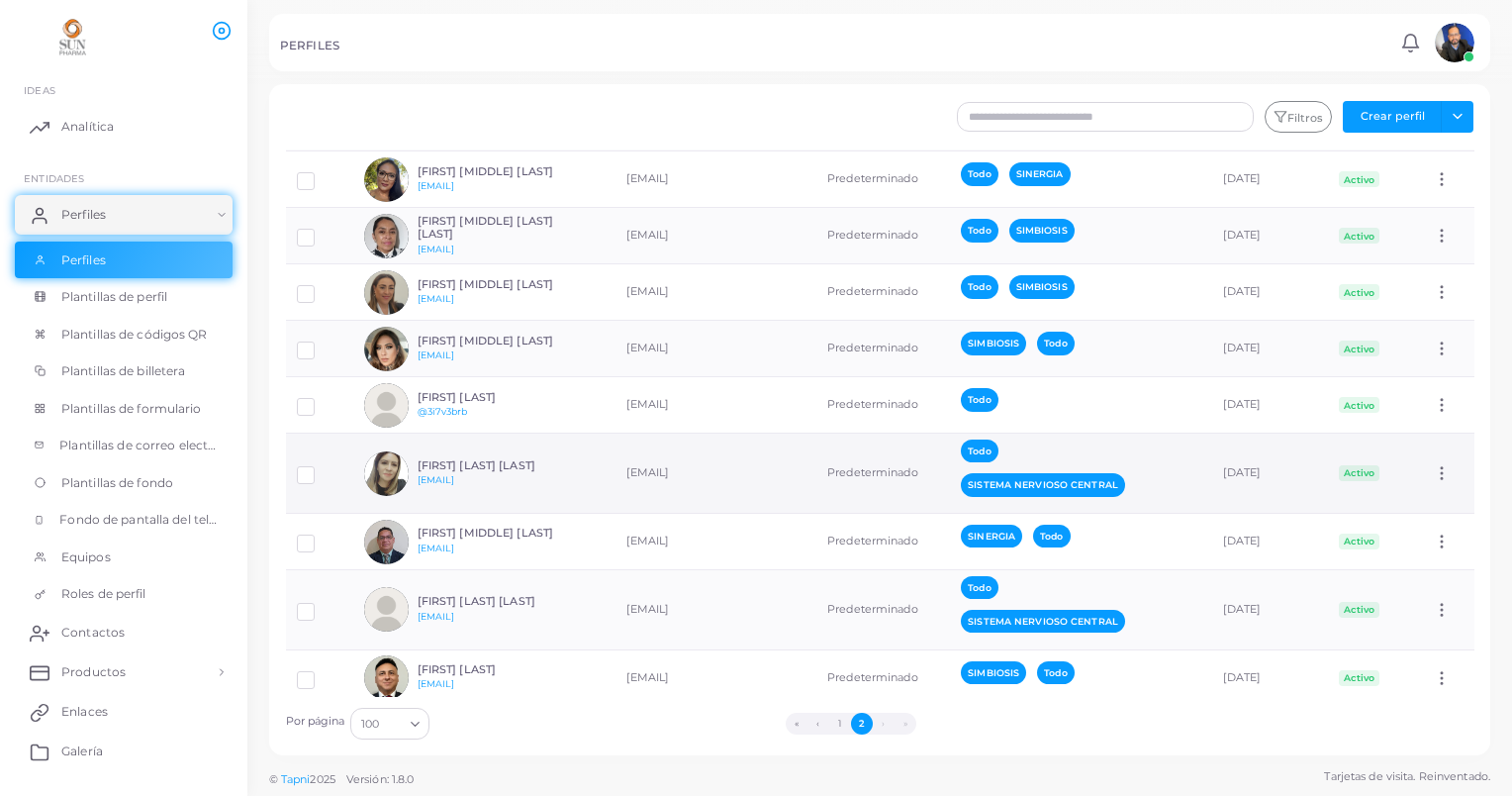 scroll, scrollTop: 1584, scrollLeft: 0, axis: vertical 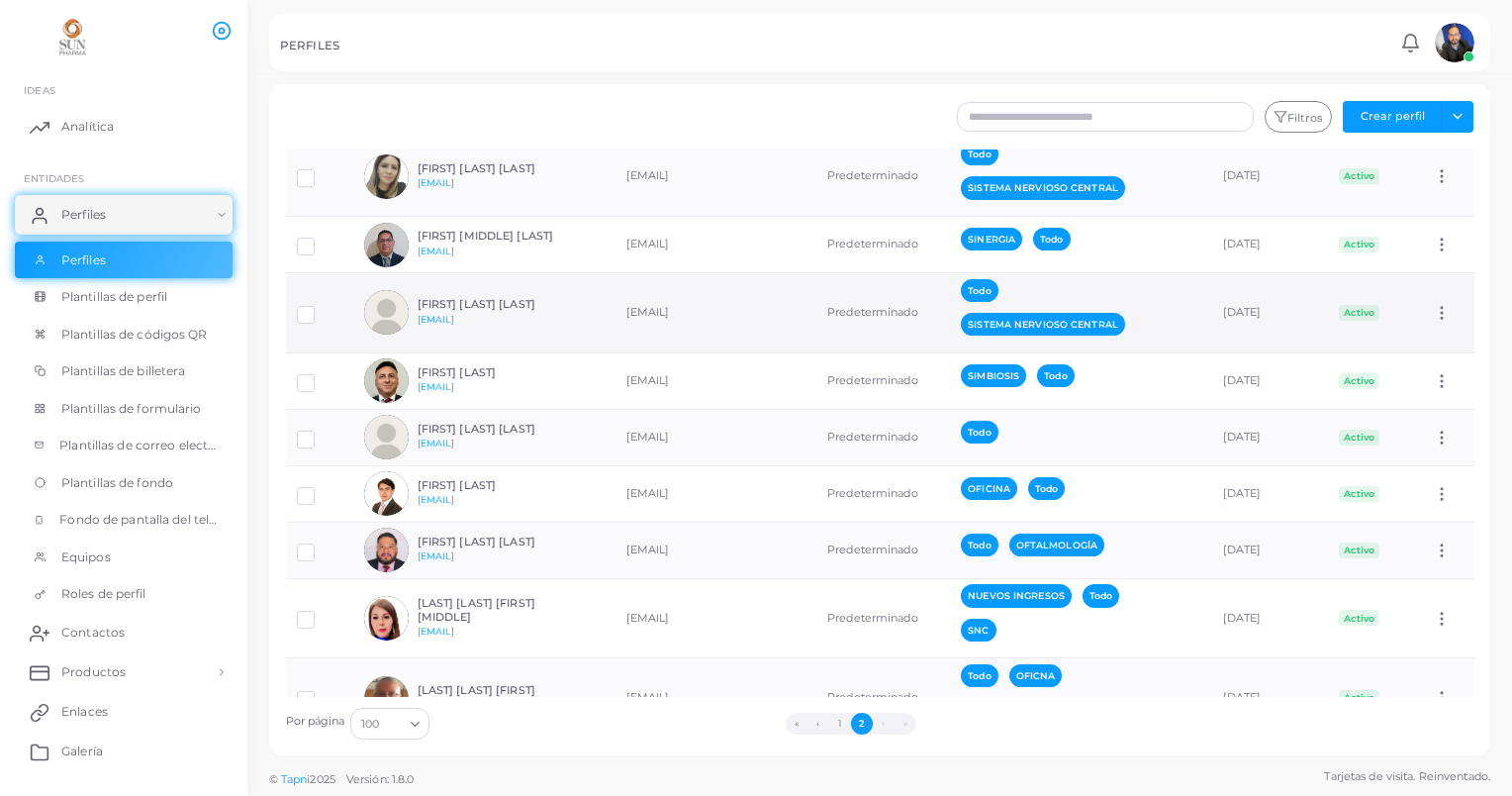 click at bounding box center (321, 307) 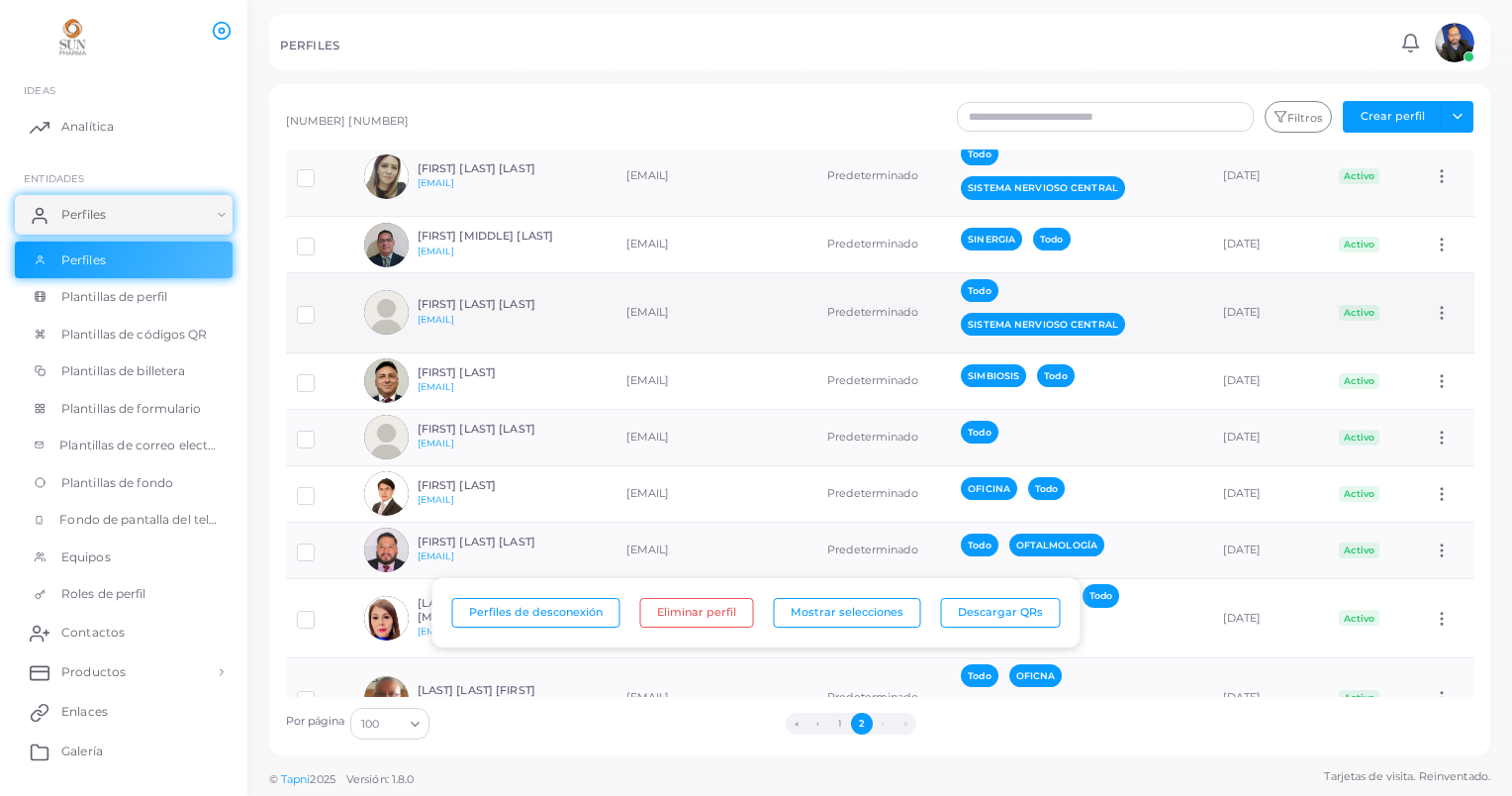 click at bounding box center [386, 312] 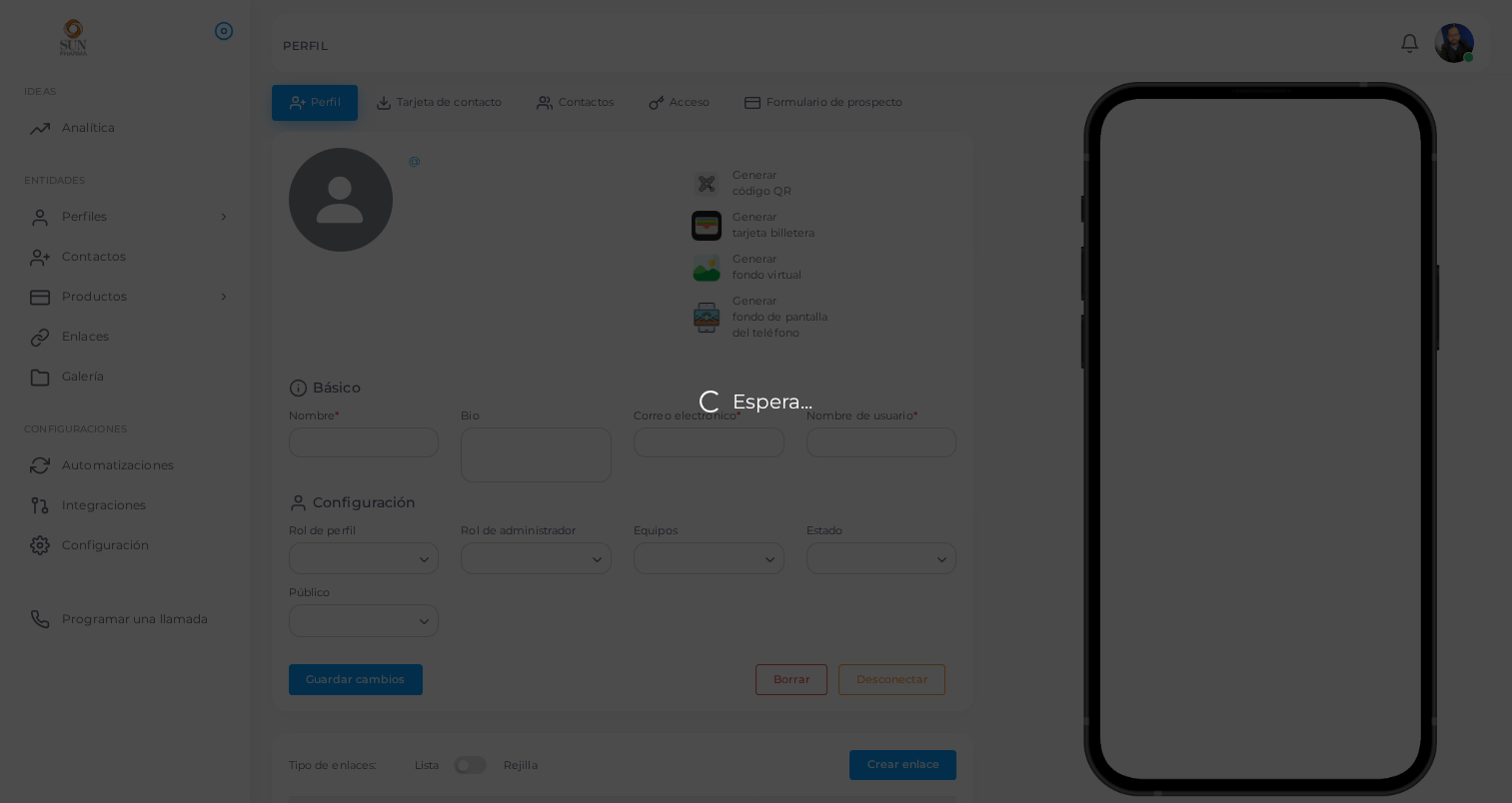 type on "**********" 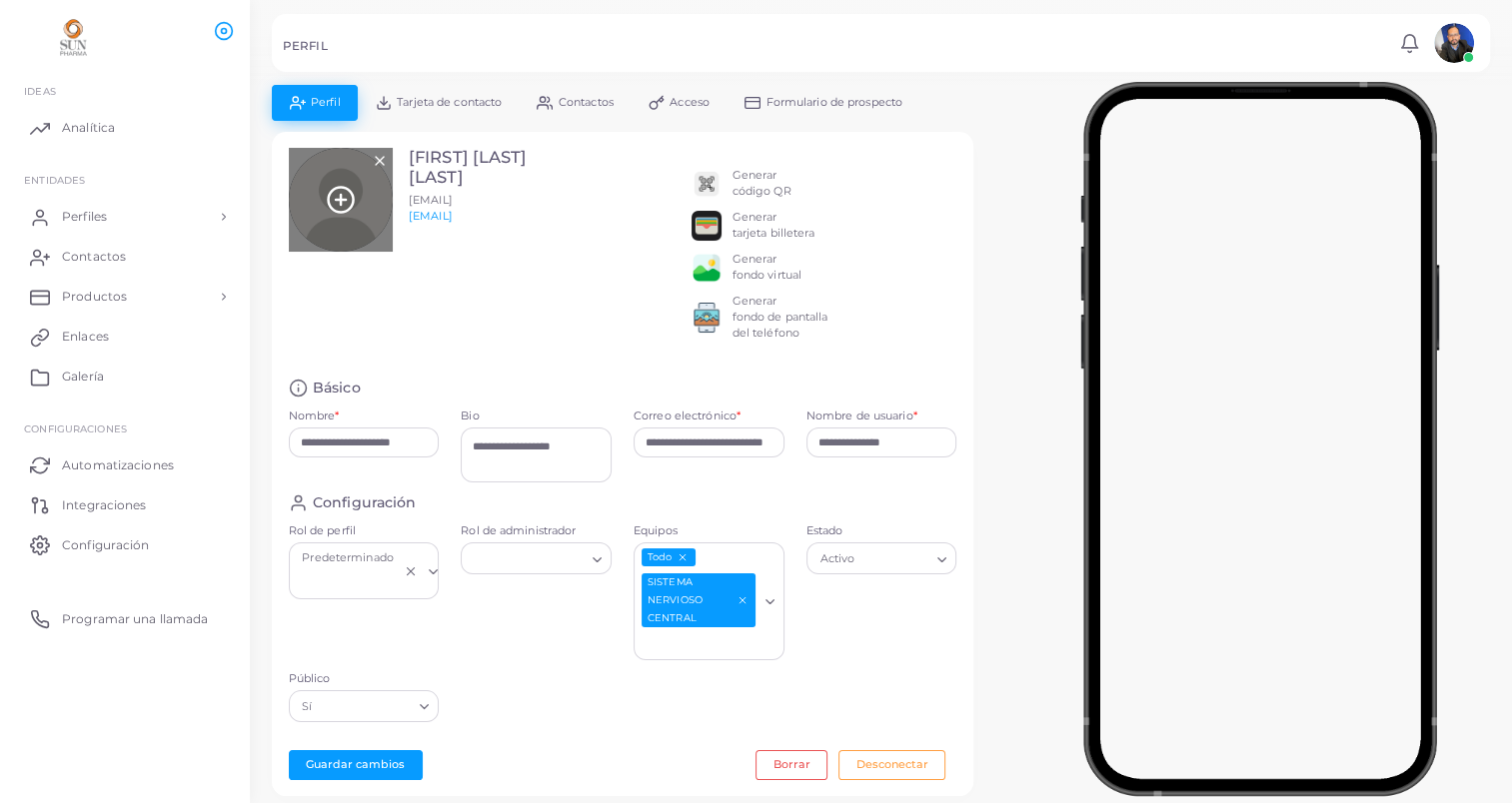 click 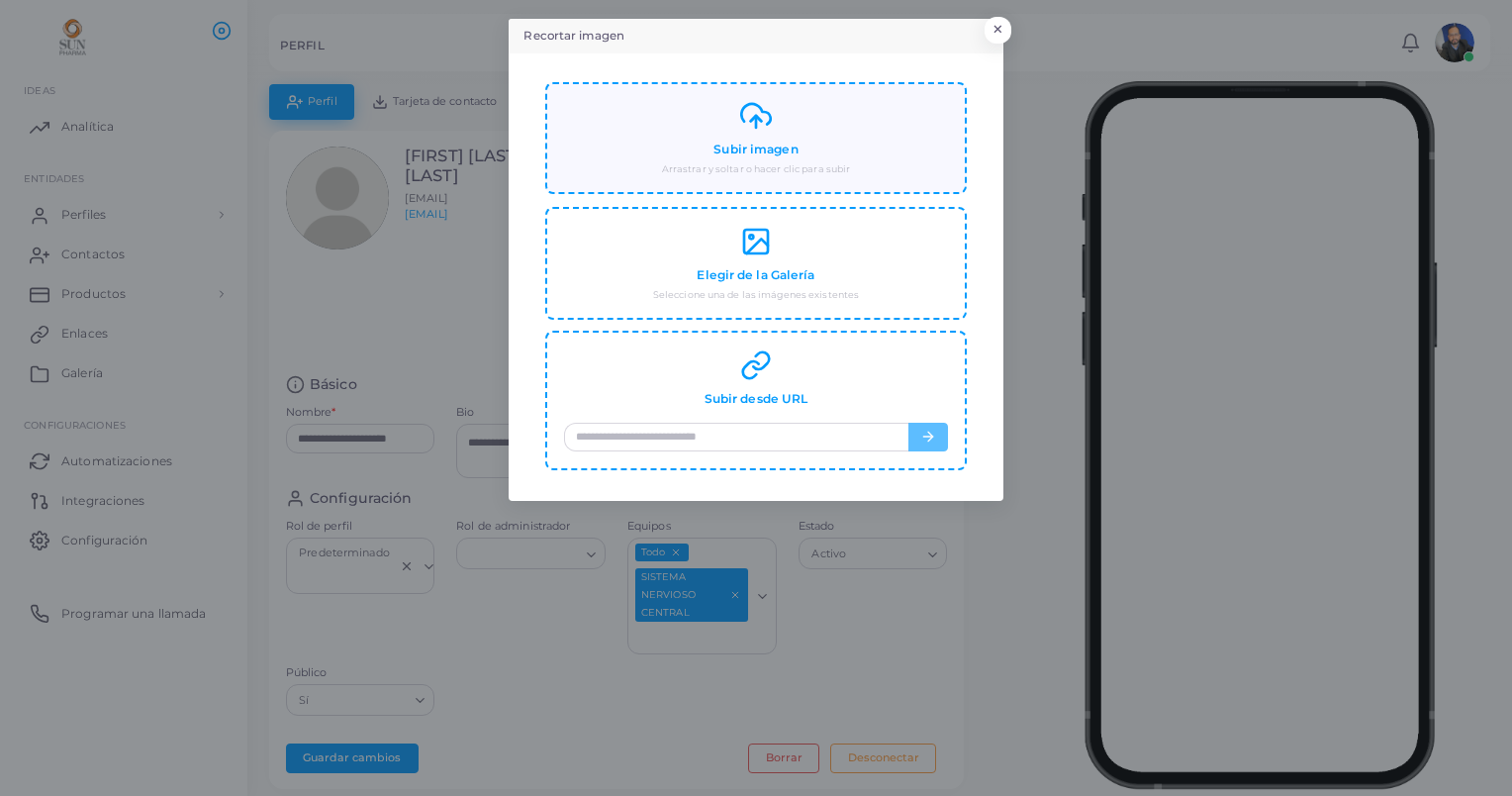 click on "Subir imagen" at bounding box center [755, 149] 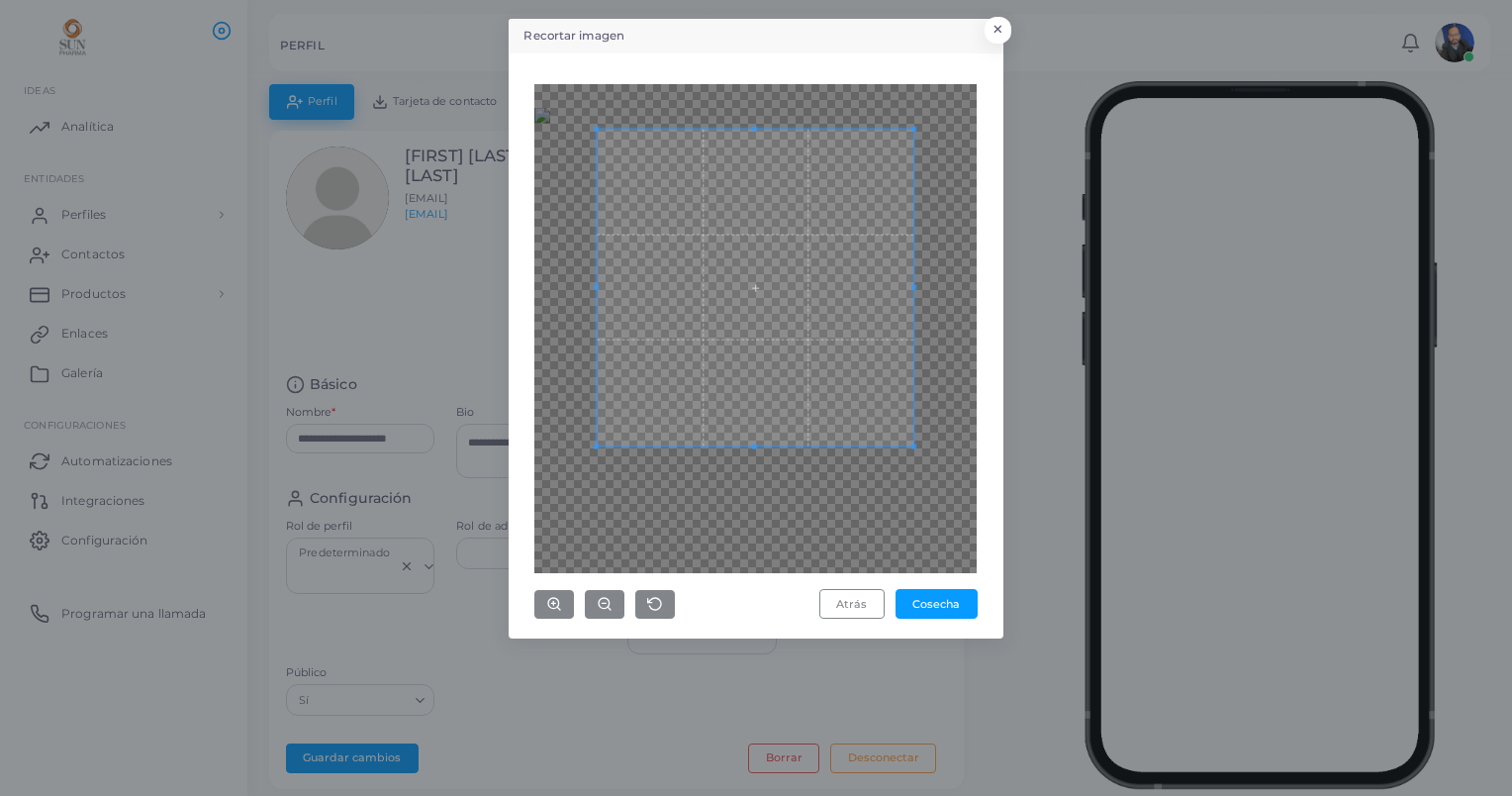 click at bounding box center [756, 287] 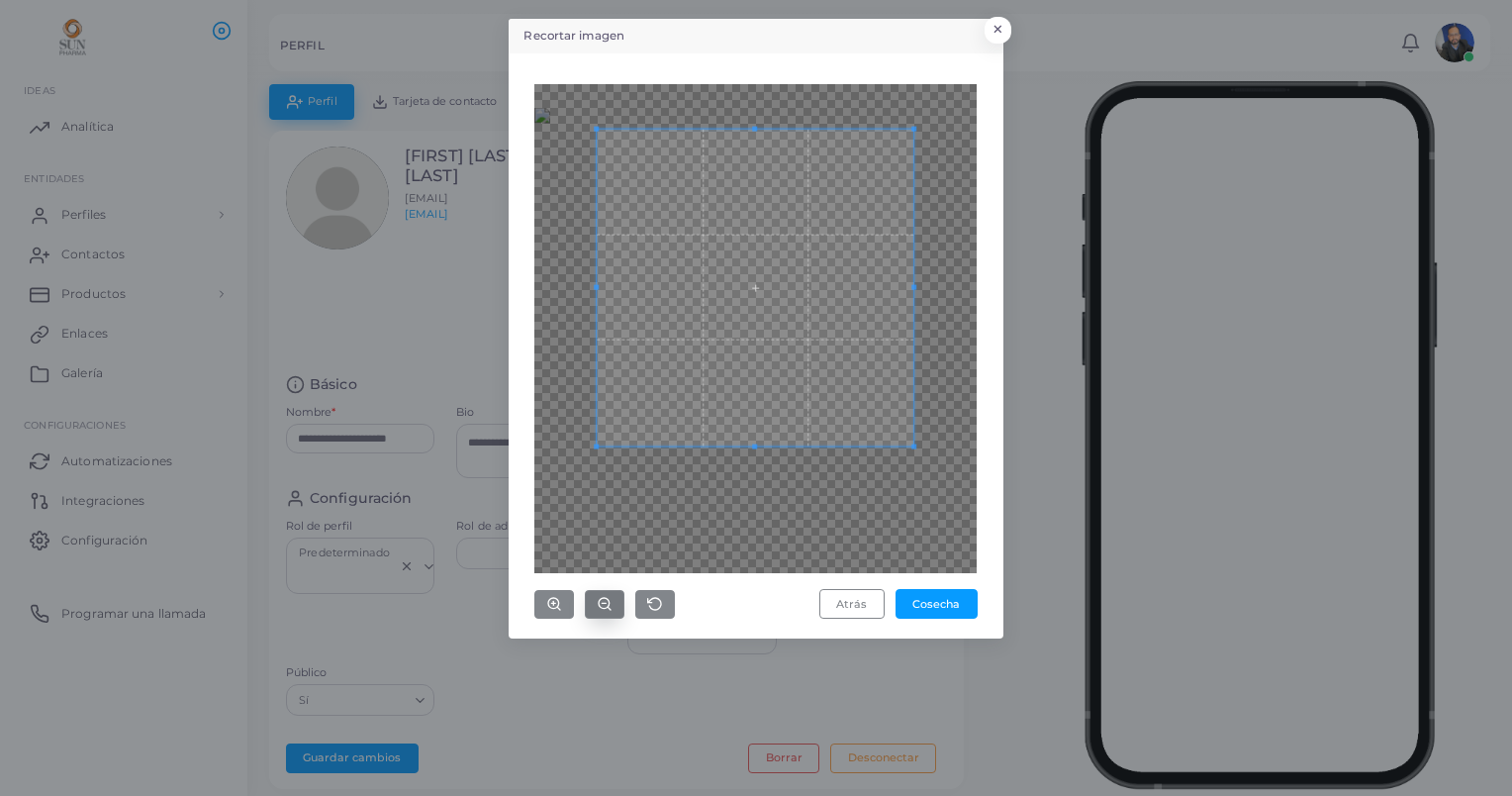 click 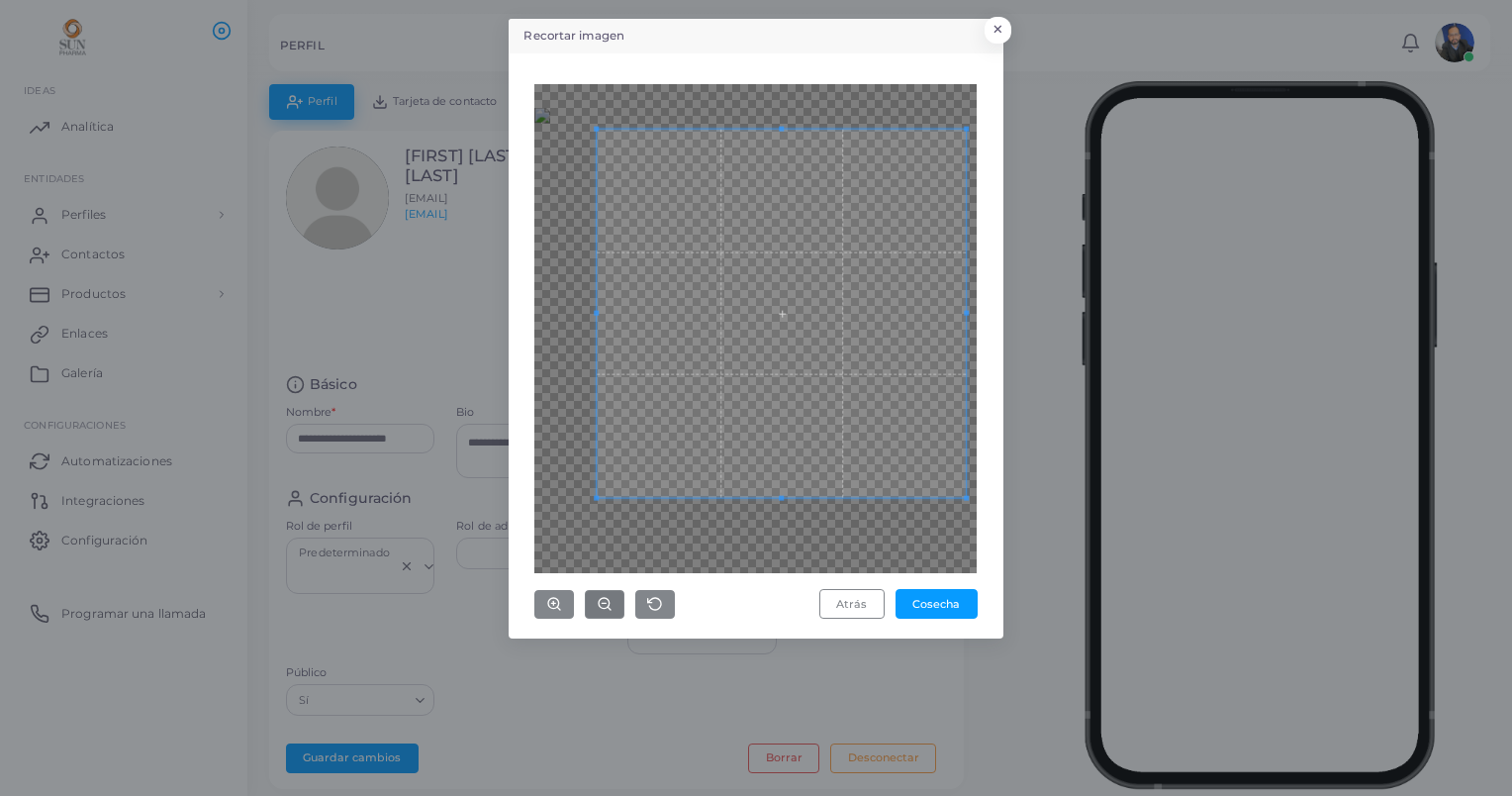 click on "Atrás   Cosecha" at bounding box center (755, 351) 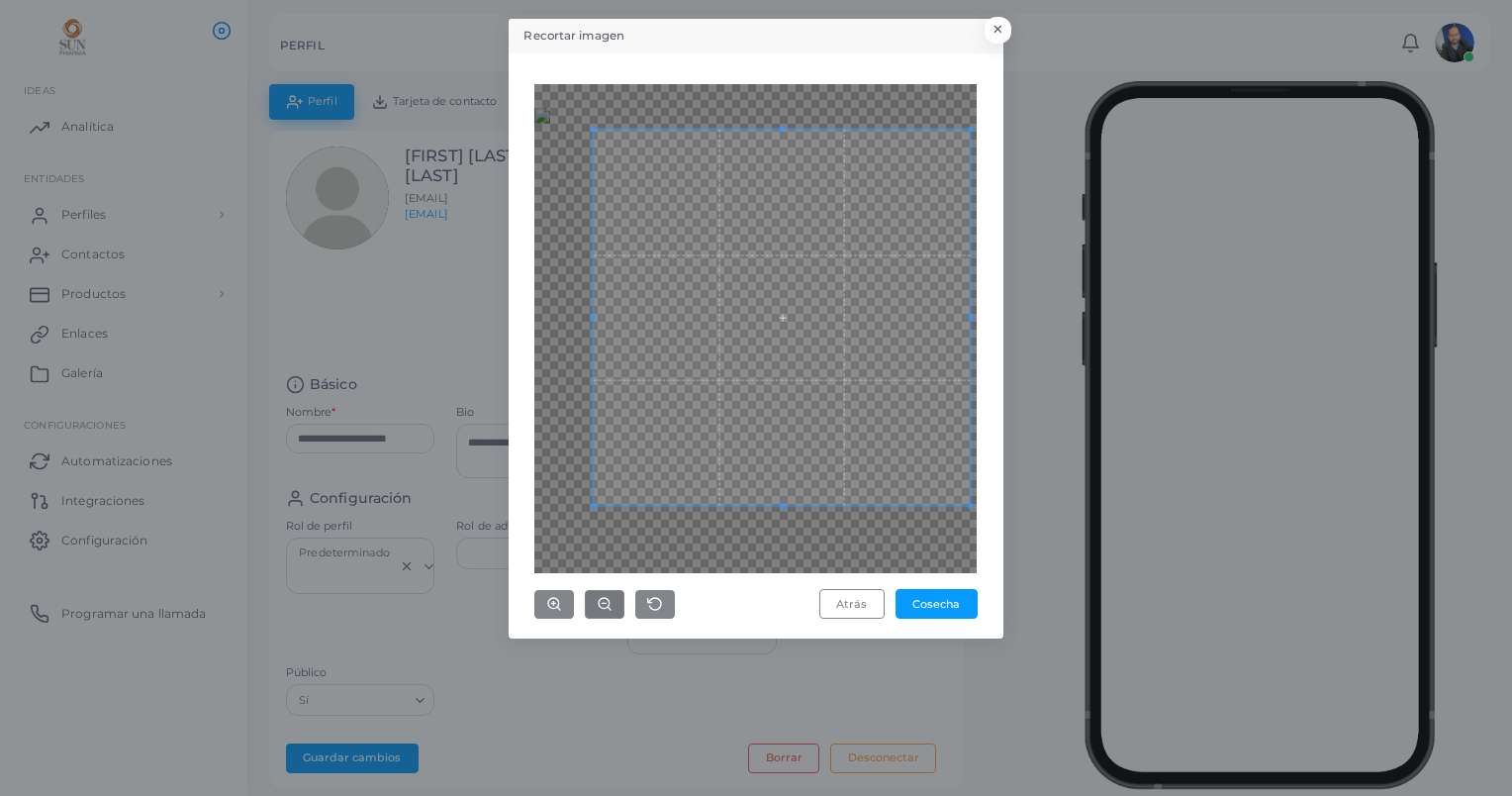 click on "Atrás   Cosecha" at bounding box center (756, 346) 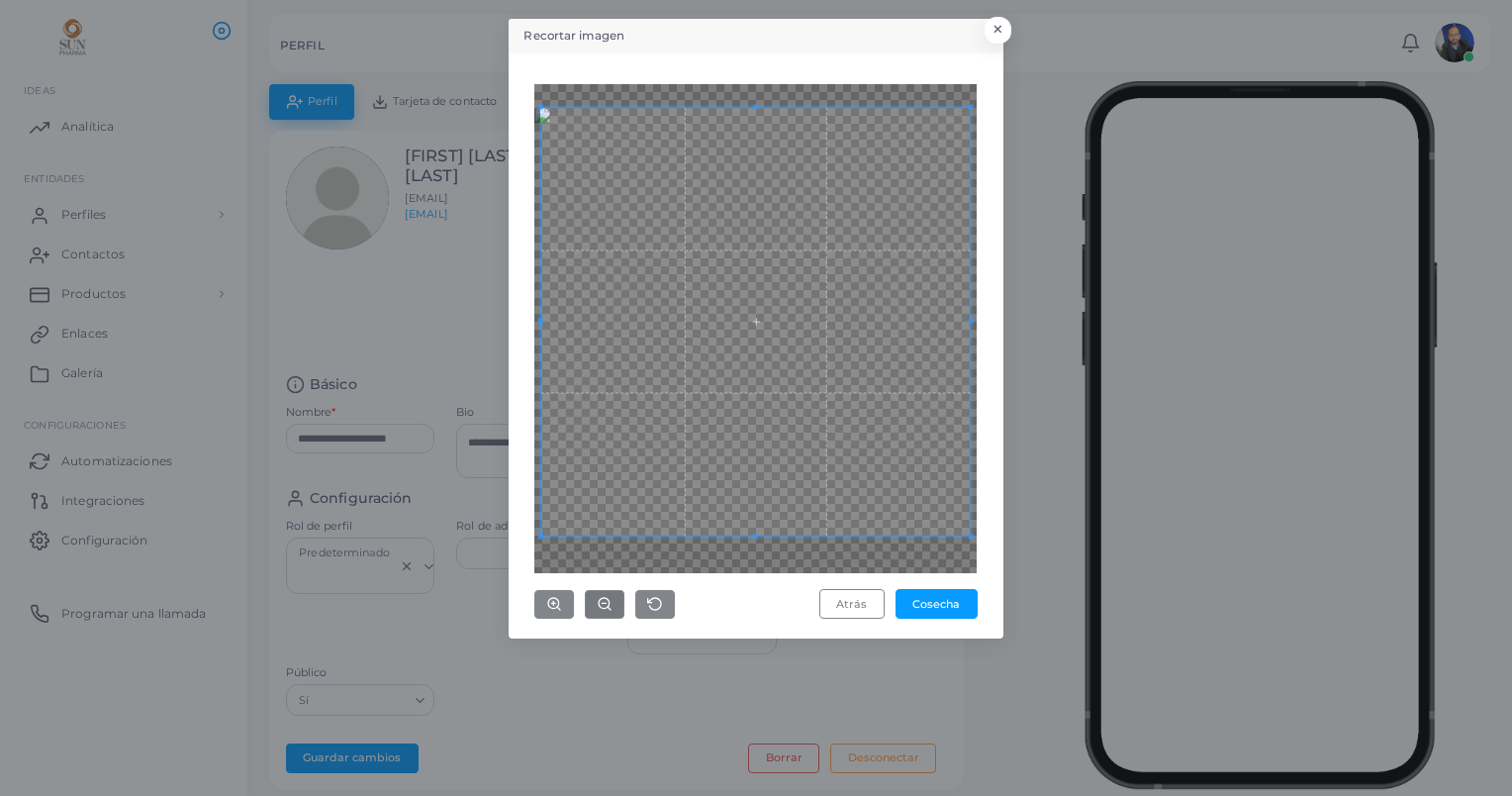 click on "Recortar imagen ×  Atrás   Cosecha" at bounding box center (756, 398) 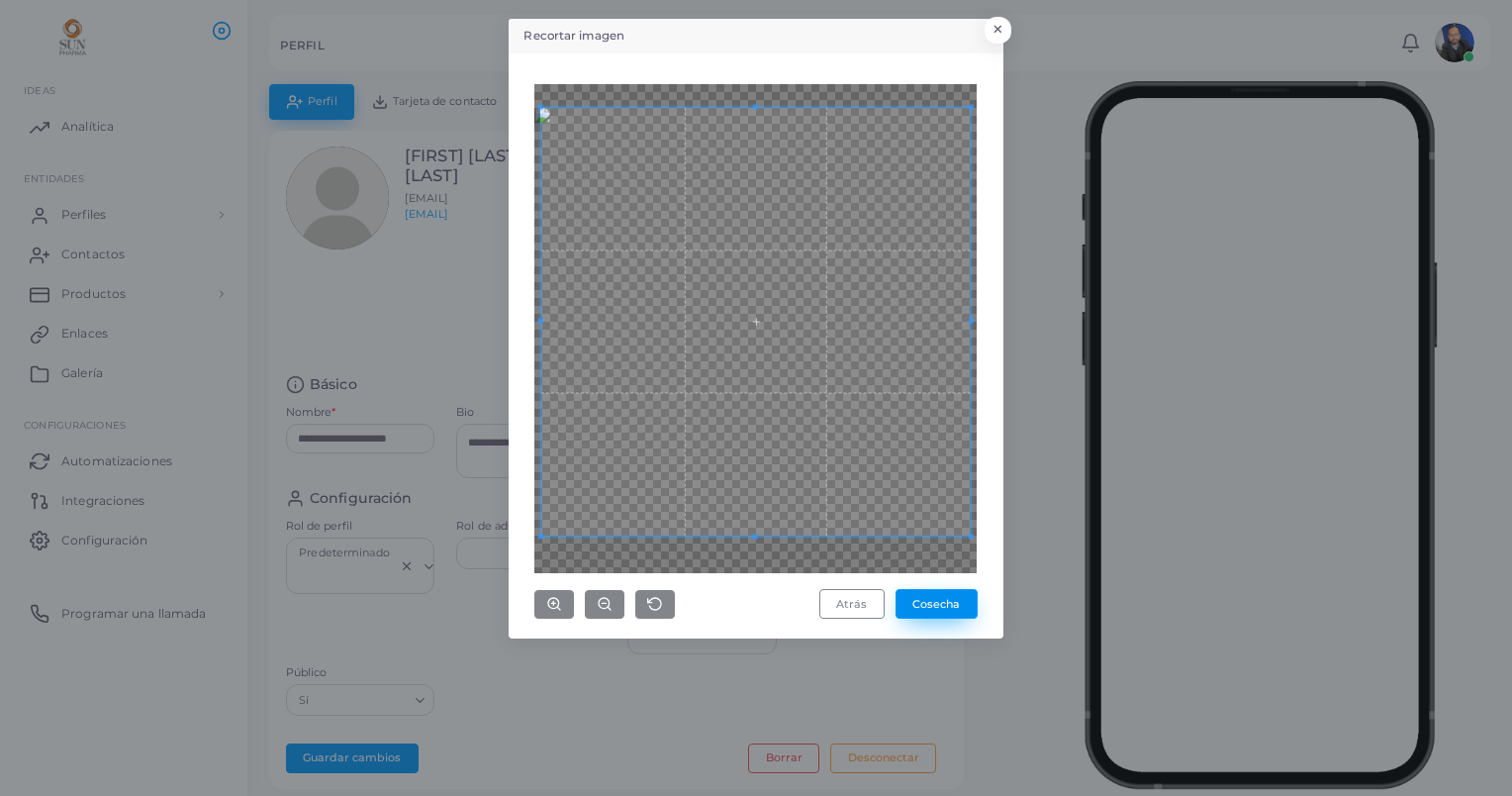 click on "Cosecha" at bounding box center [936, 604] 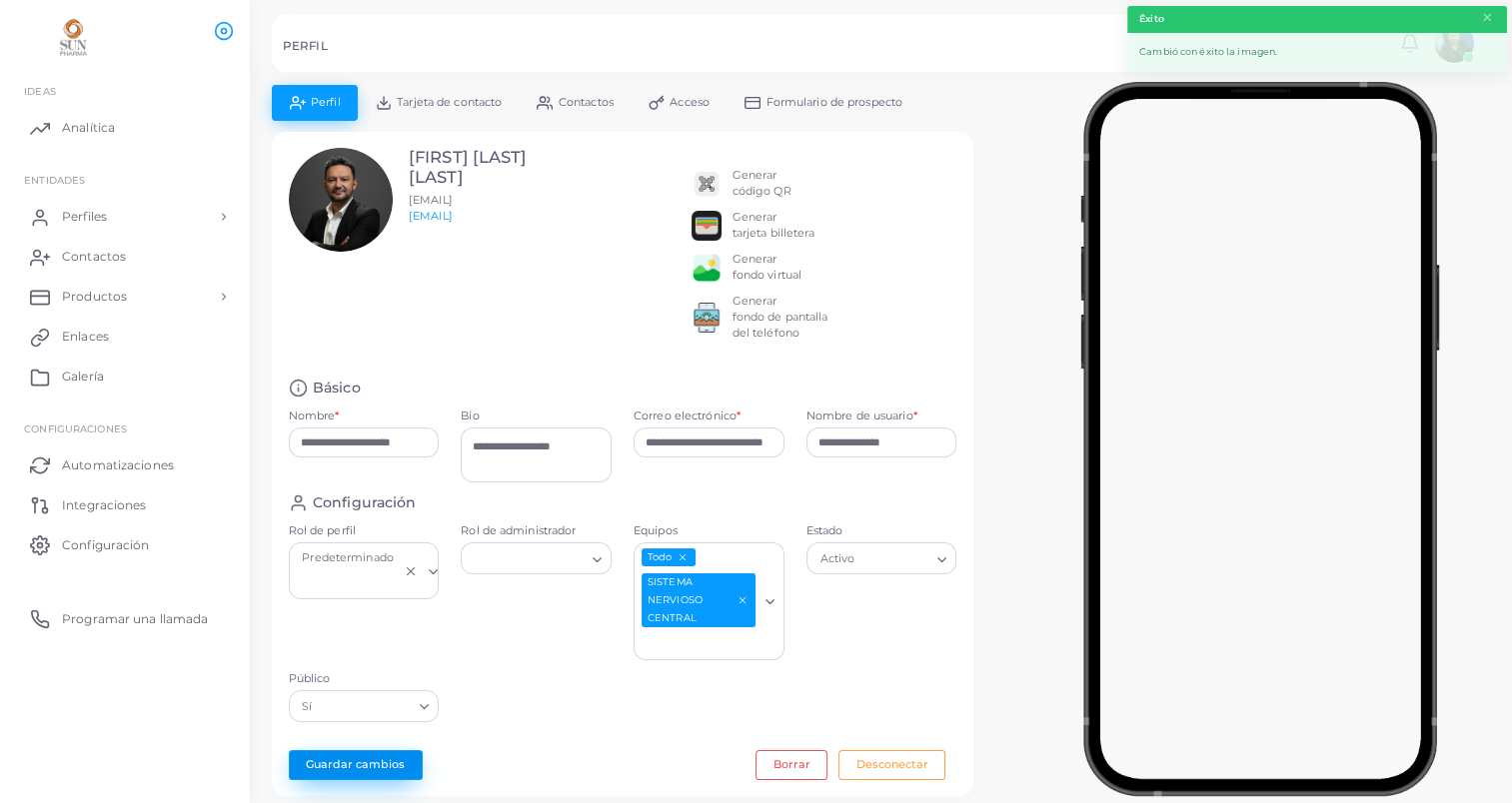 click on "Guardar cambios" at bounding box center (356, 765) 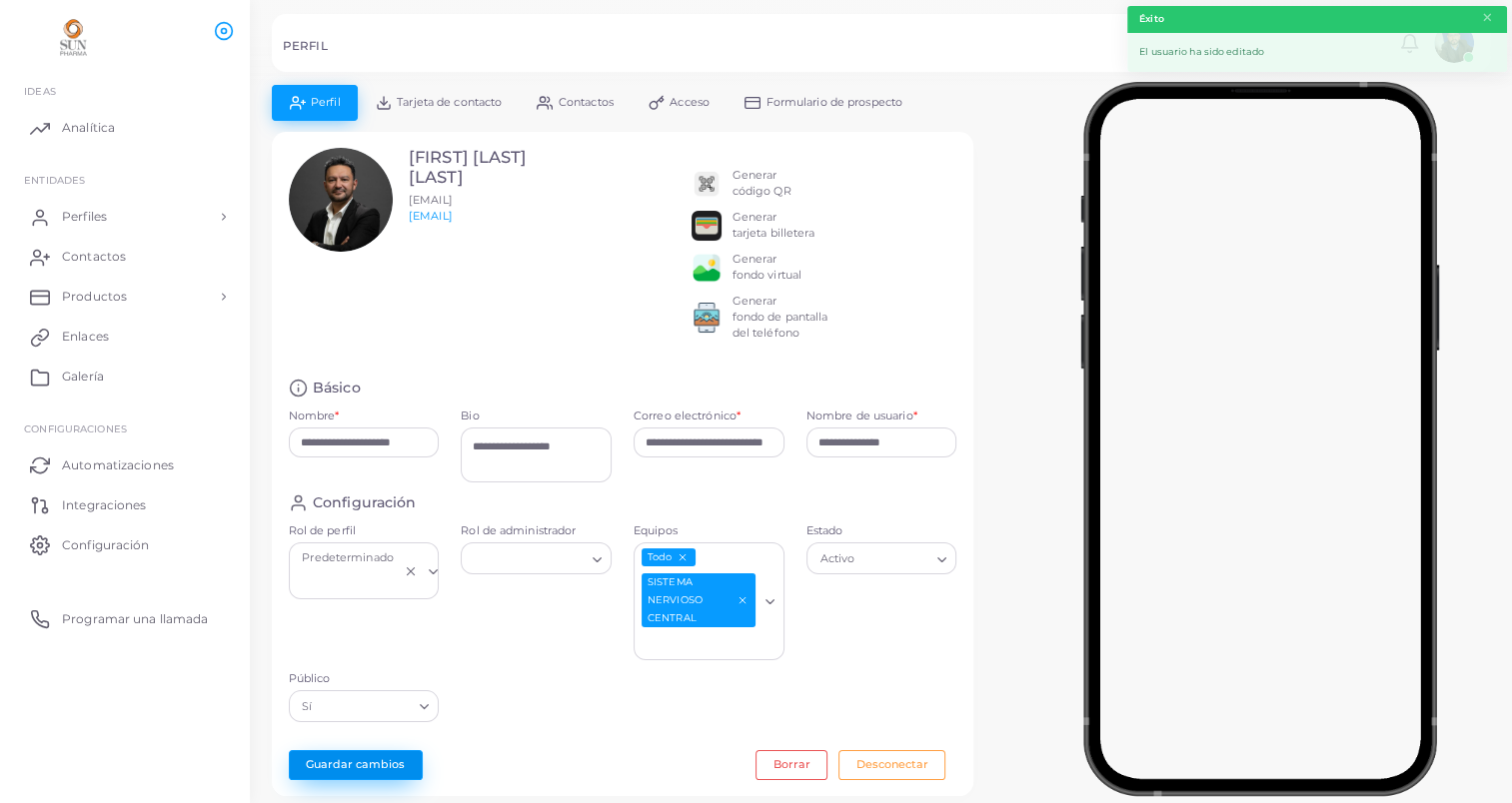 click on "Guardar cambios" at bounding box center [356, 765] 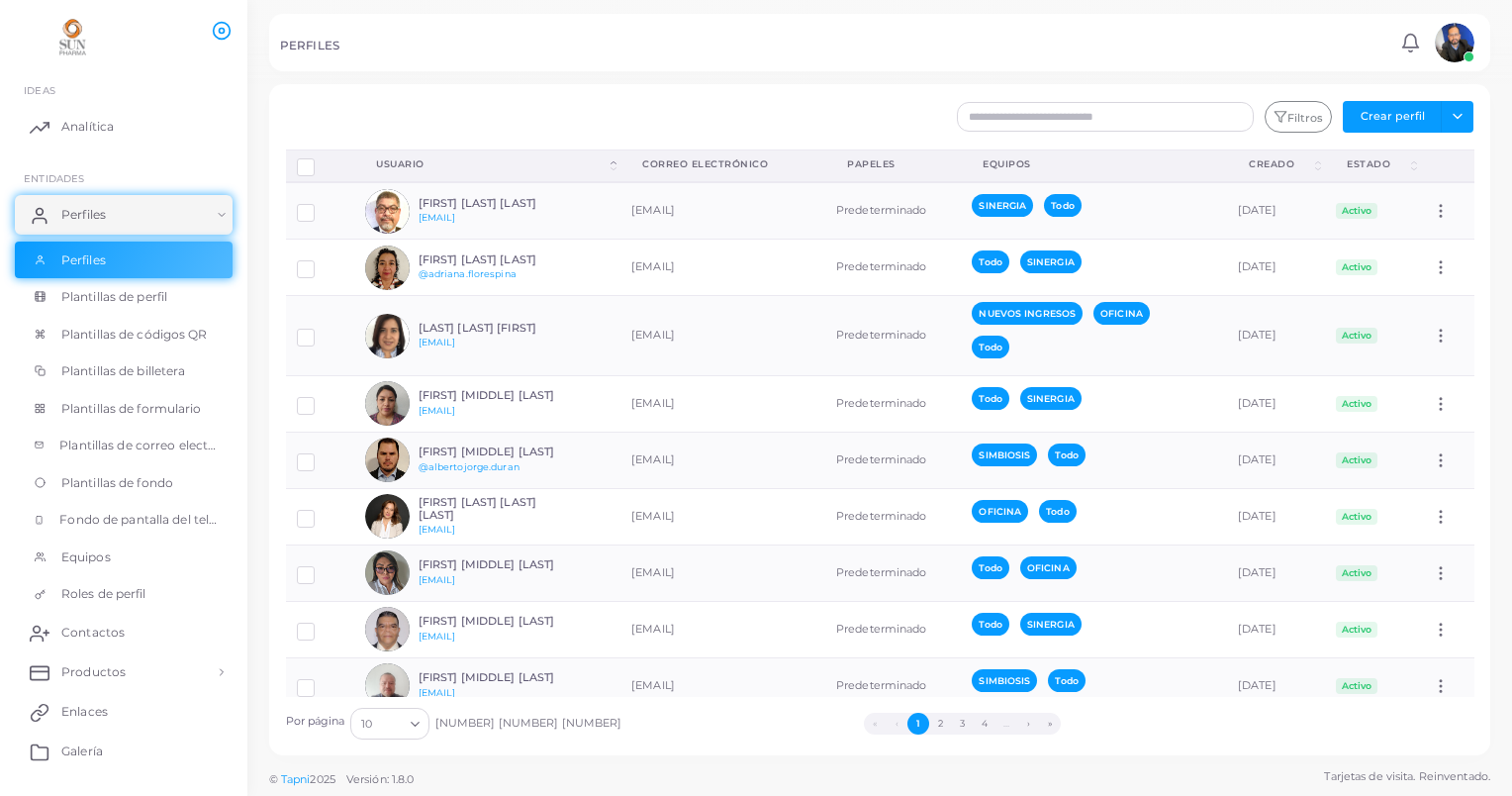 click 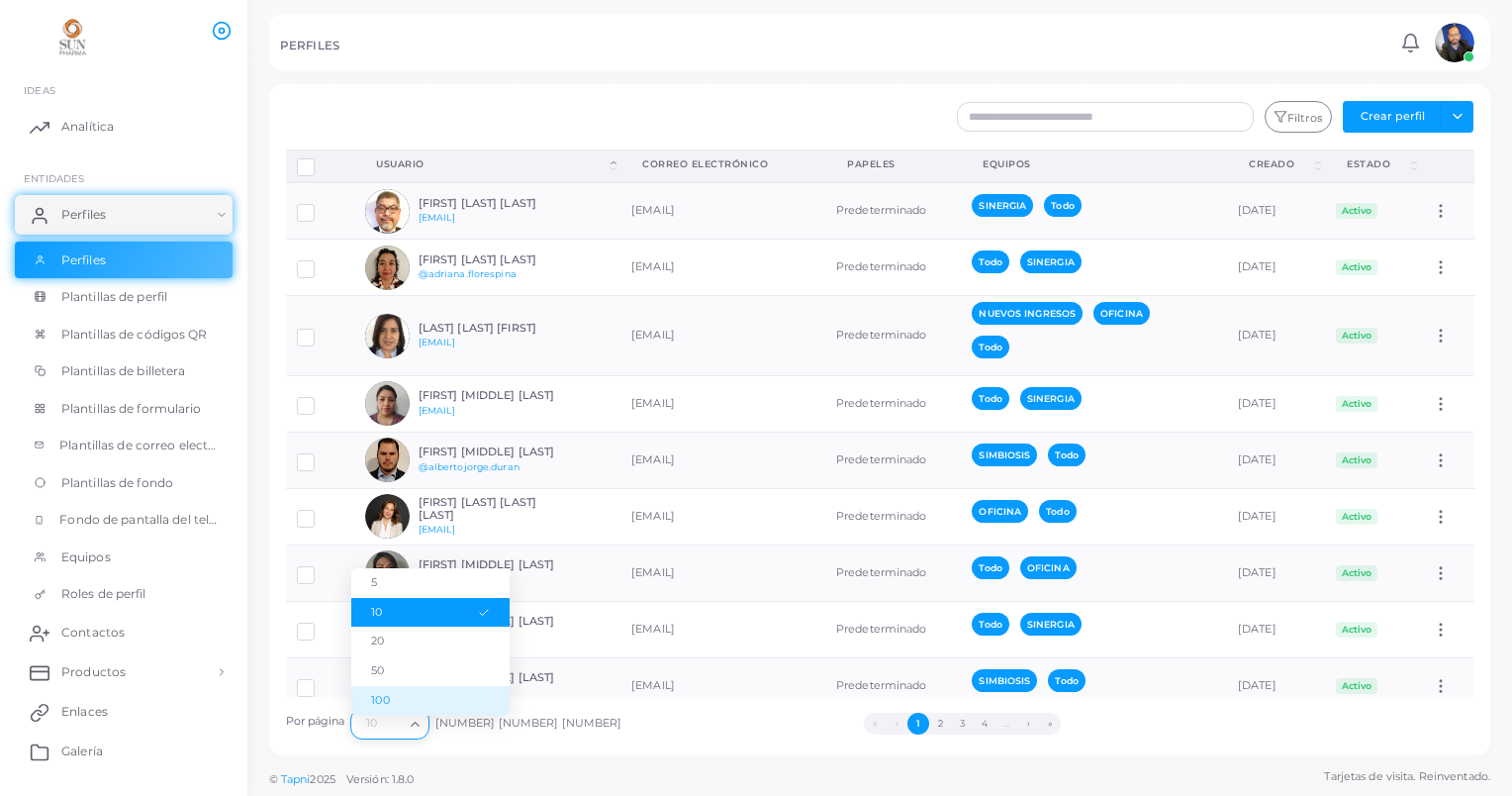 click on "100" at bounding box center (430, 701) 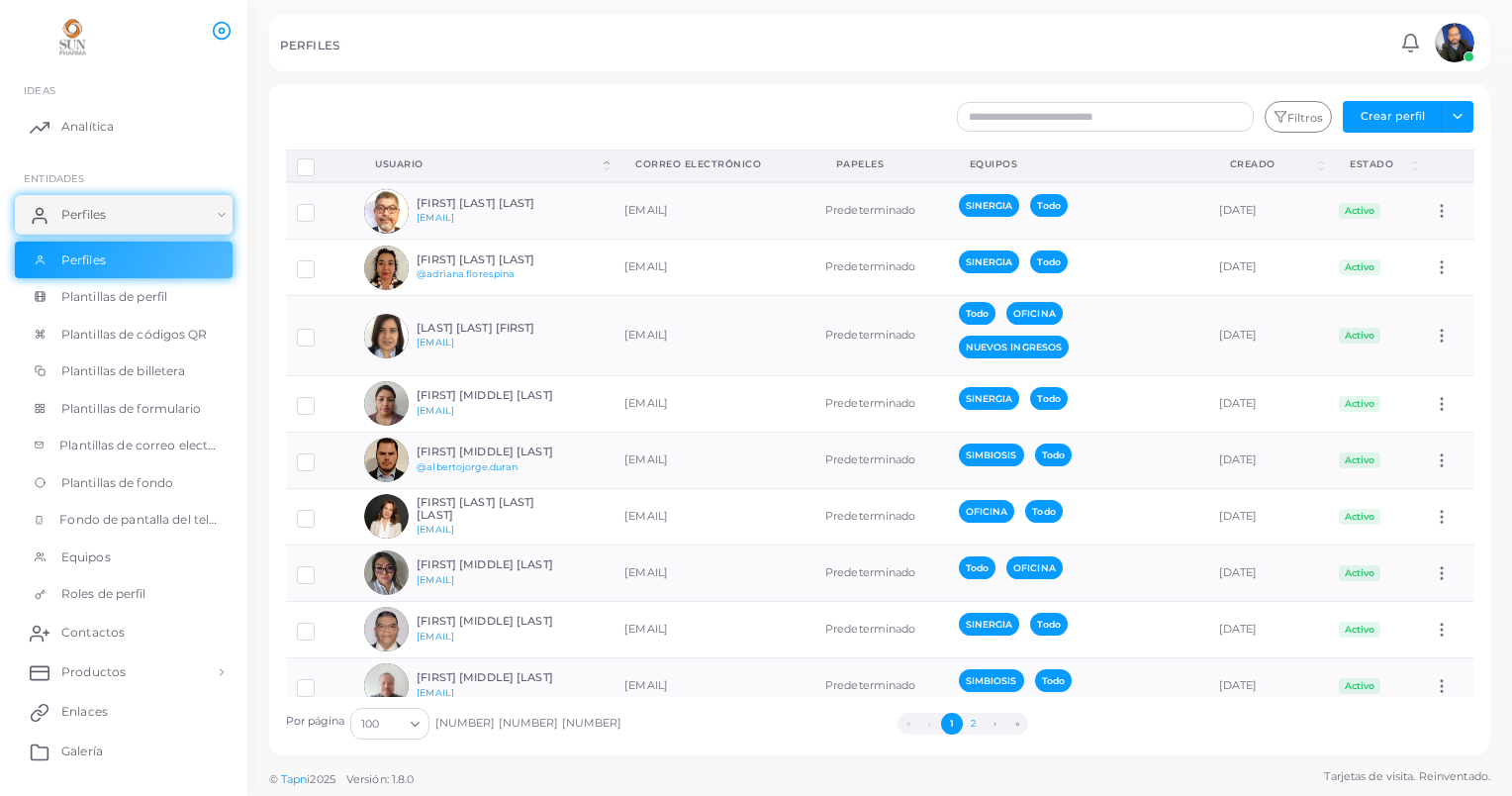 click on "2" at bounding box center (974, 724) 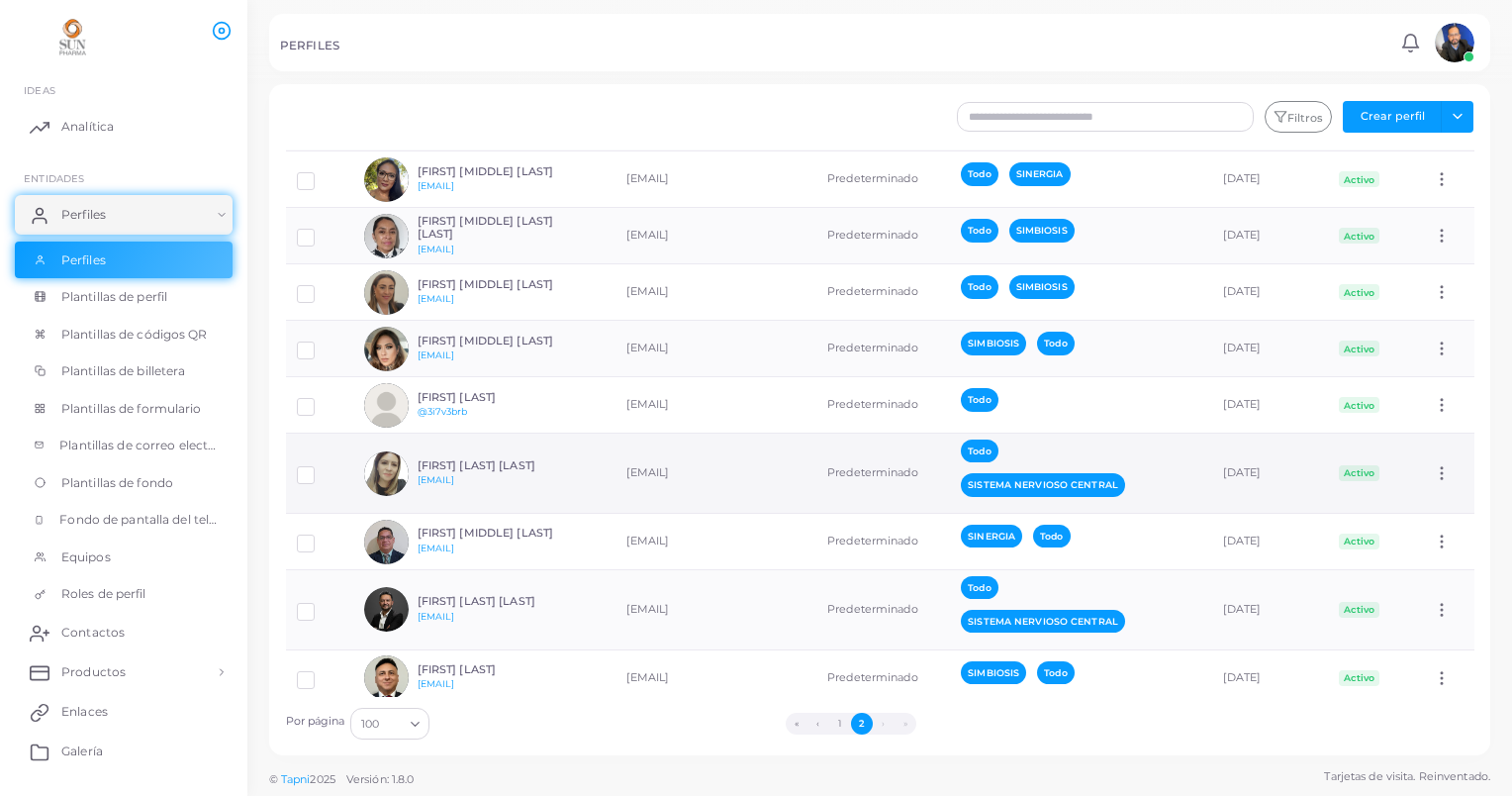 scroll, scrollTop: 1485, scrollLeft: 0, axis: vertical 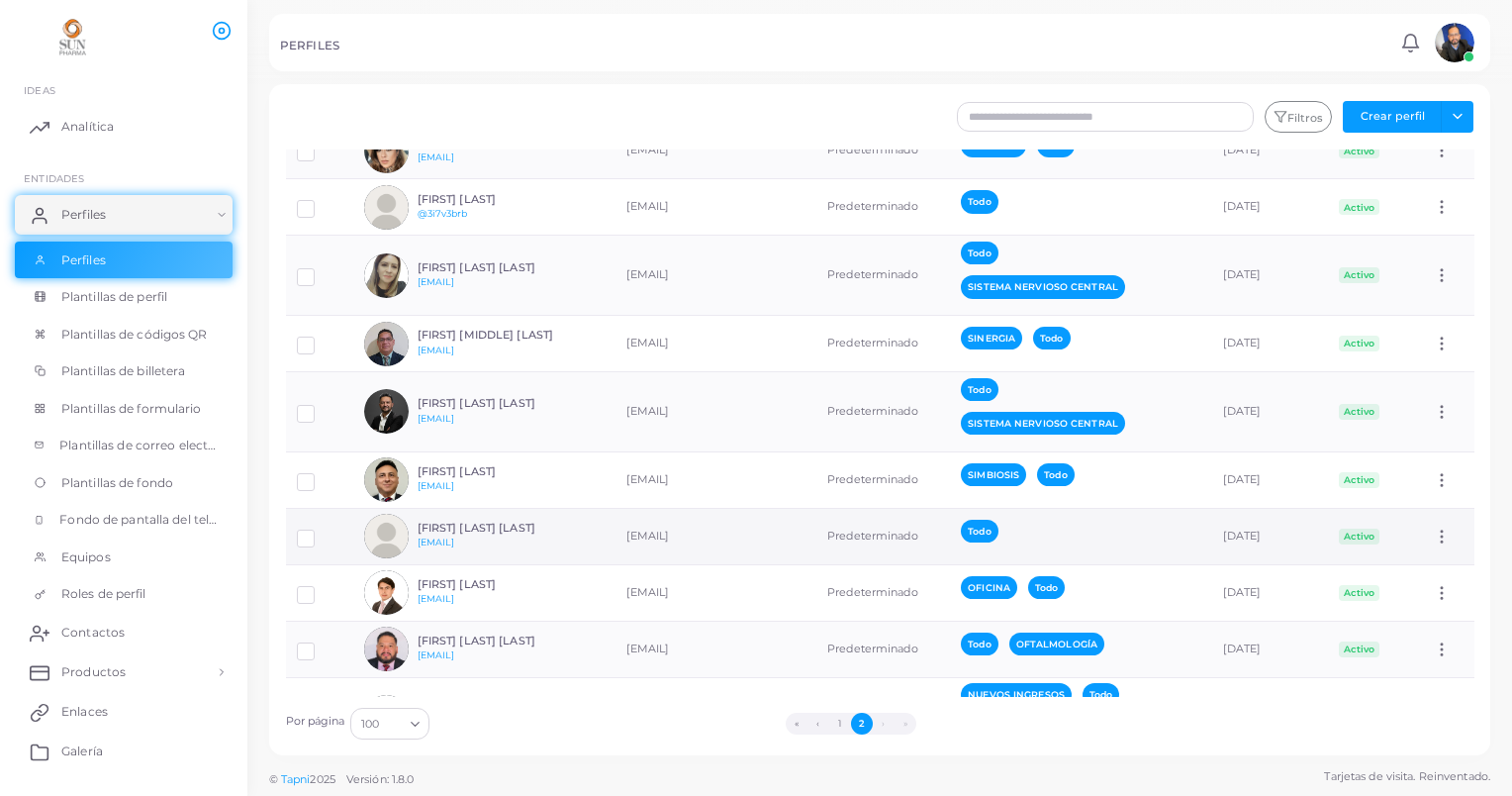 click at bounding box center [321, 531] 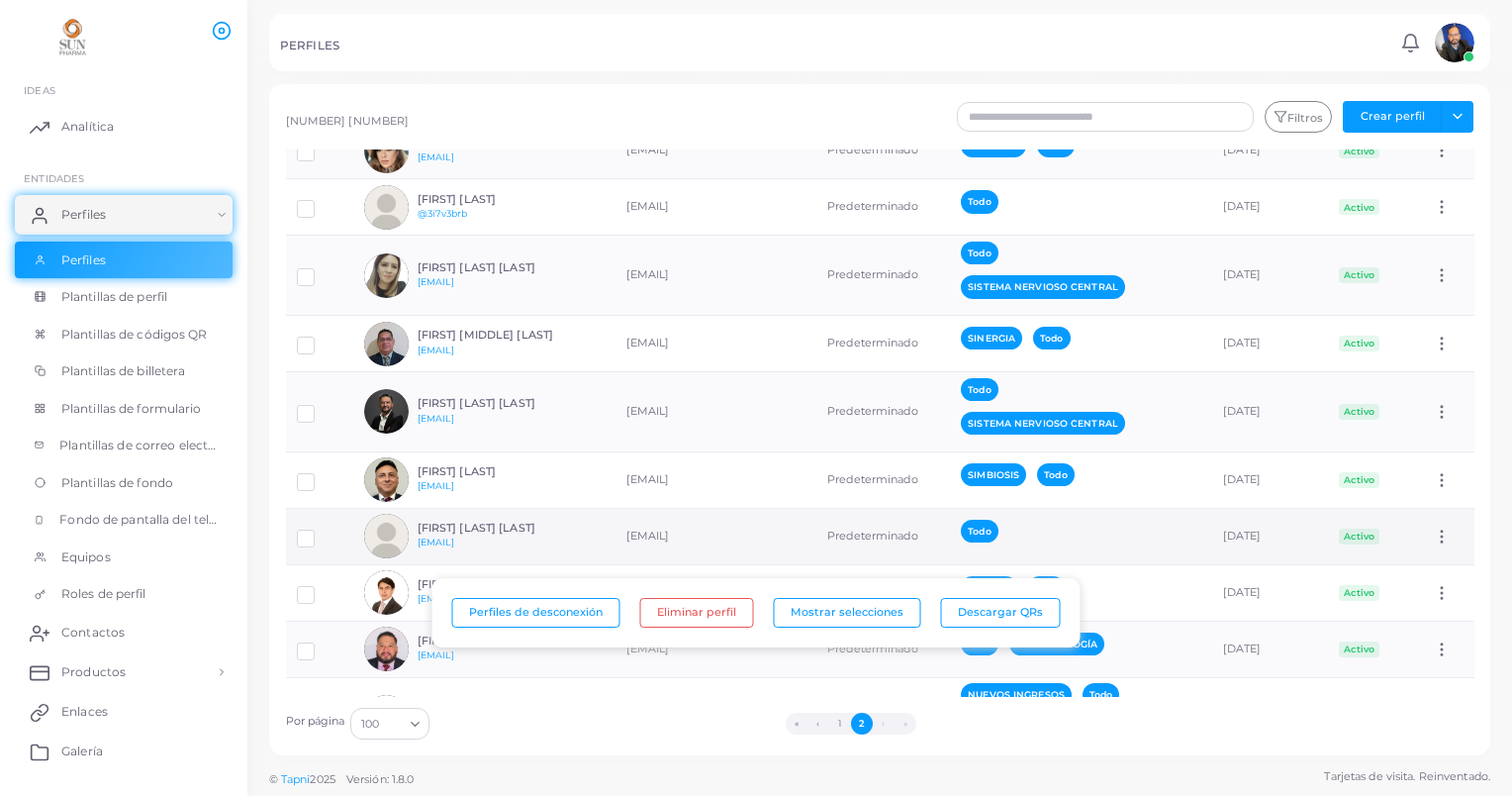 click at bounding box center [386, 536] 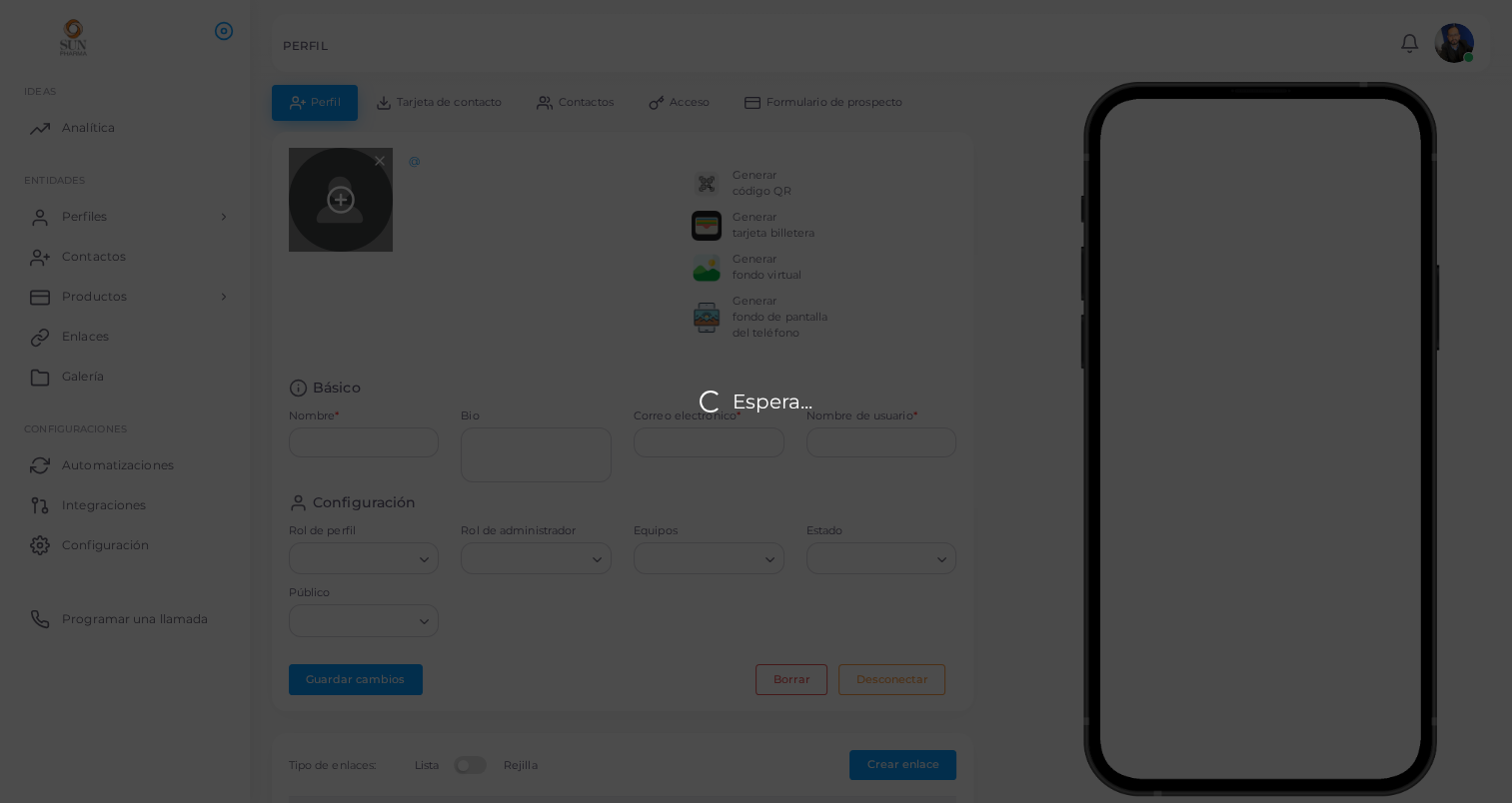 type on "**********" 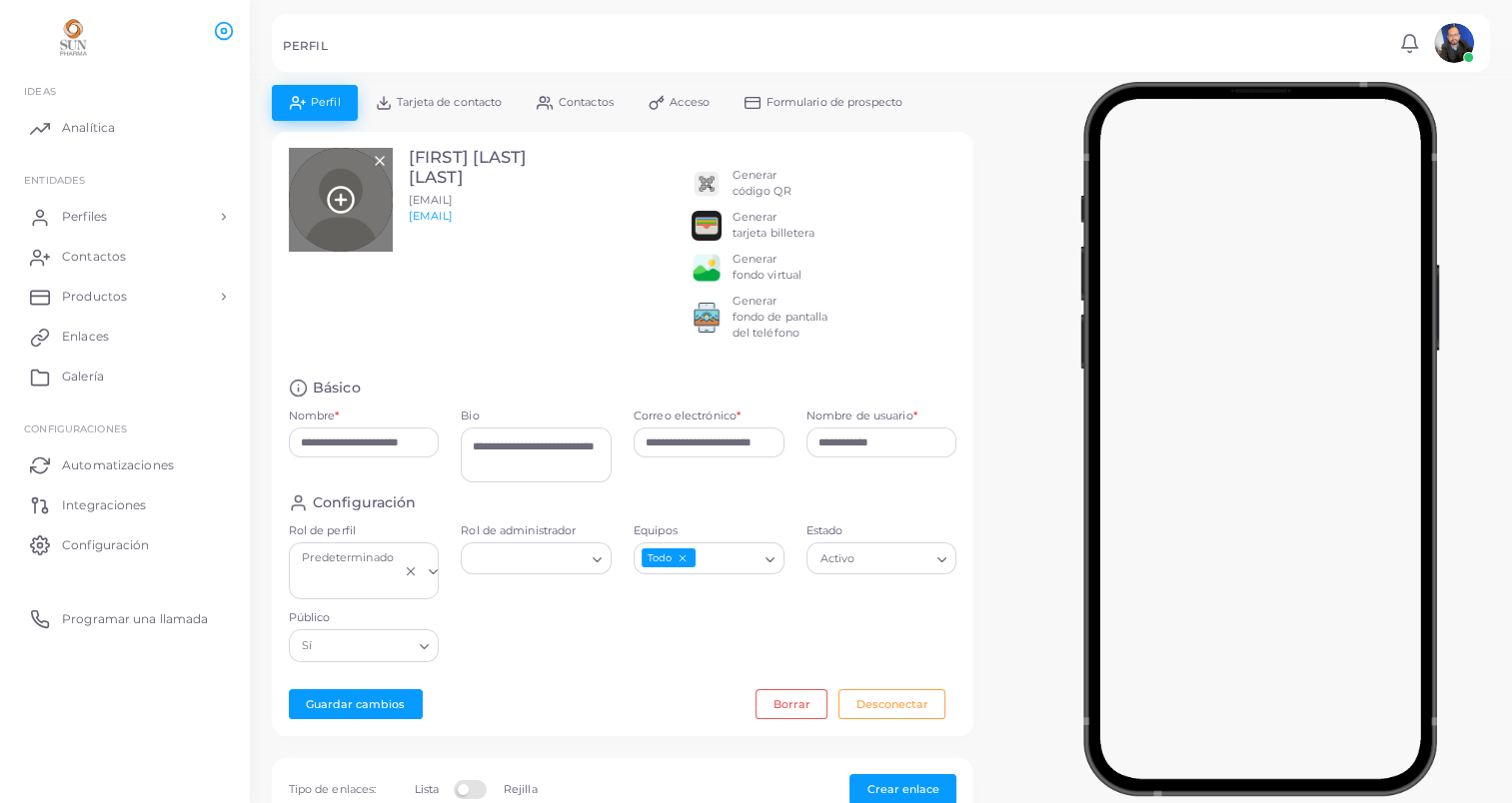 click 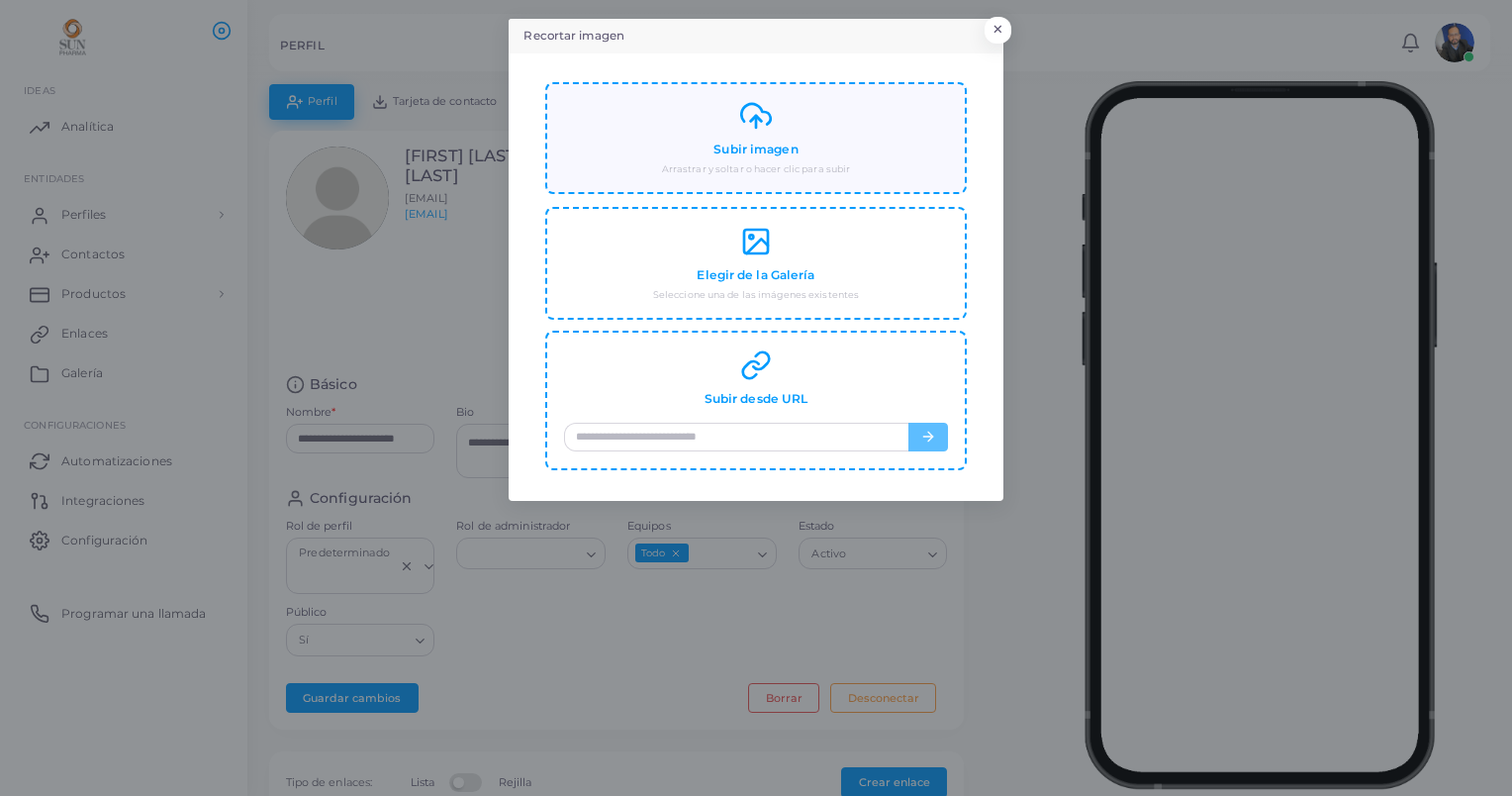 click on "Subir imagen" at bounding box center (755, 149) 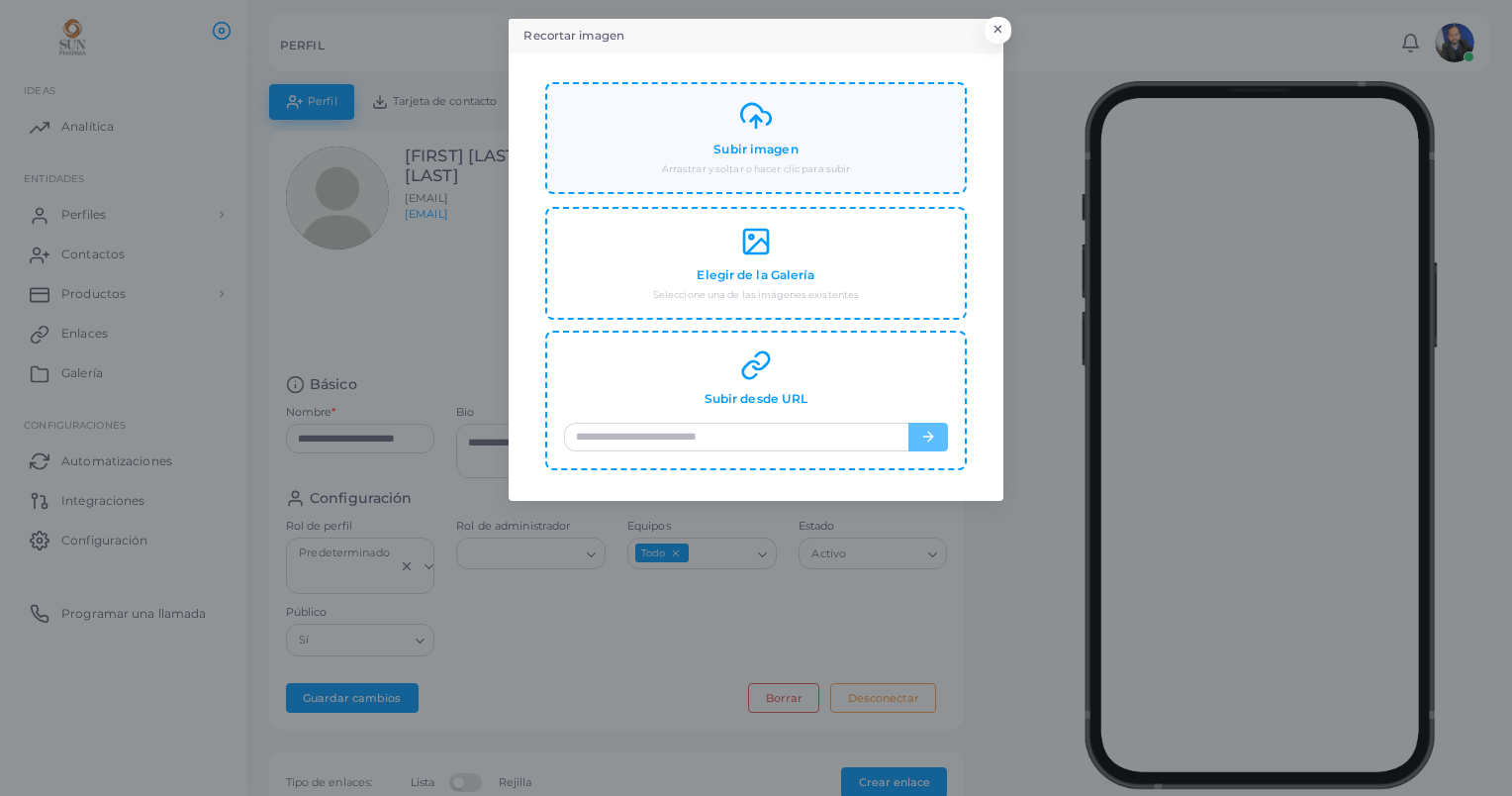 click on "Subir imagen" at bounding box center [755, 149] 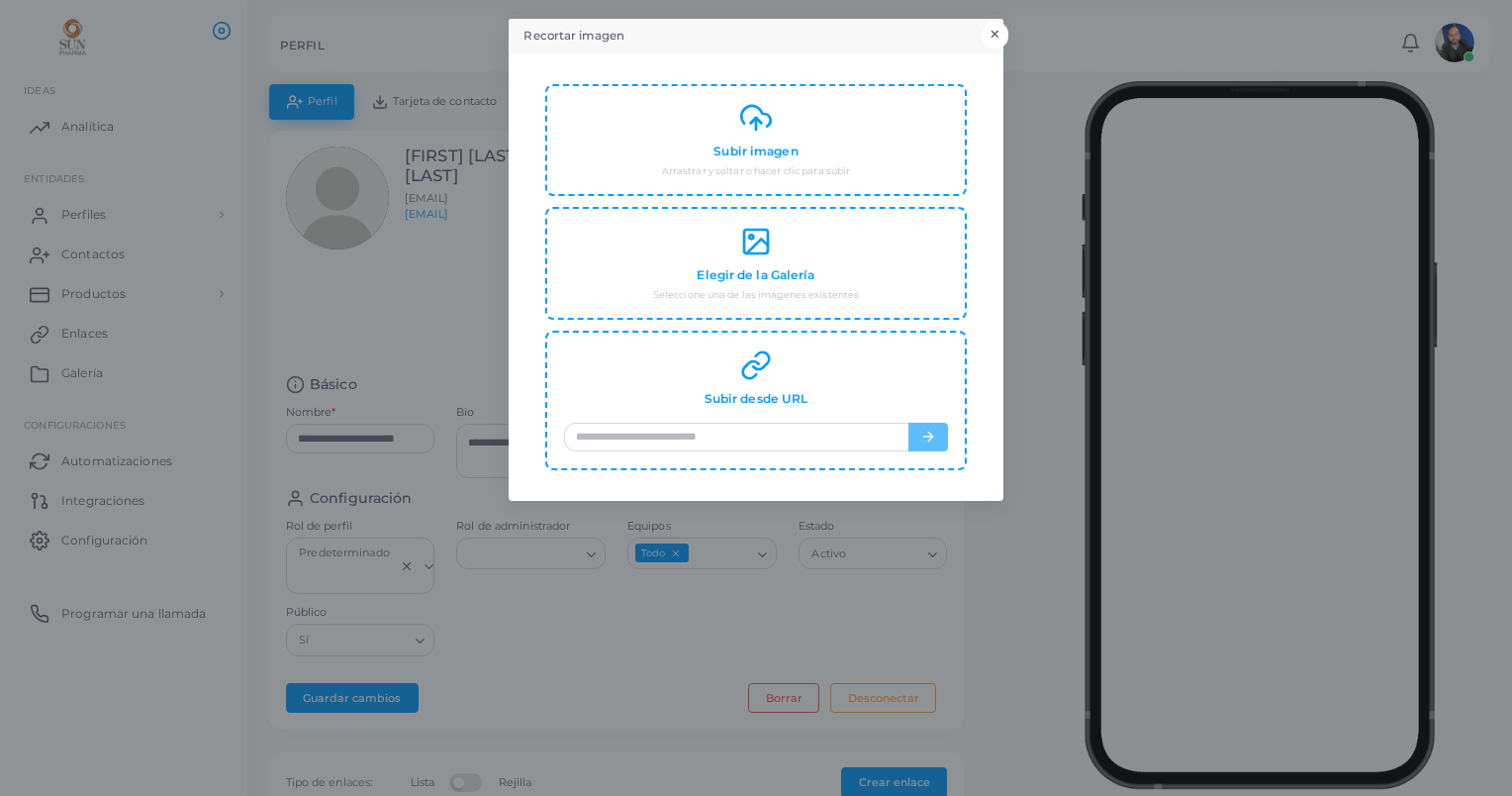 click on "×" at bounding box center (994, 35) 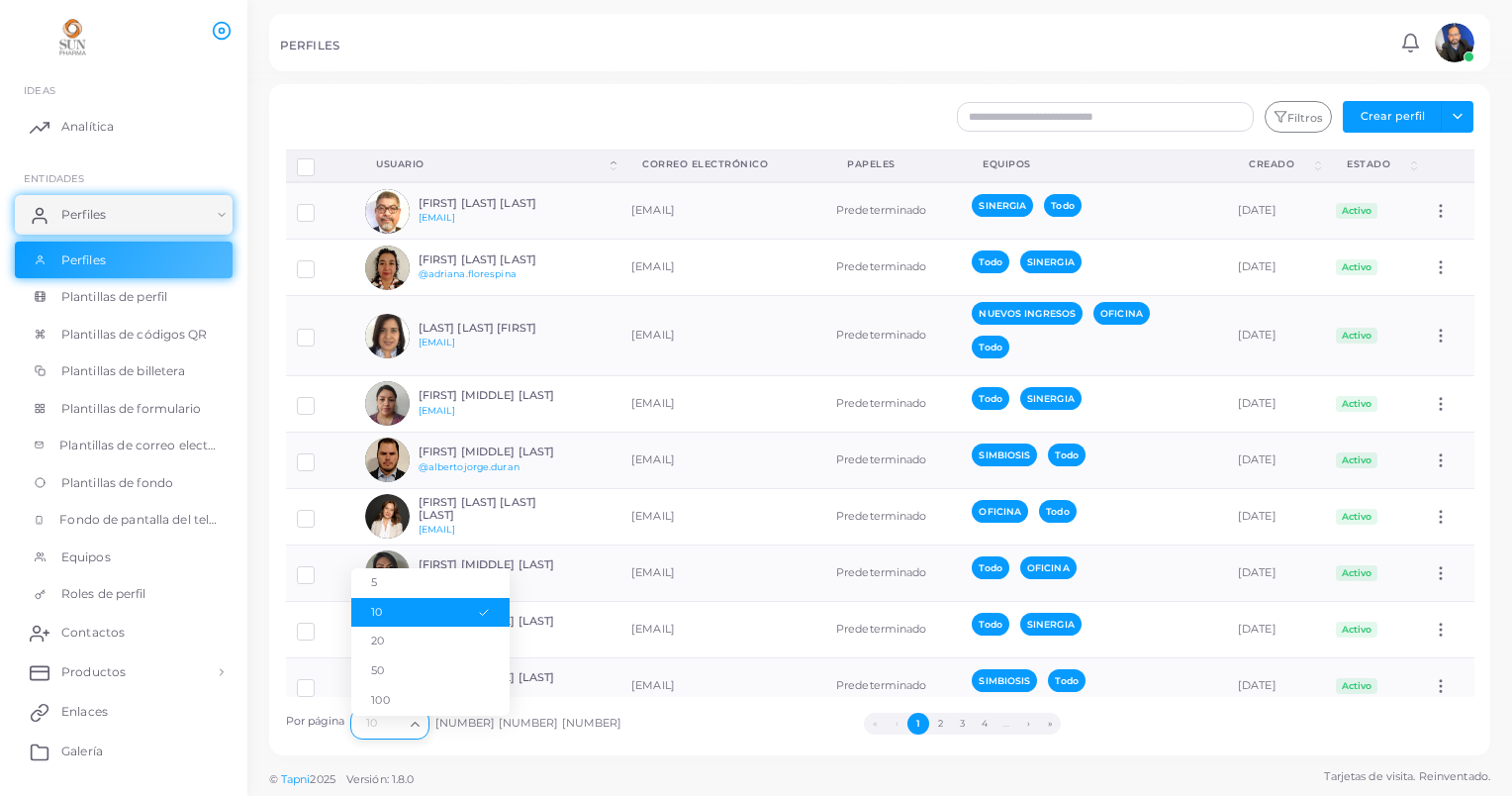 click 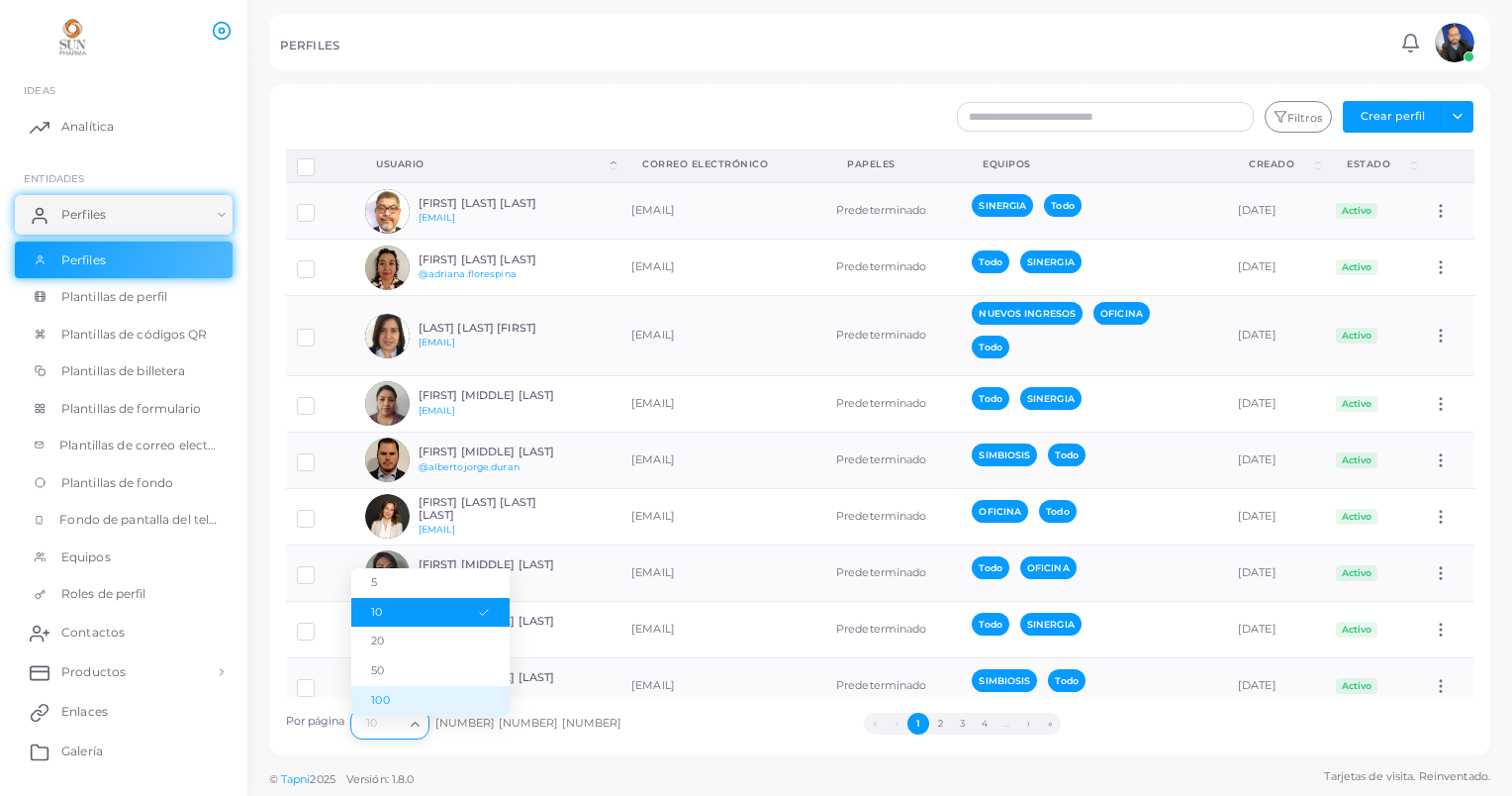 click on "100" at bounding box center [430, 701] 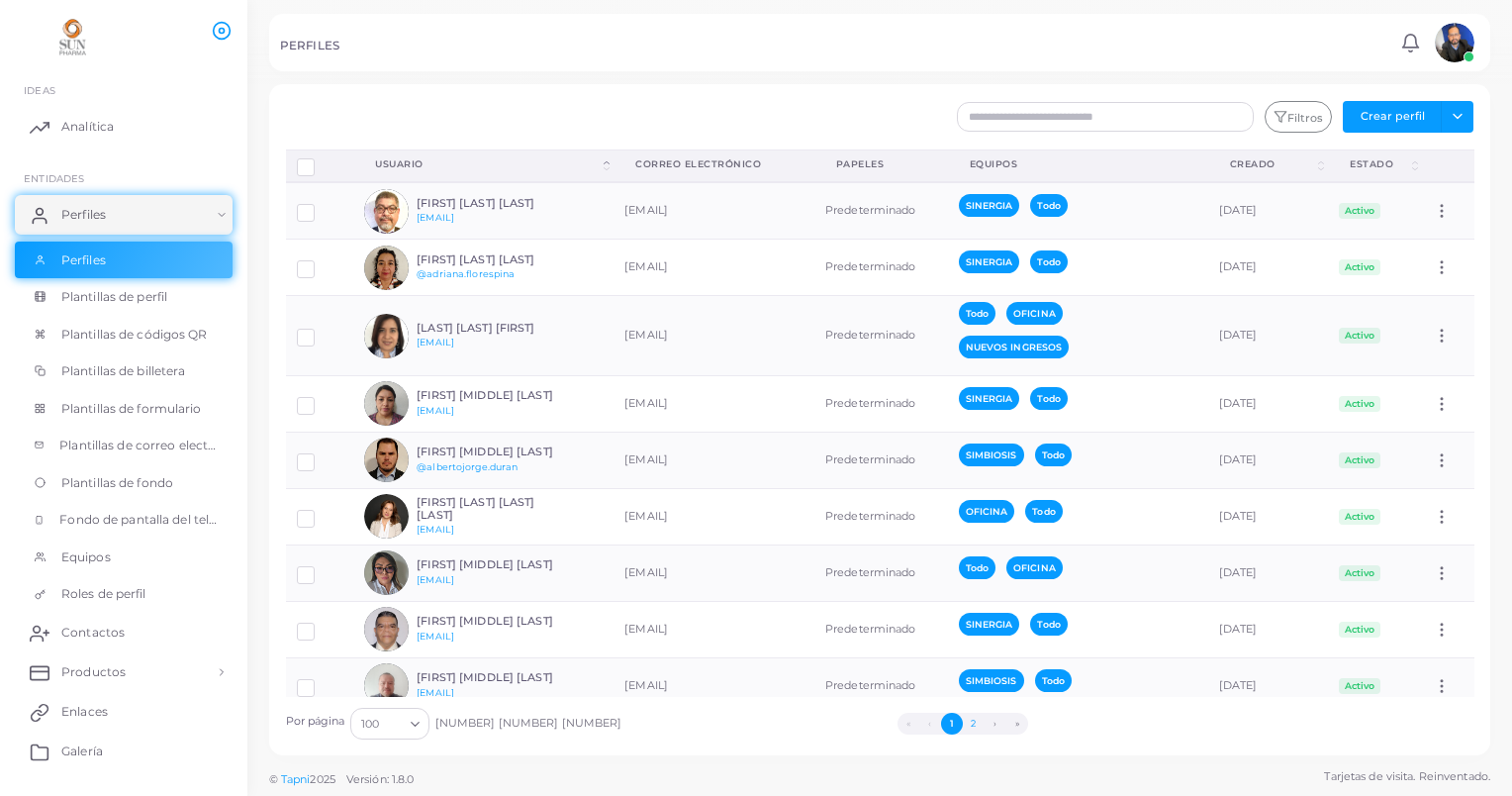 click on "2" at bounding box center (974, 724) 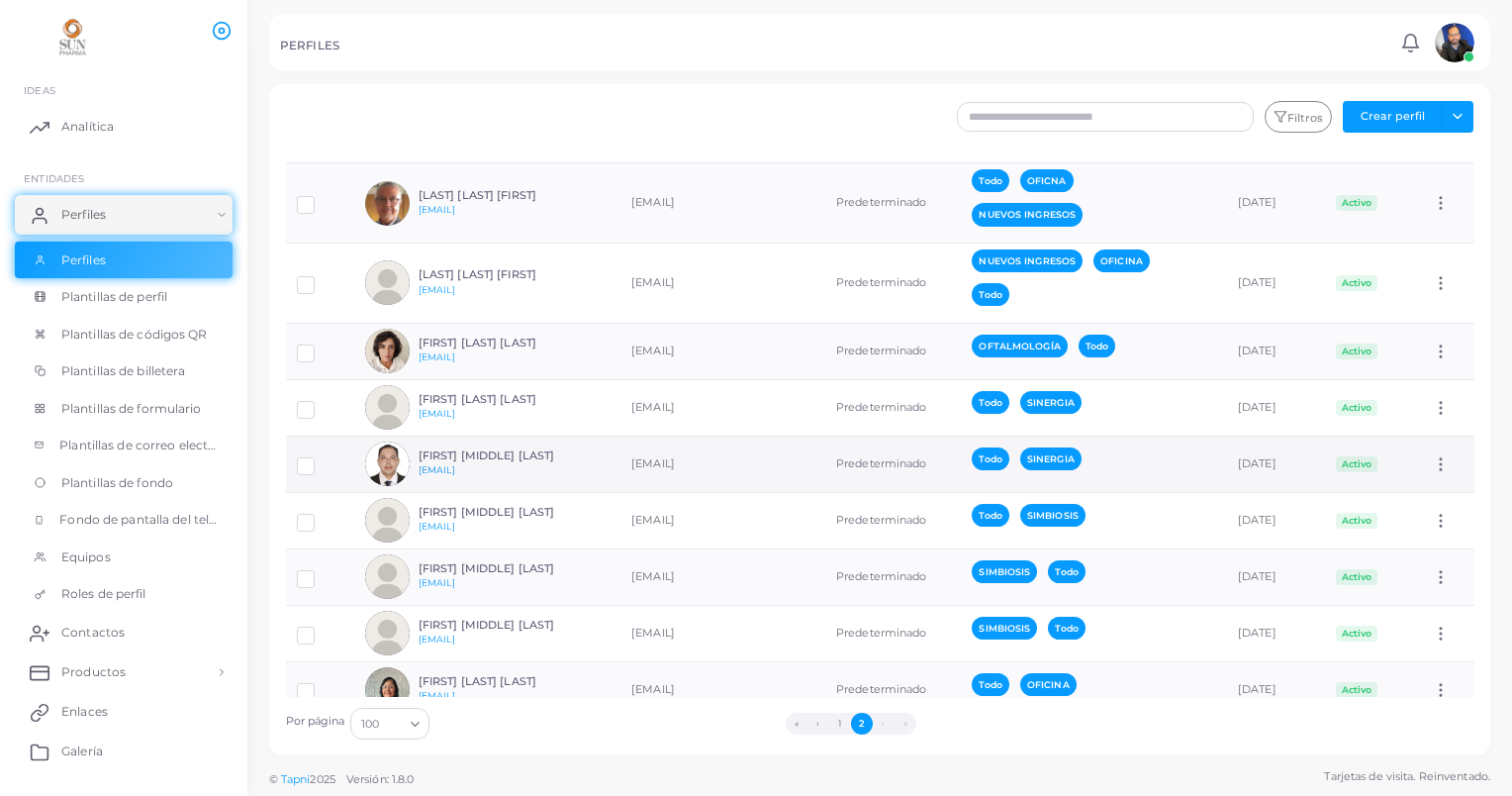 scroll, scrollTop: 2178, scrollLeft: 0, axis: vertical 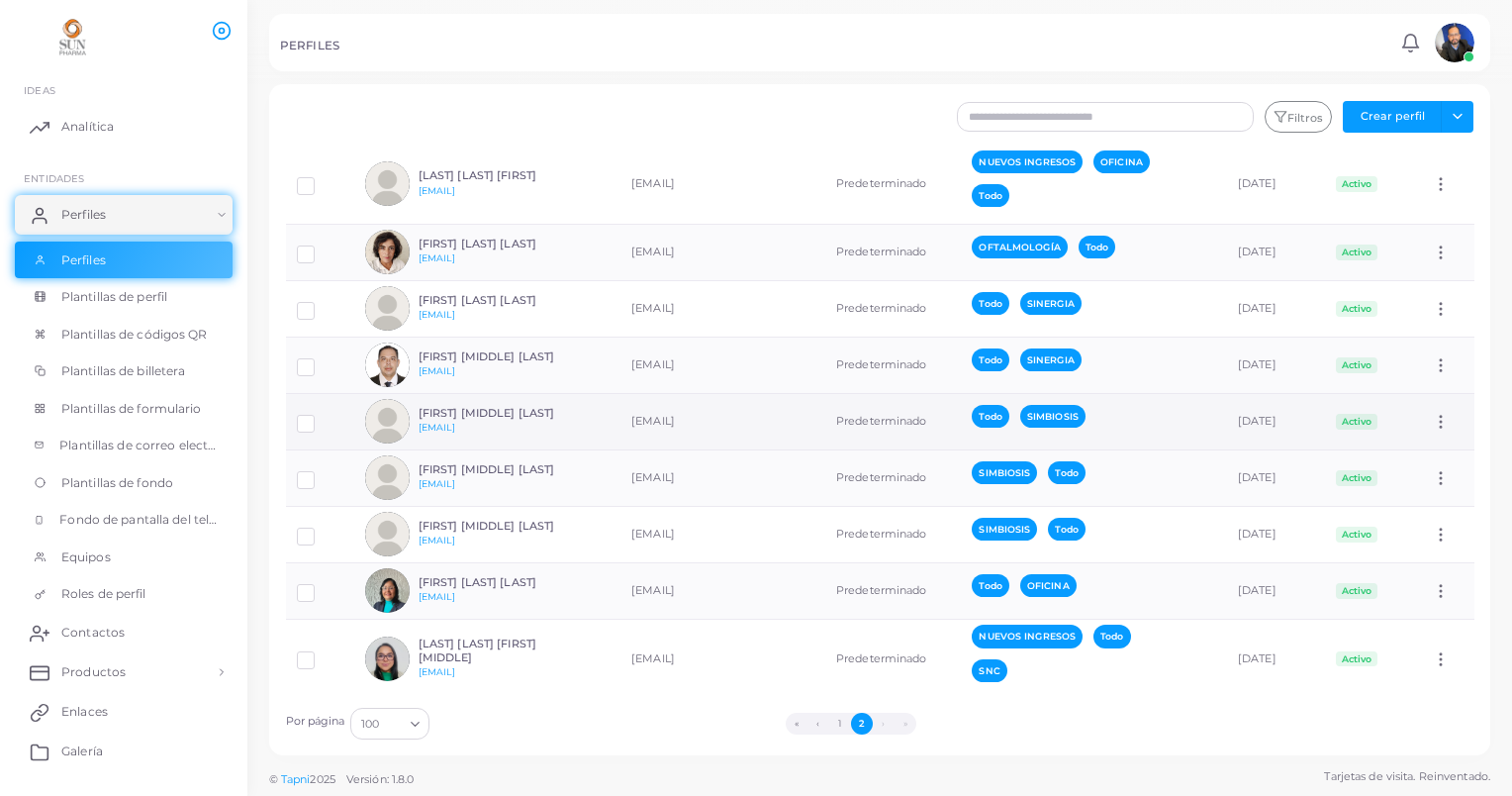 click at bounding box center [321, 416] 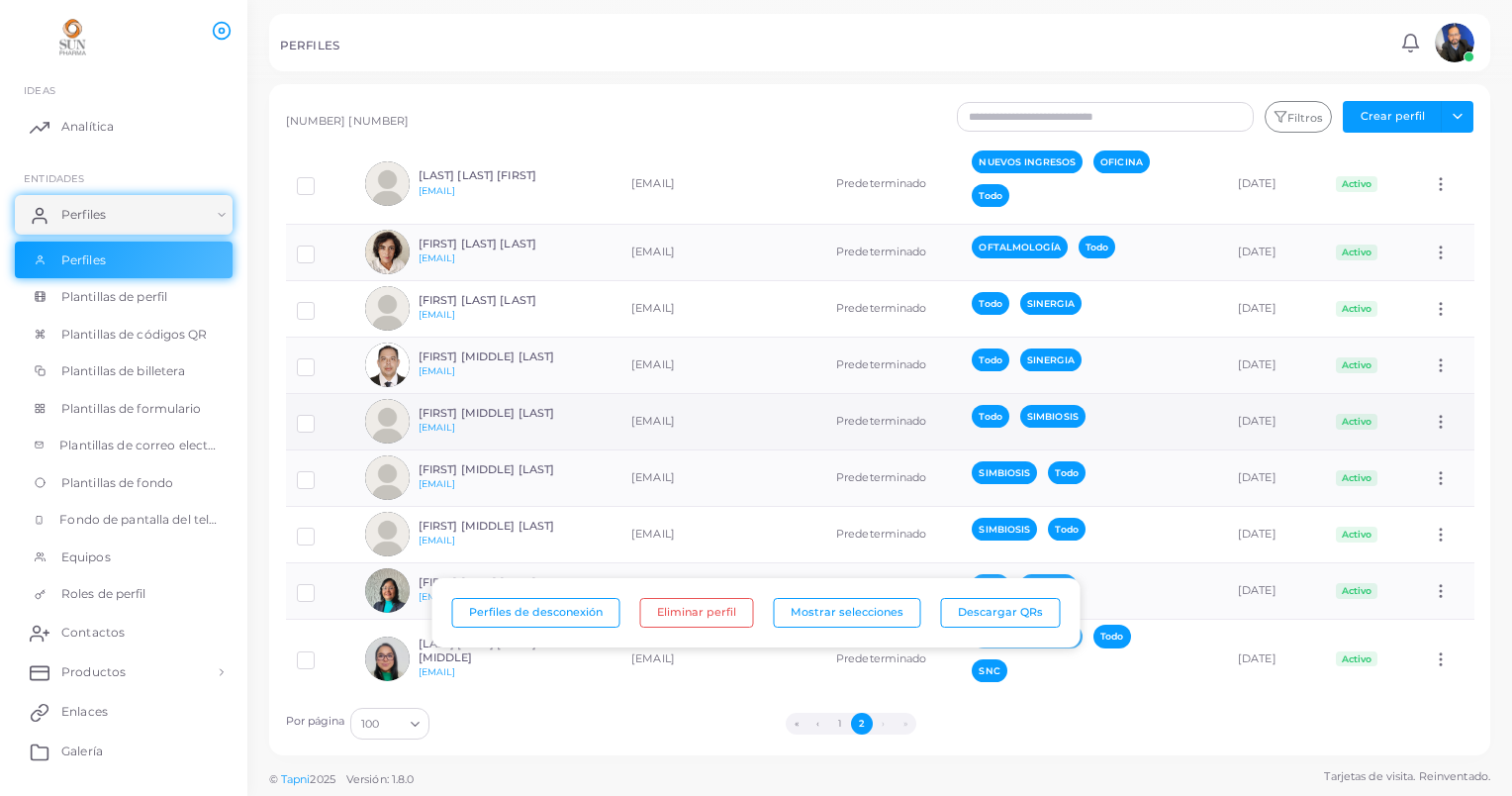 click at bounding box center (387, 421) 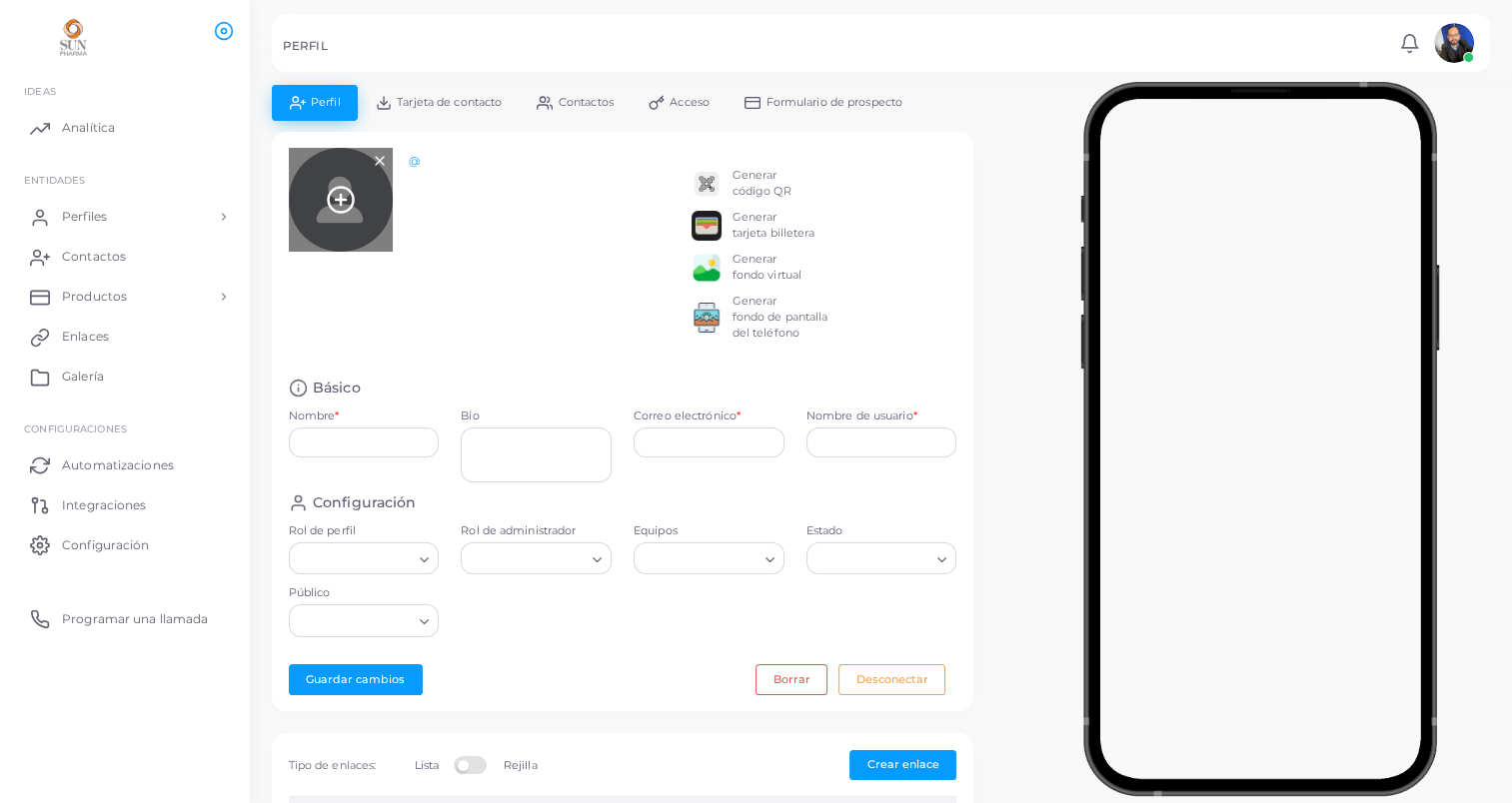 type on "**********" 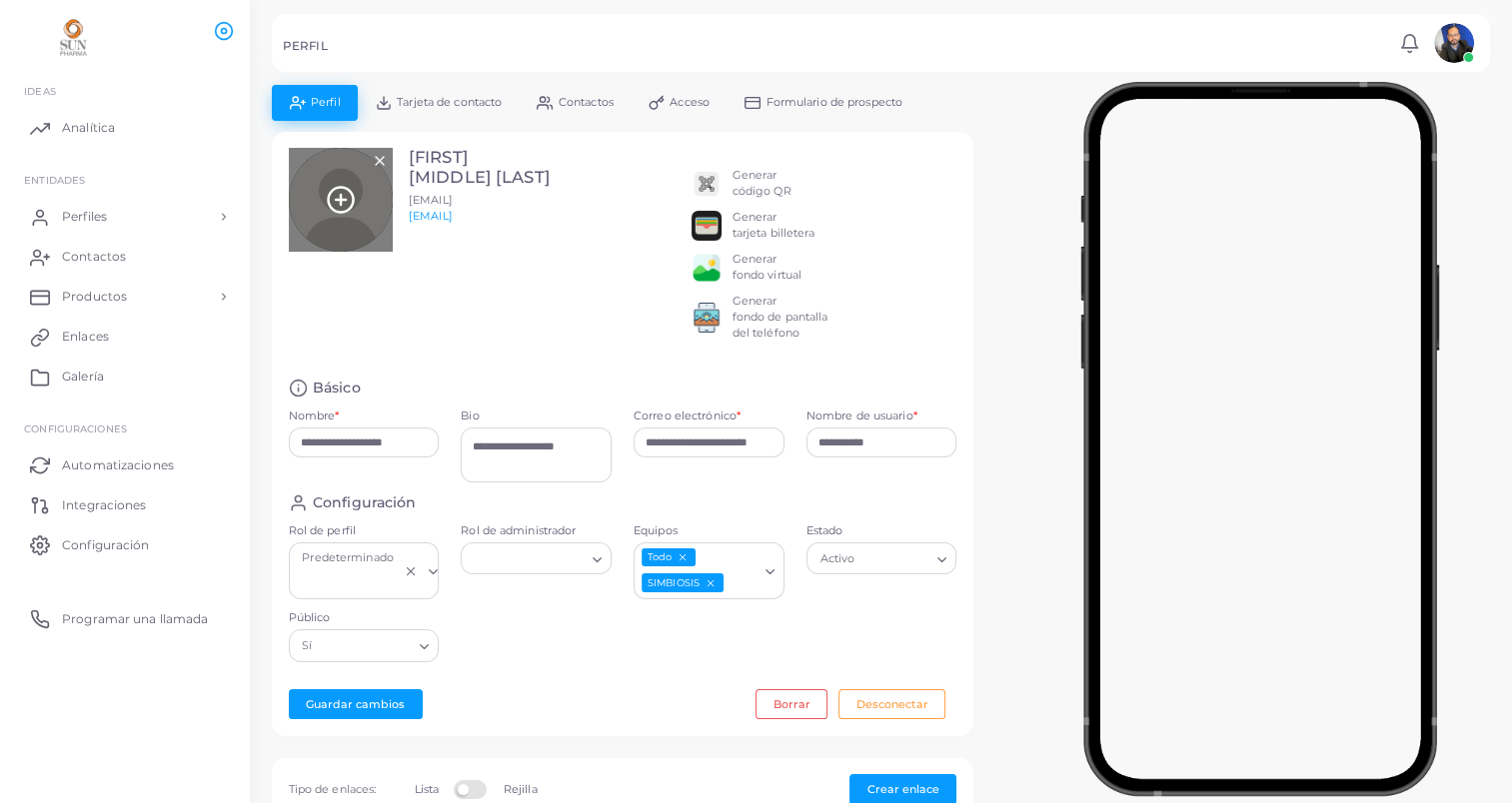 click 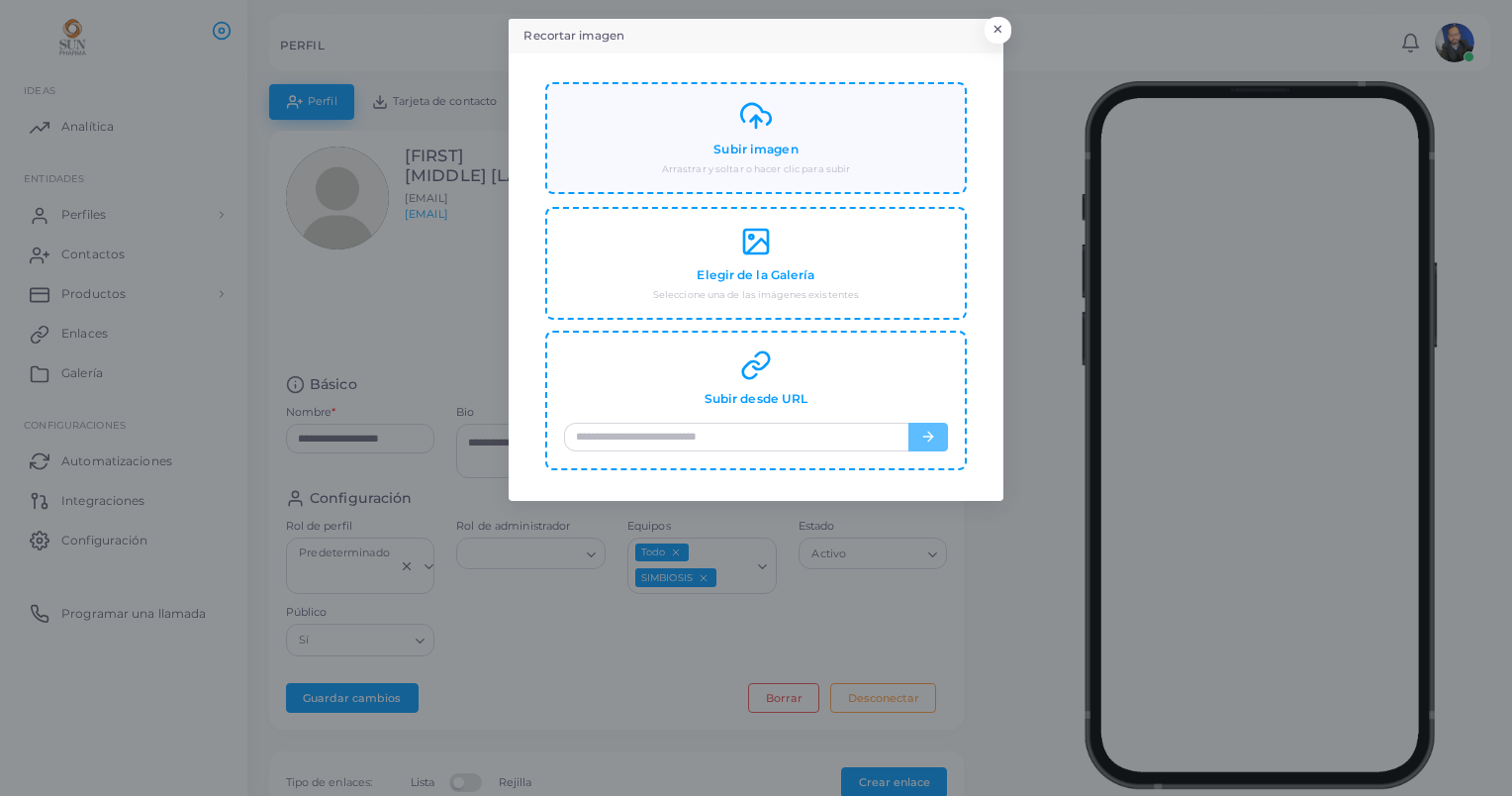 click on "Subir imagen" at bounding box center (755, 149) 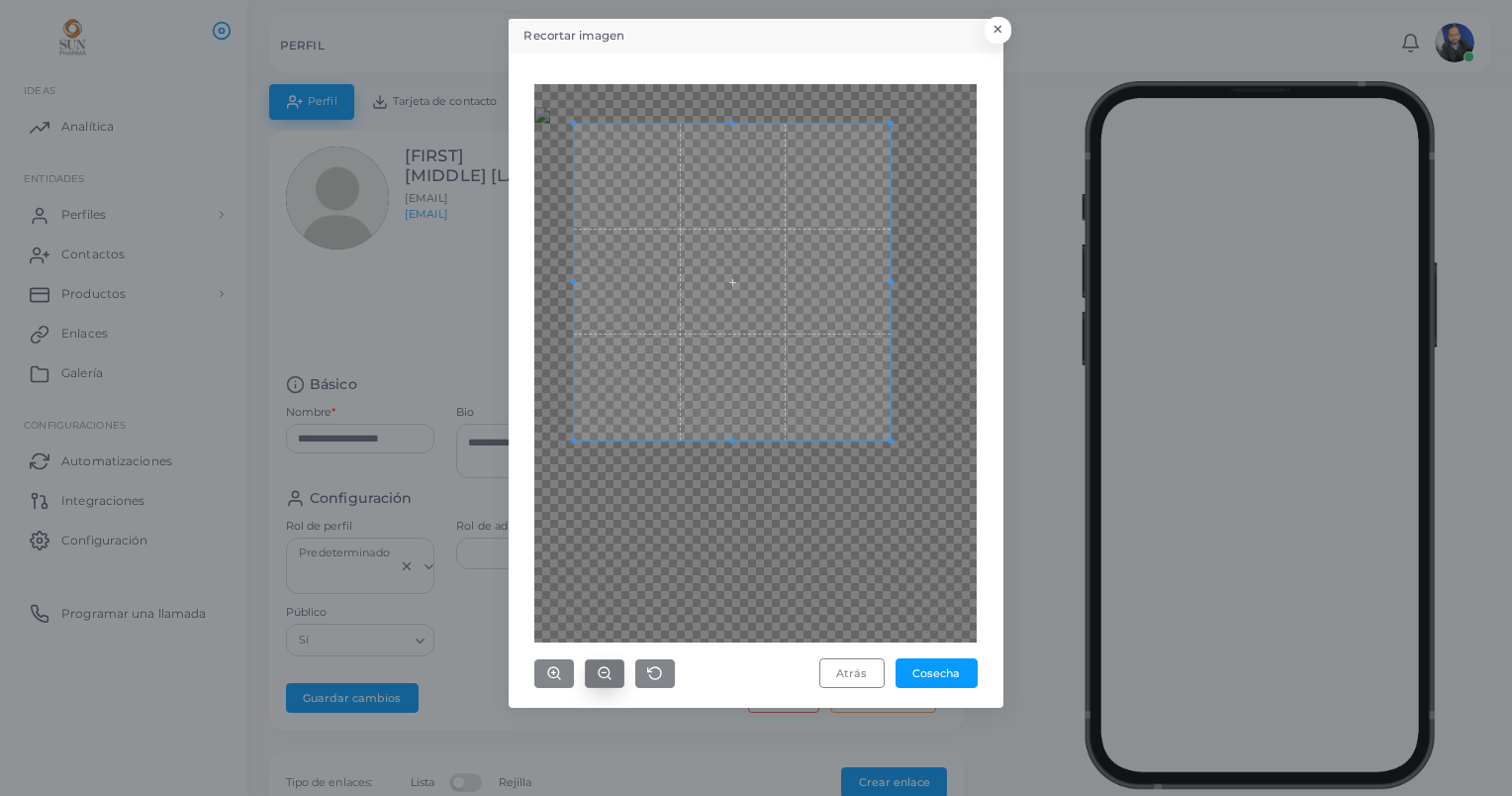 click 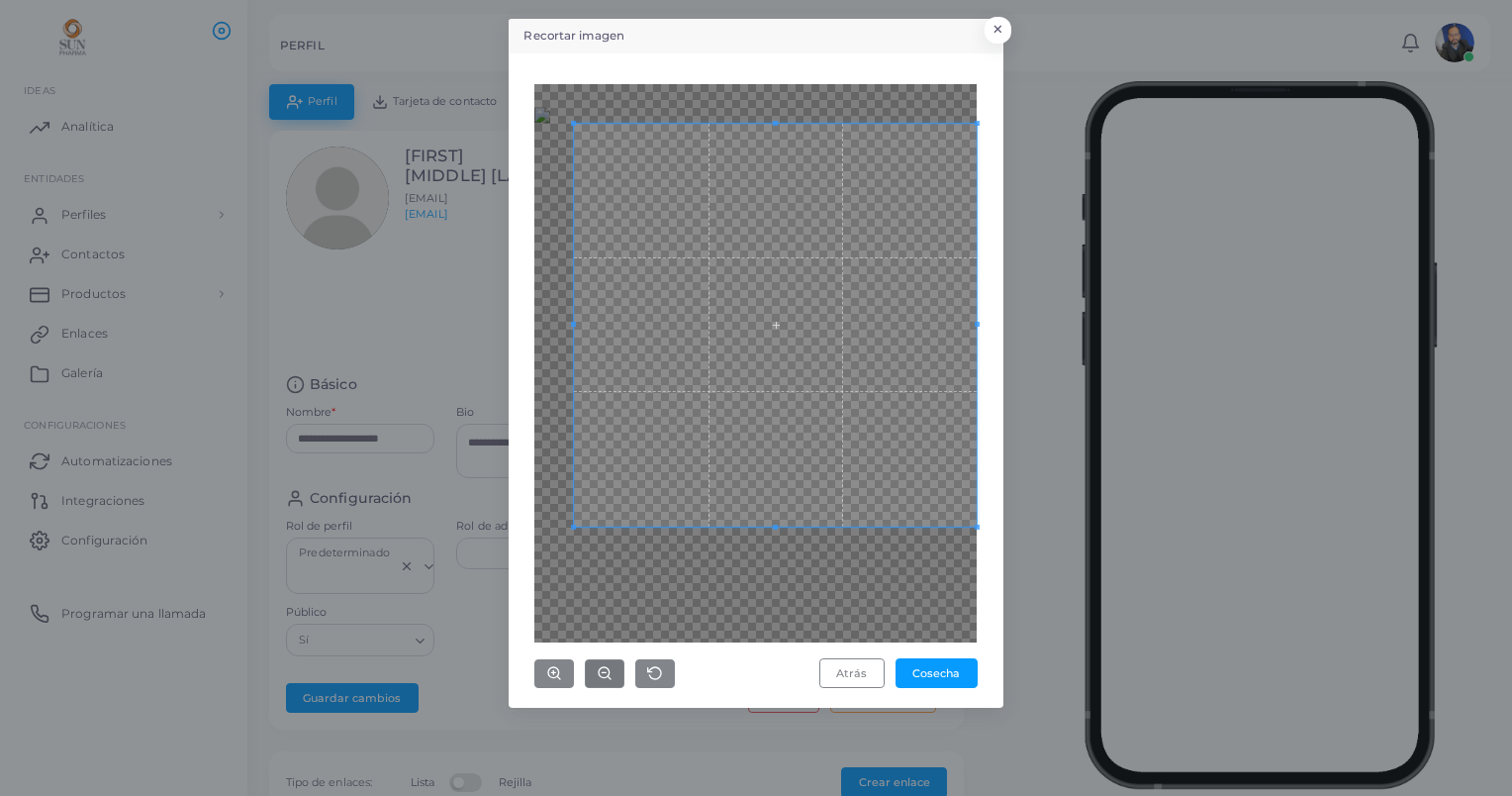 click on "Recortar imagen ×  Atrás   Cosecha" at bounding box center (756, 398) 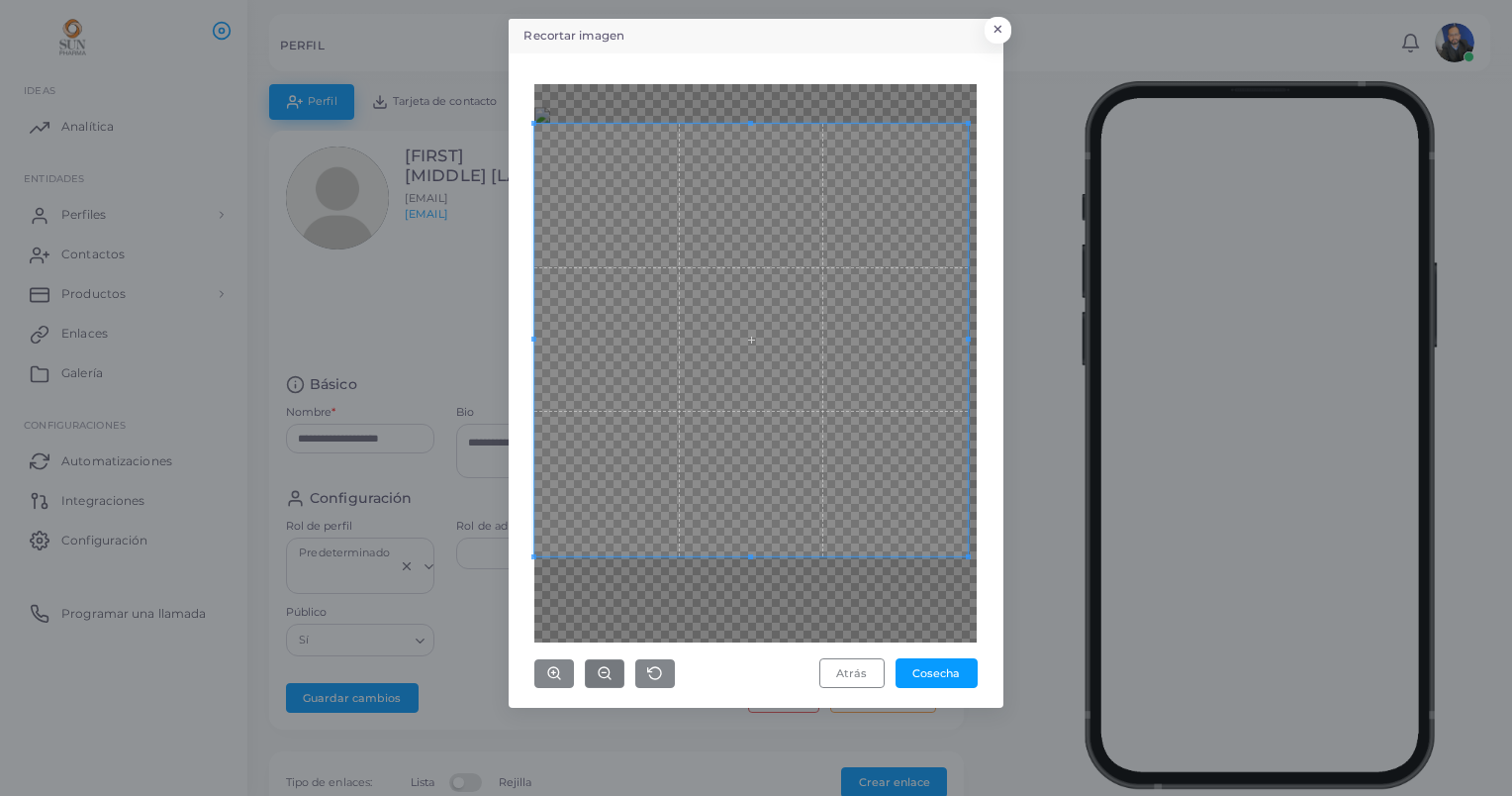 click on "Recortar imagen ×  Atrás   Cosecha" at bounding box center [756, 398] 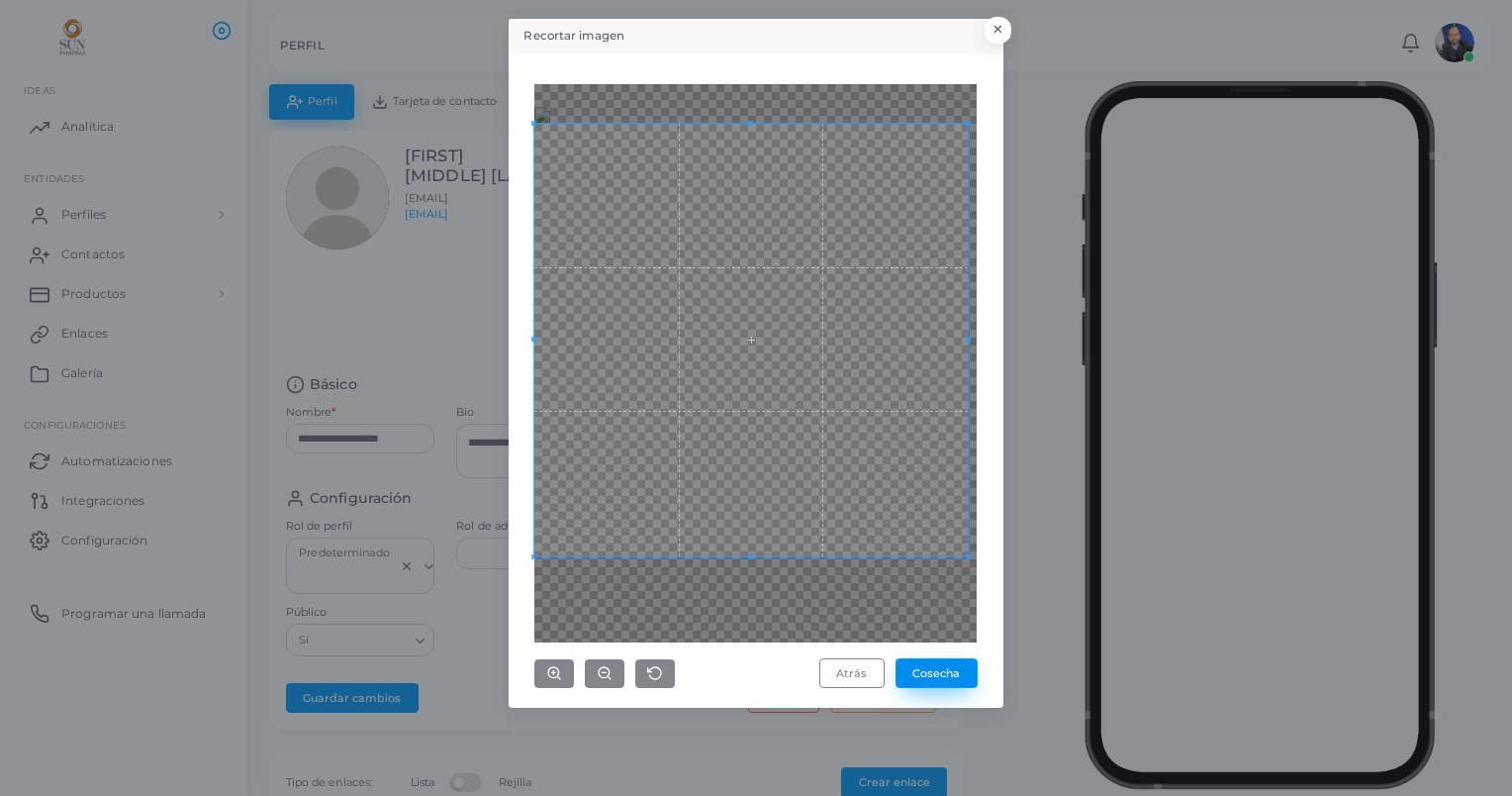 click on "Cosecha" at bounding box center (936, 673) 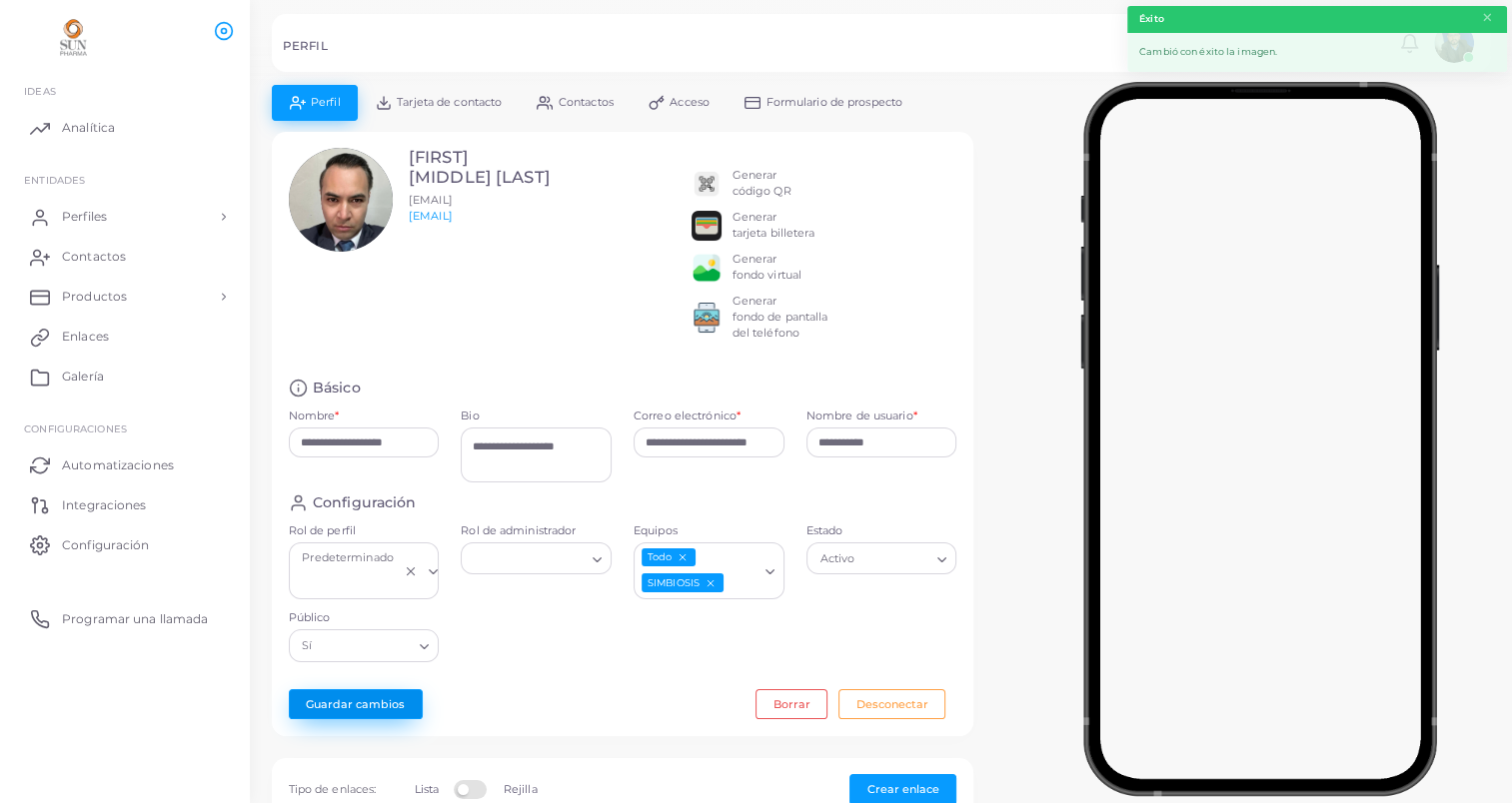 click on "Guardar cambios" at bounding box center [356, 704] 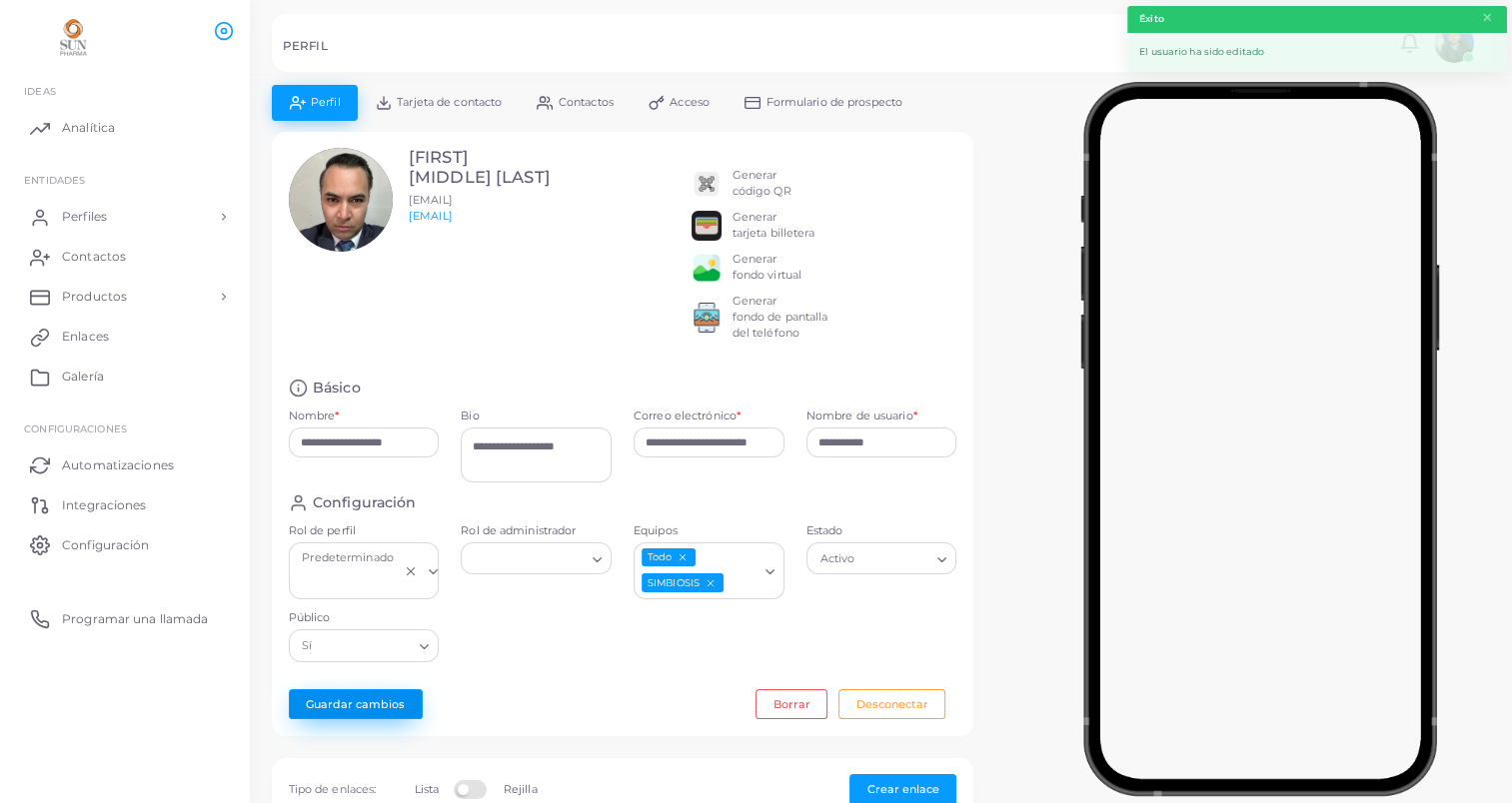 click on "Guardar cambios" at bounding box center [356, 704] 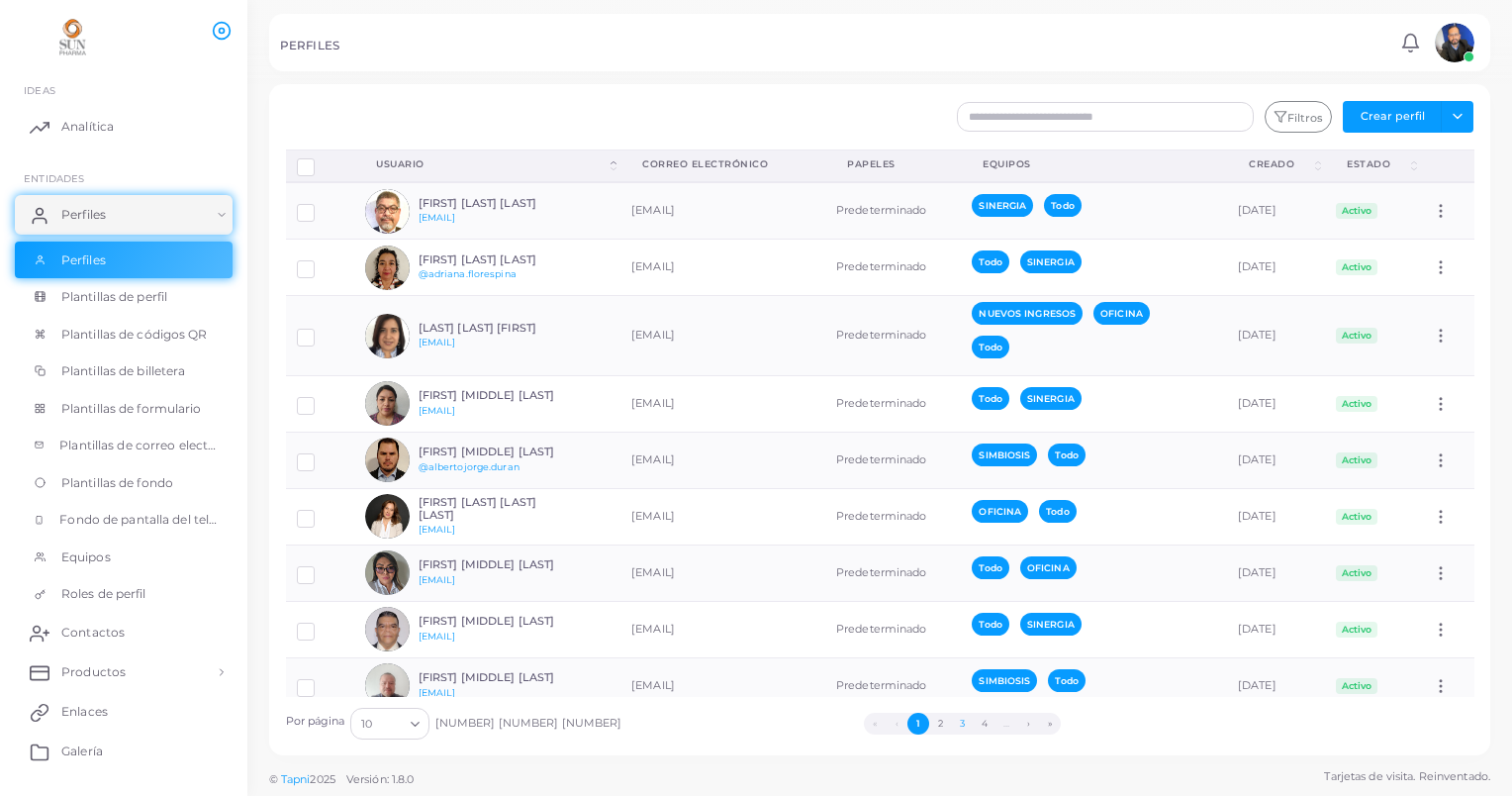 click on "3" at bounding box center [962, 724] 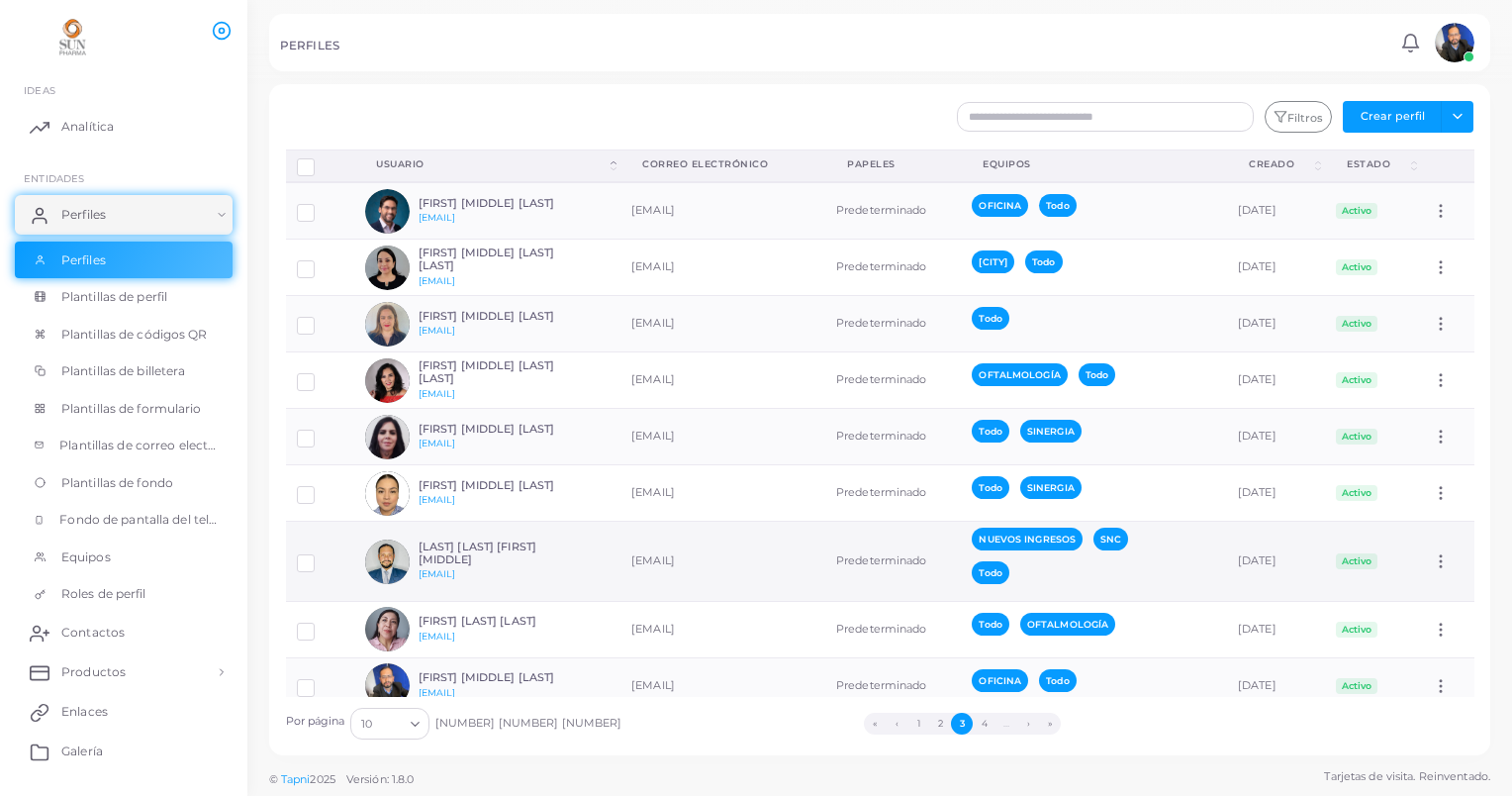 scroll, scrollTop: 106, scrollLeft: 0, axis: vertical 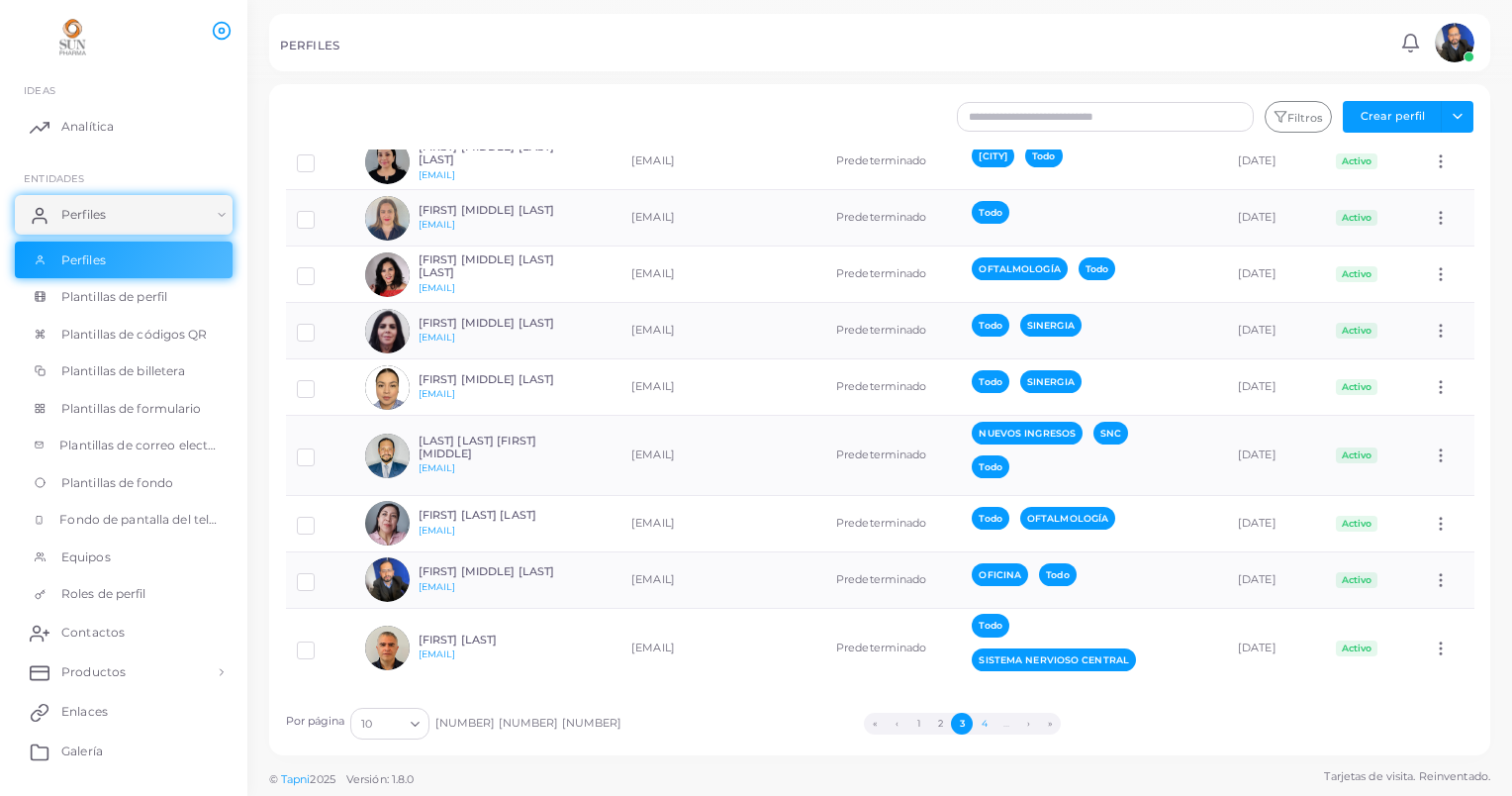 click on "4" at bounding box center (984, 724) 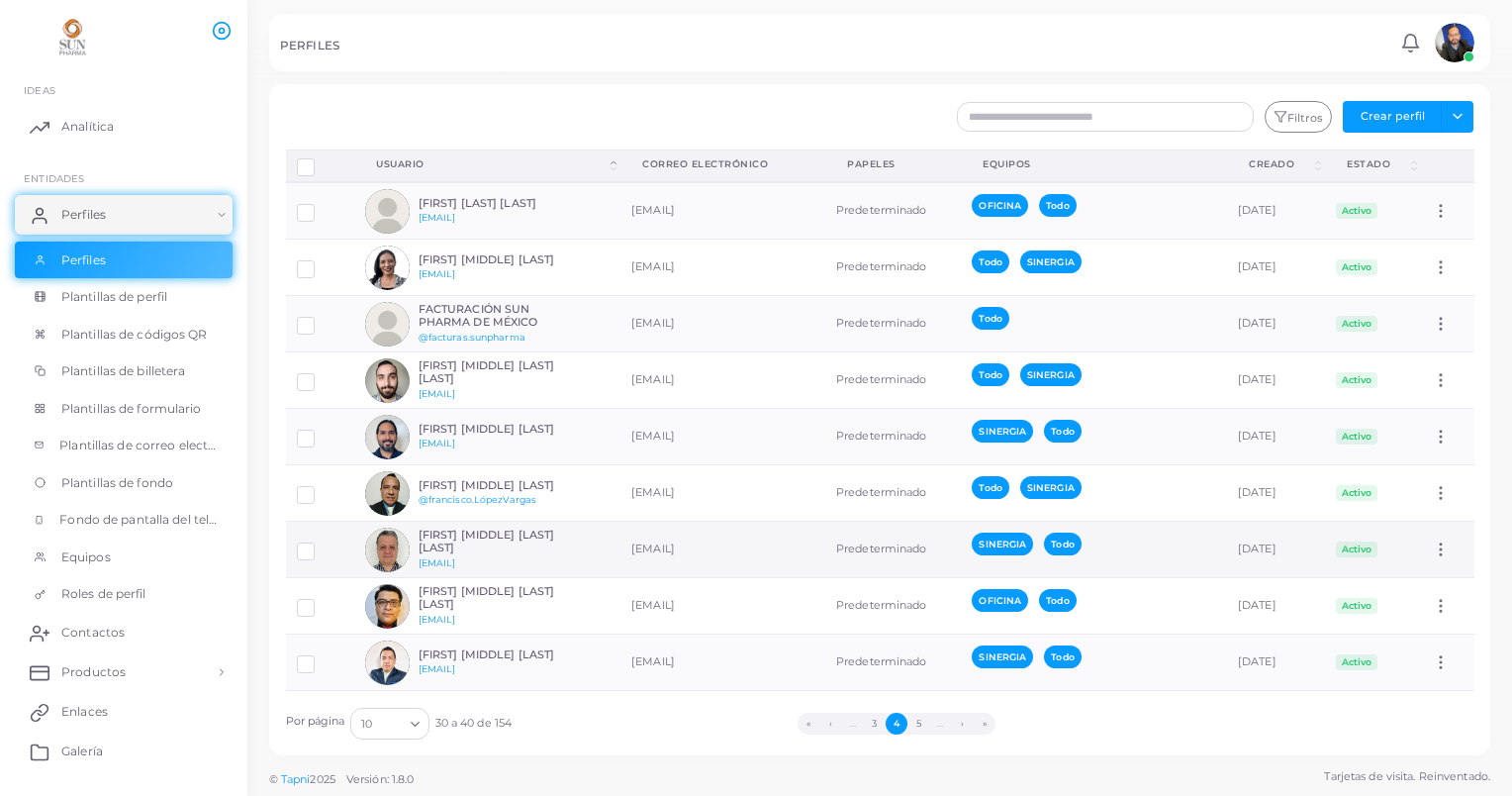 scroll, scrollTop: 58, scrollLeft: 0, axis: vertical 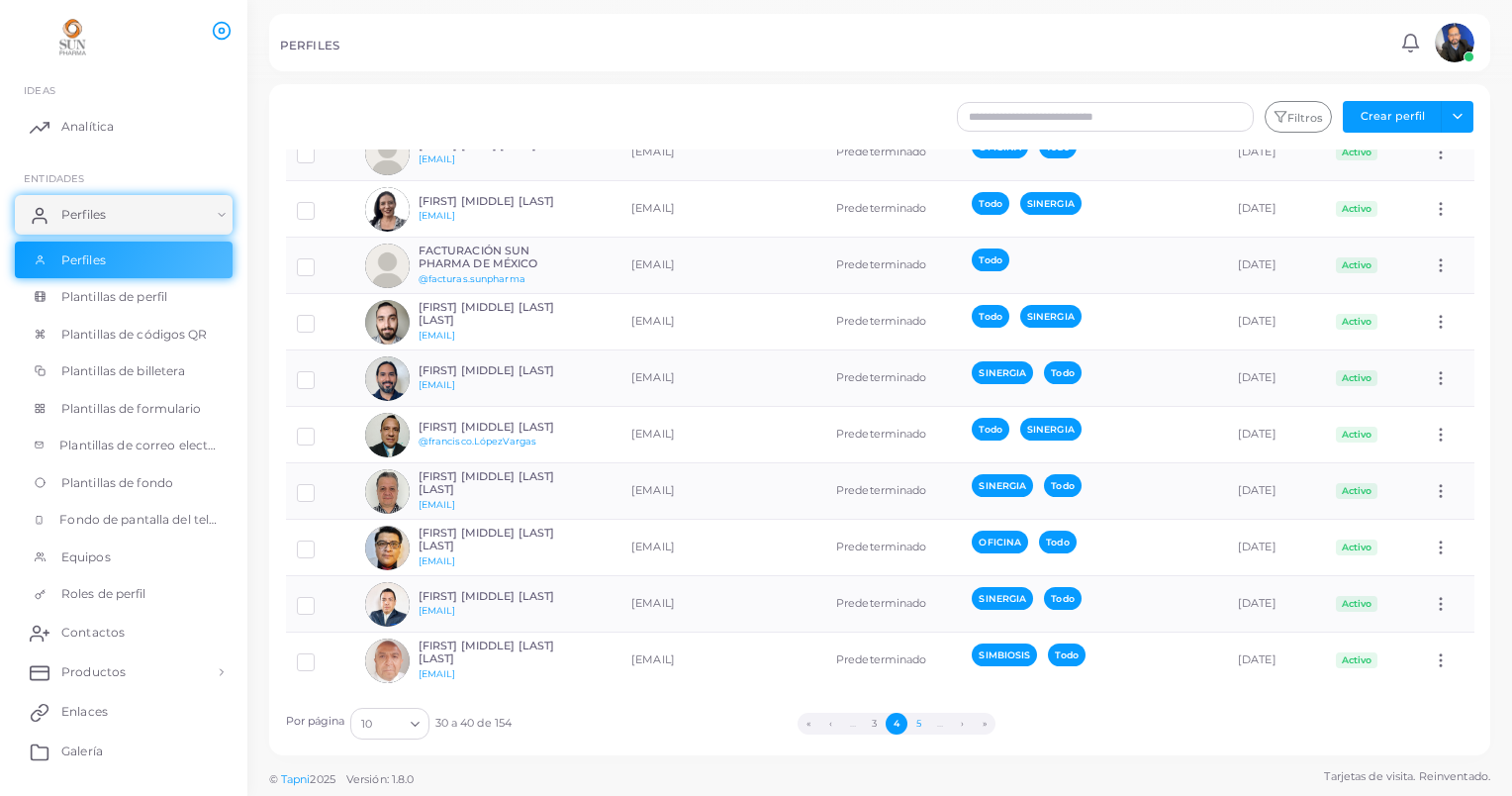 click on "5" at bounding box center (918, 724) 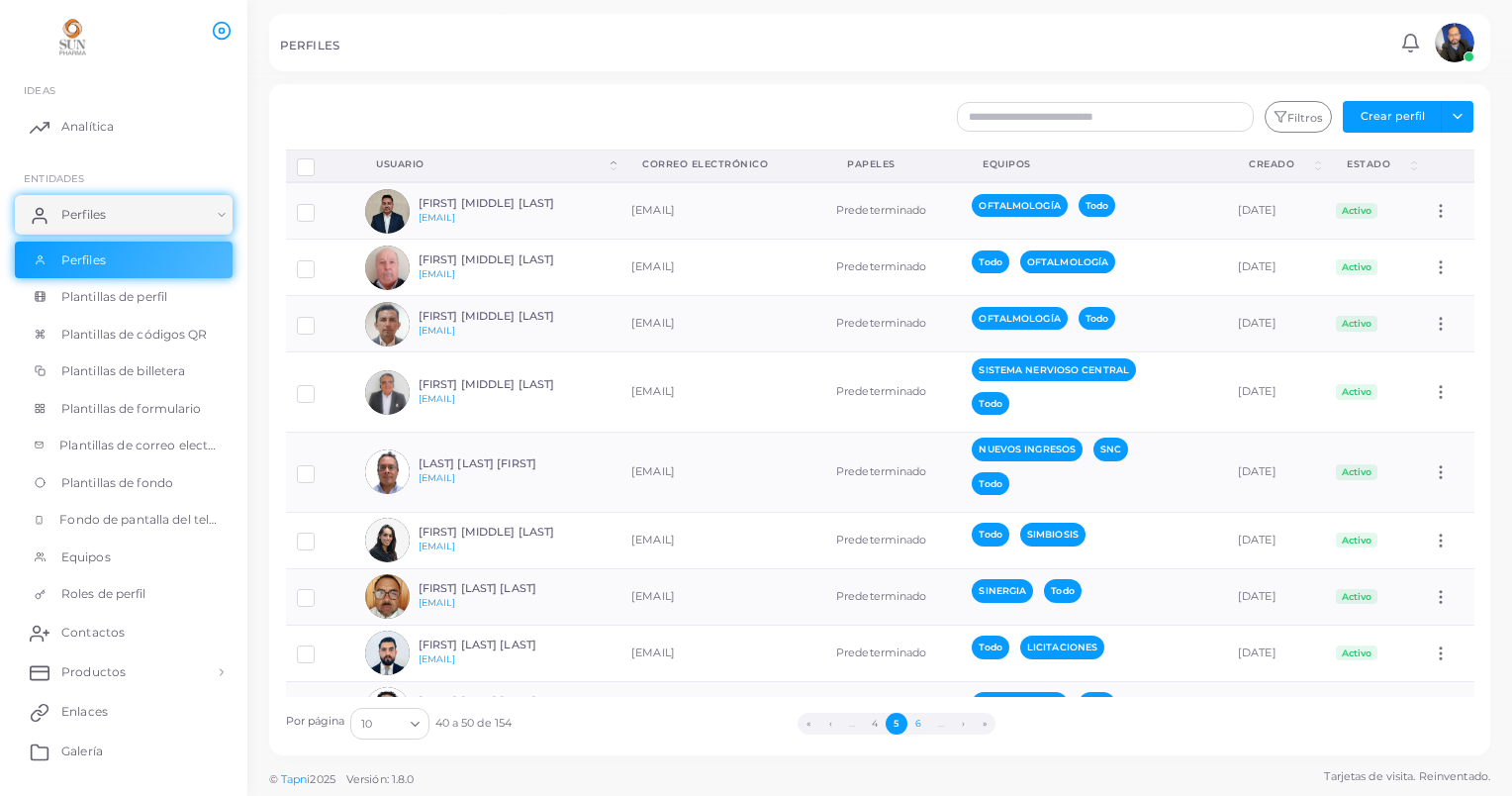 click on "6" at bounding box center [918, 724] 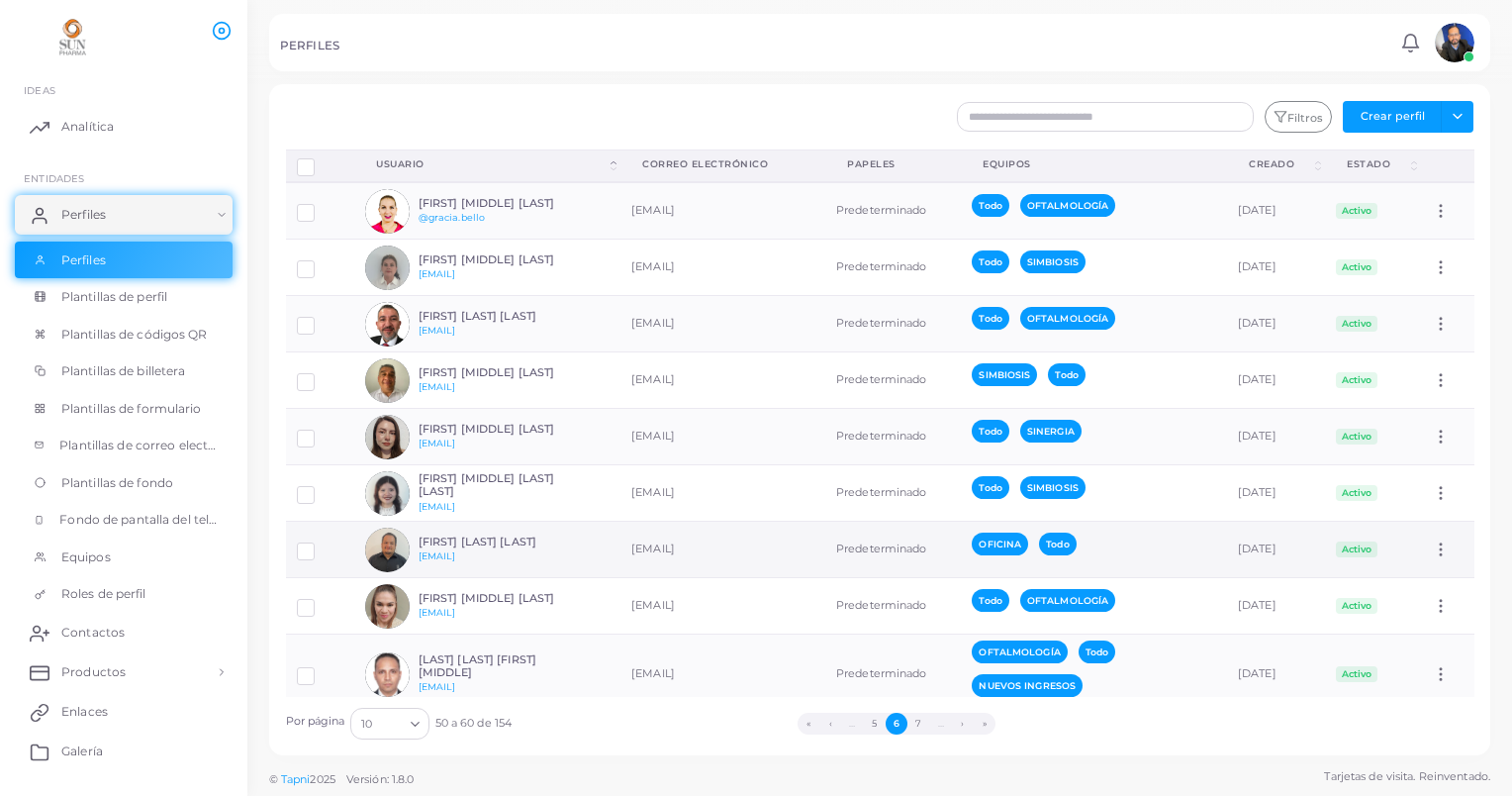 scroll, scrollTop: 103, scrollLeft: 0, axis: vertical 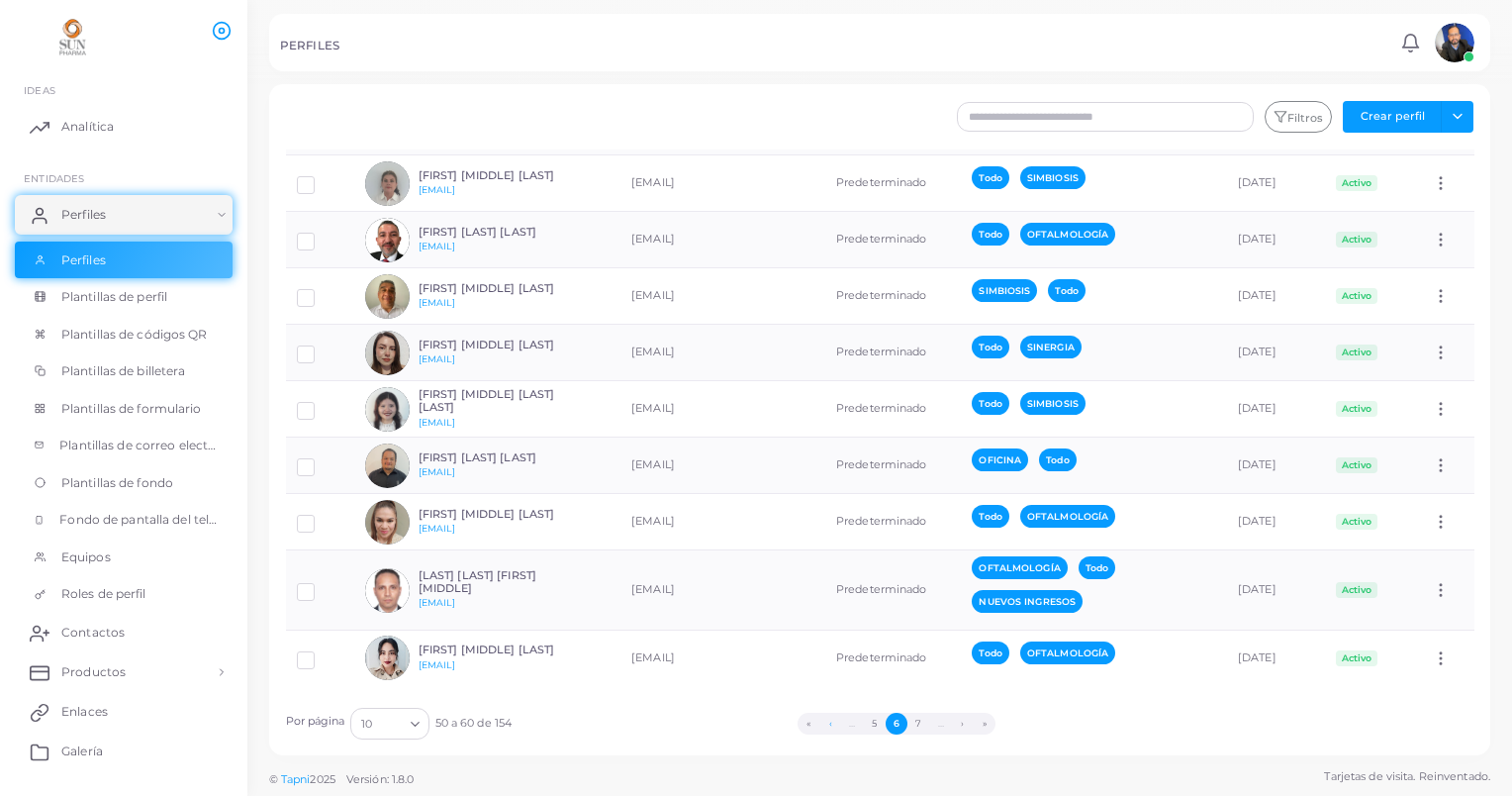click on "‹" at bounding box center [830, 724] 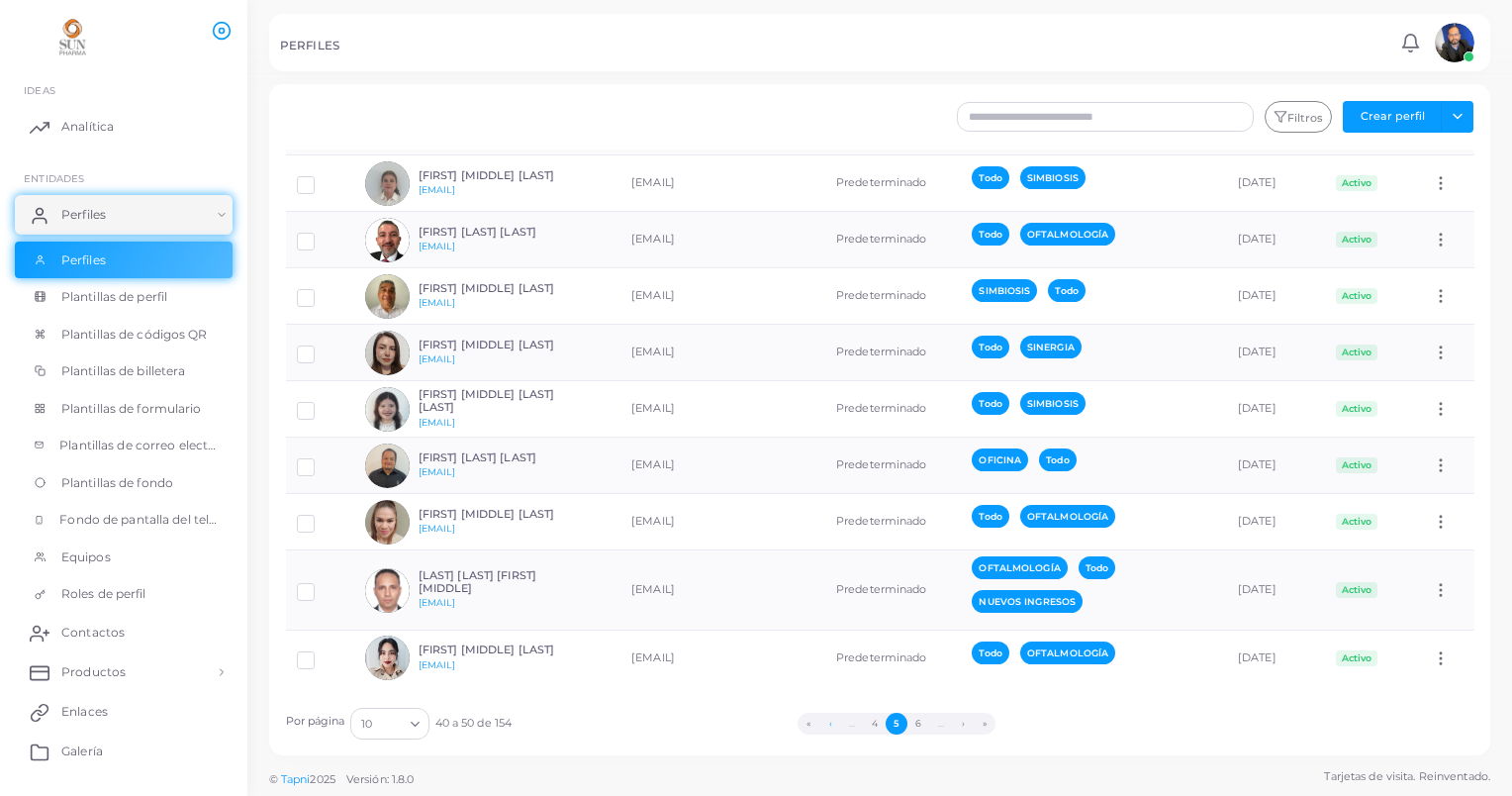 scroll, scrollTop: 0, scrollLeft: 0, axis: both 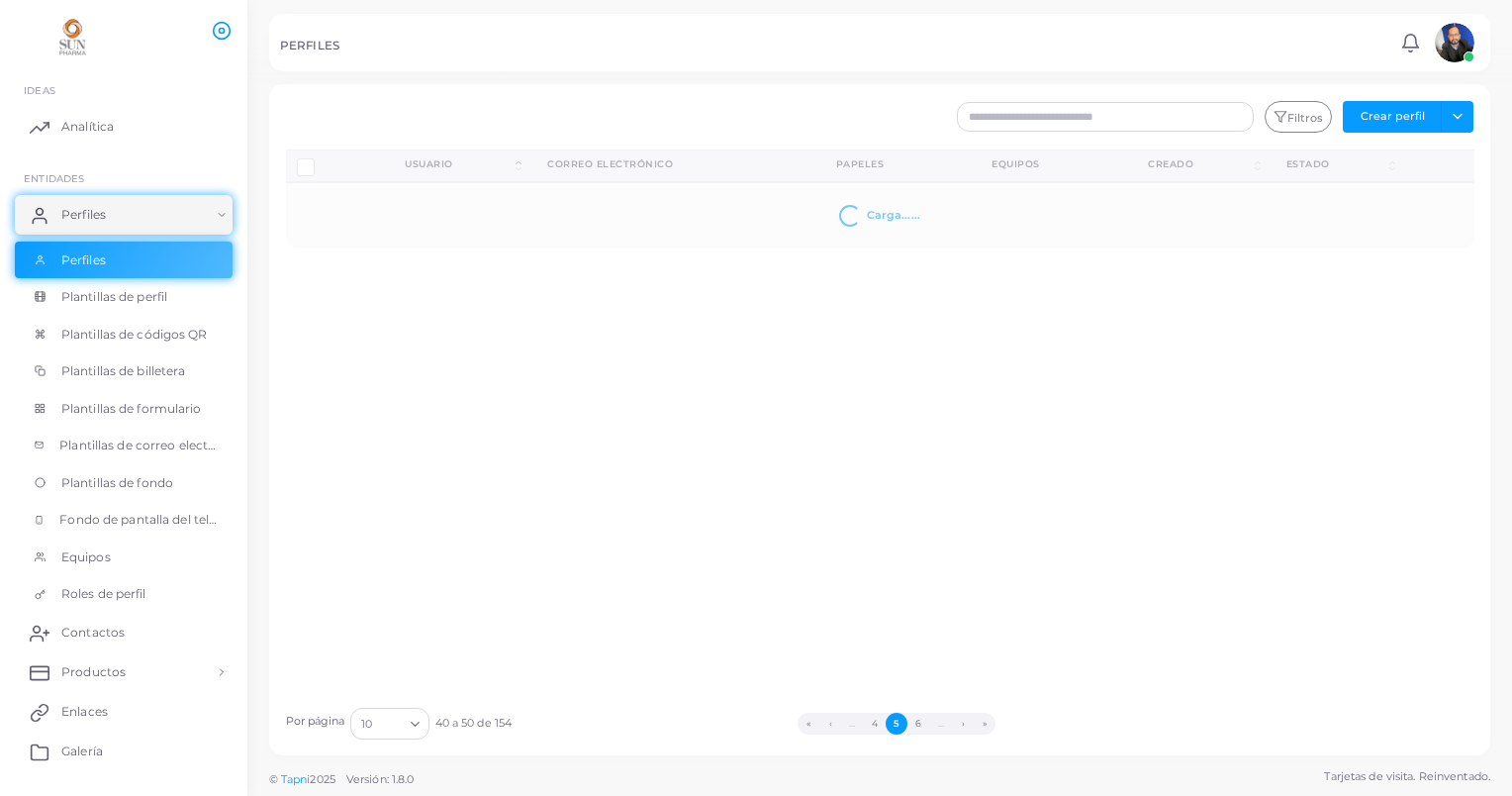 click on "‹" at bounding box center (830, 724) 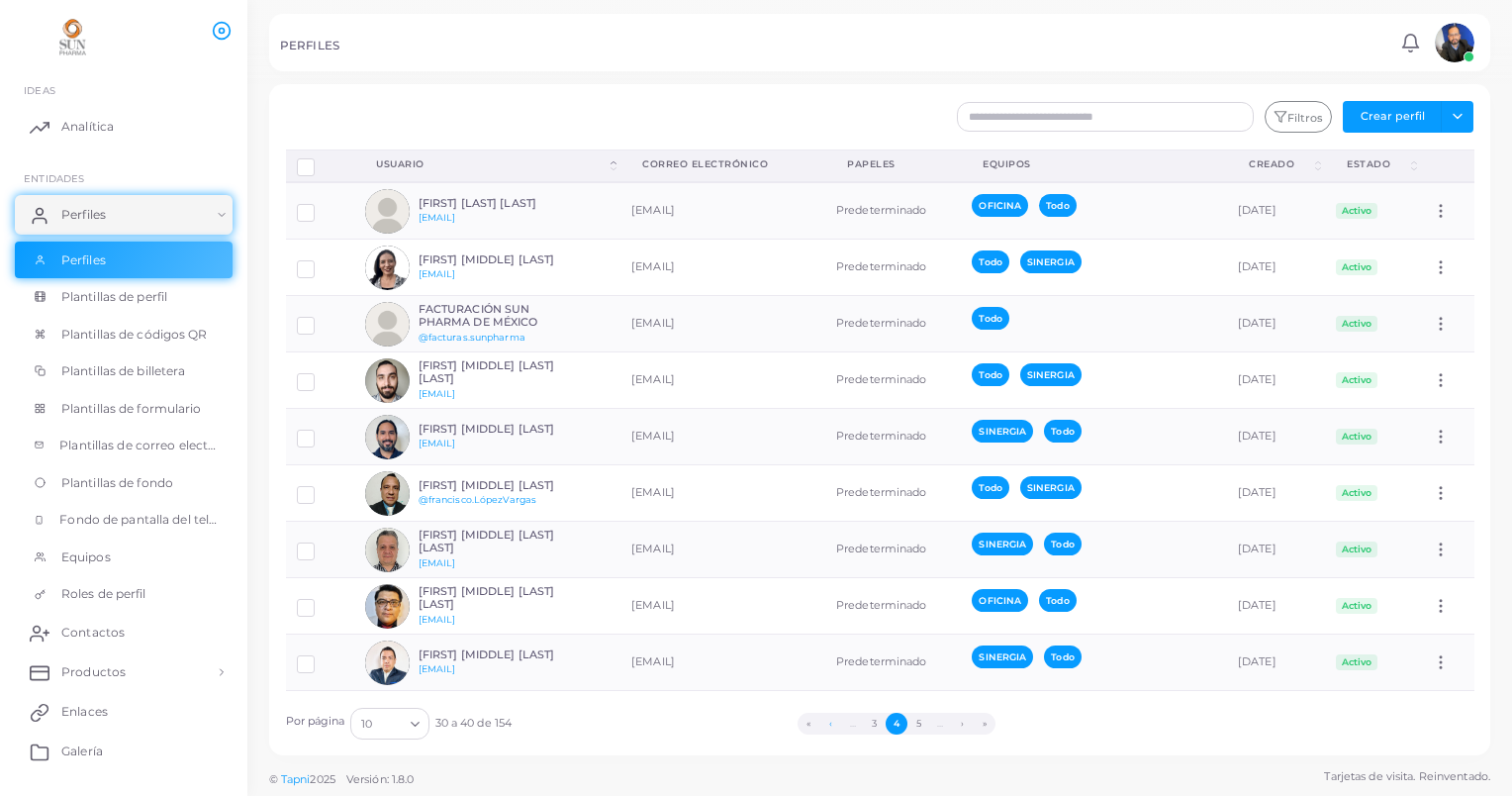 click on "‹" at bounding box center (830, 724) 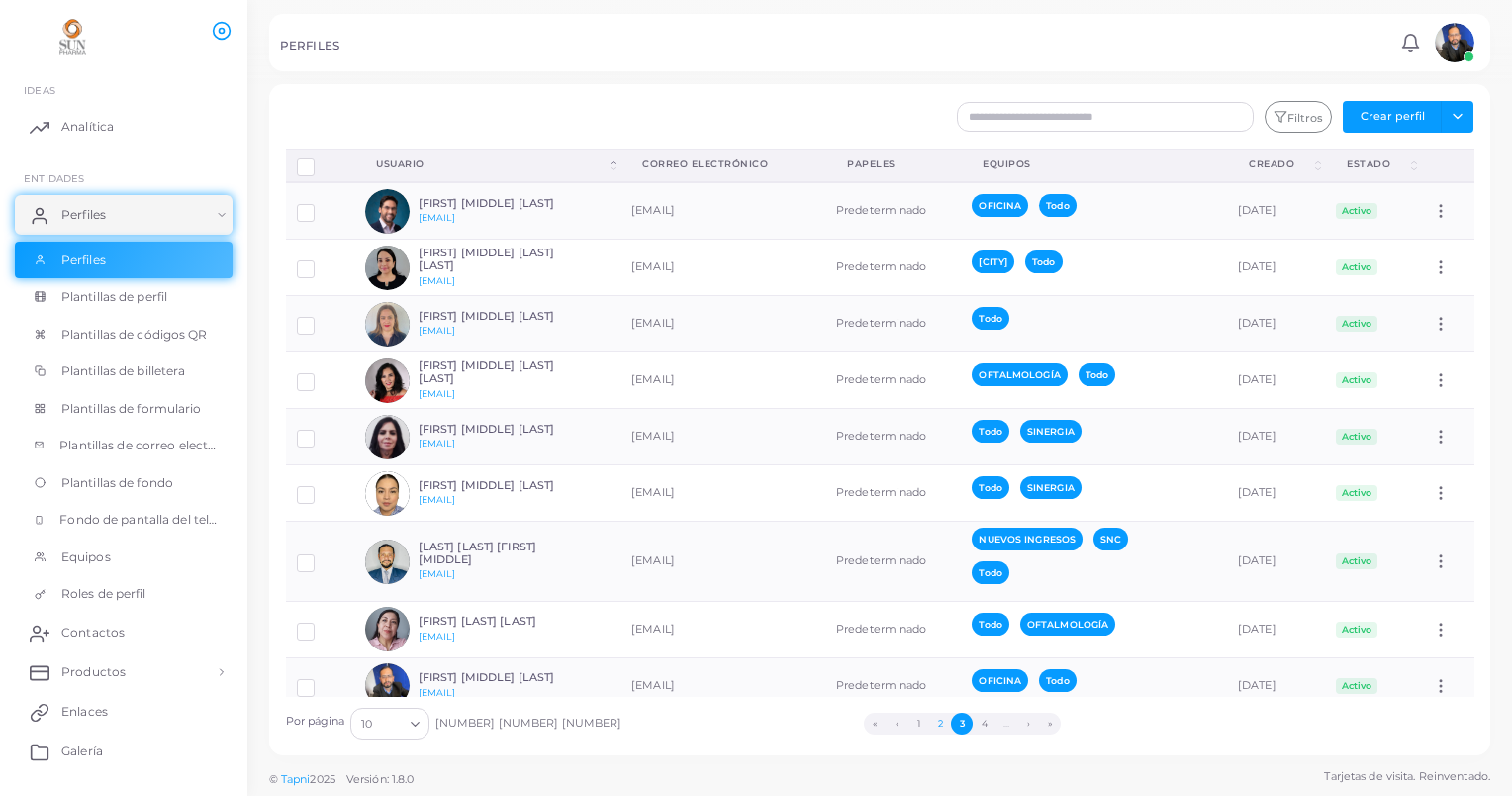 click on "2" at bounding box center [940, 724] 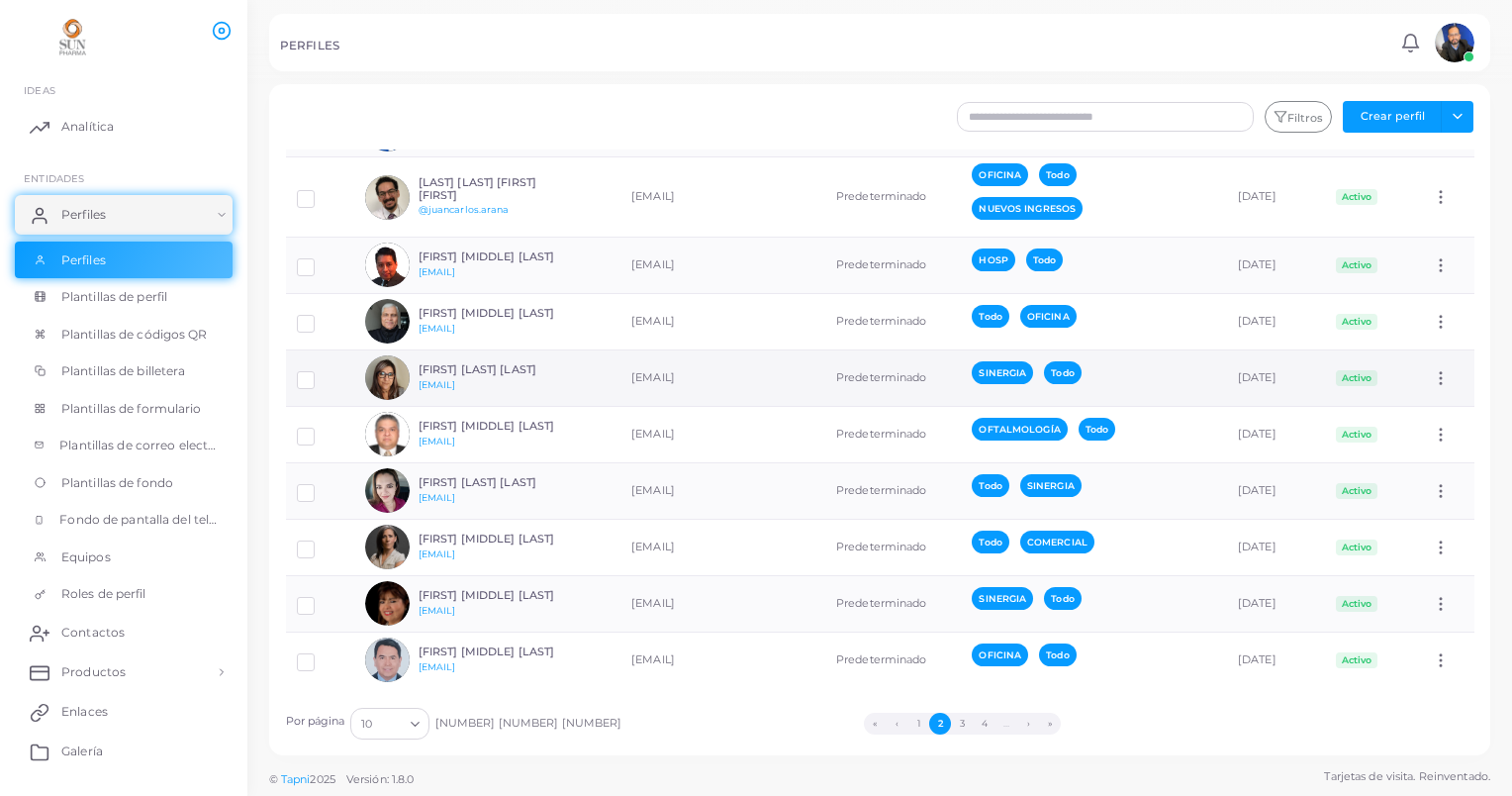 scroll, scrollTop: 0, scrollLeft: 0, axis: both 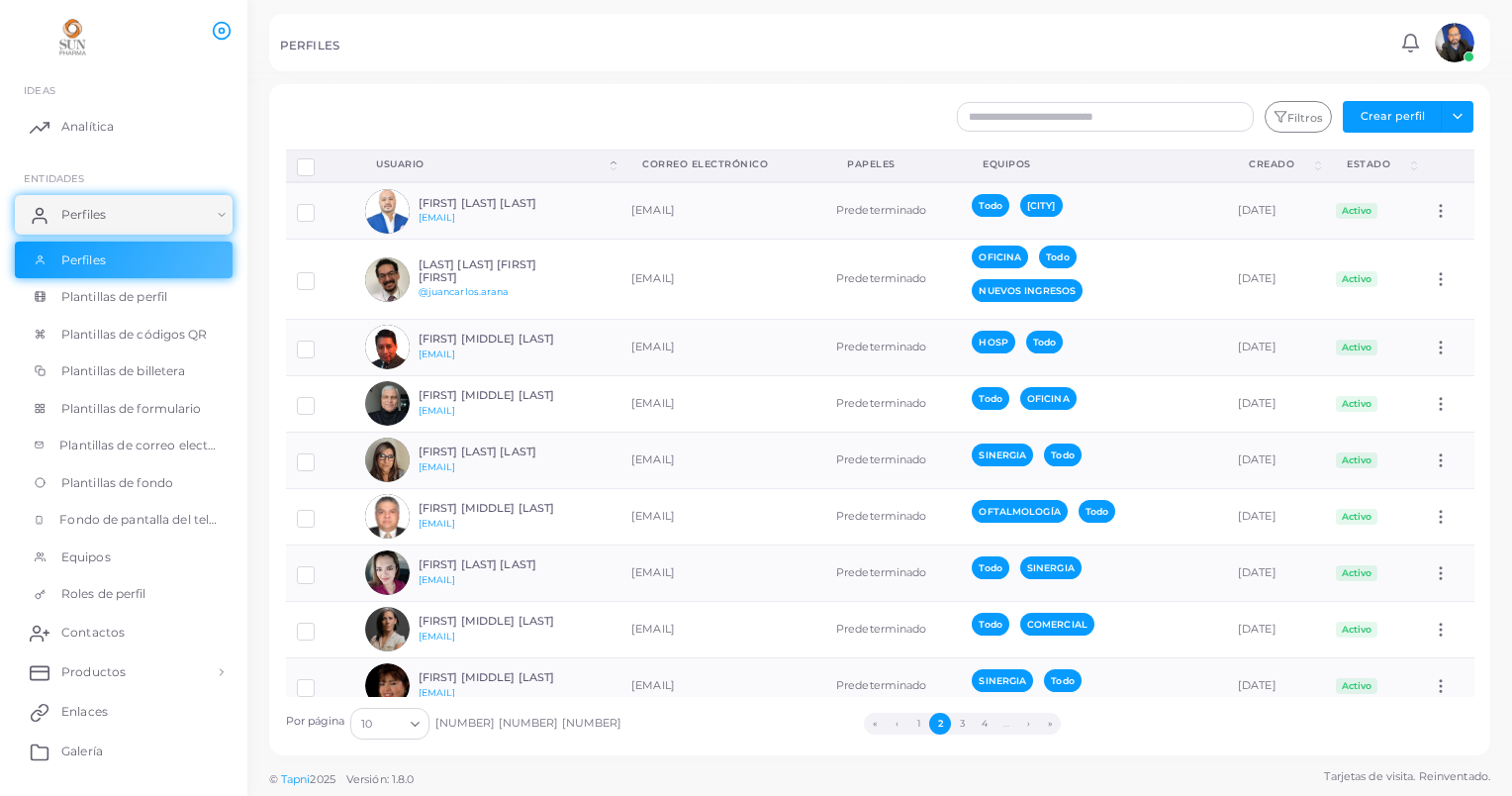 click 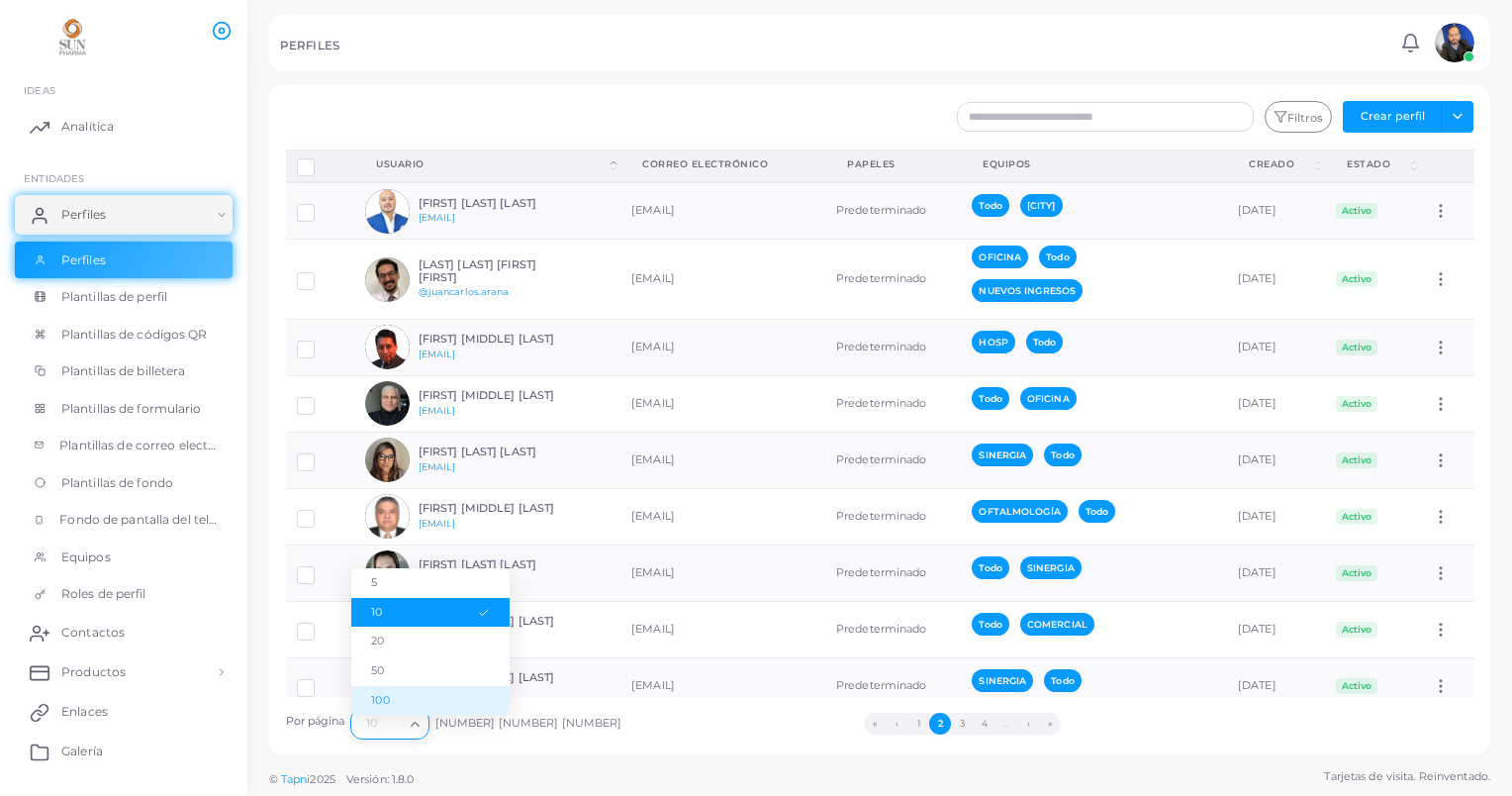 click on "100" at bounding box center [430, 701] 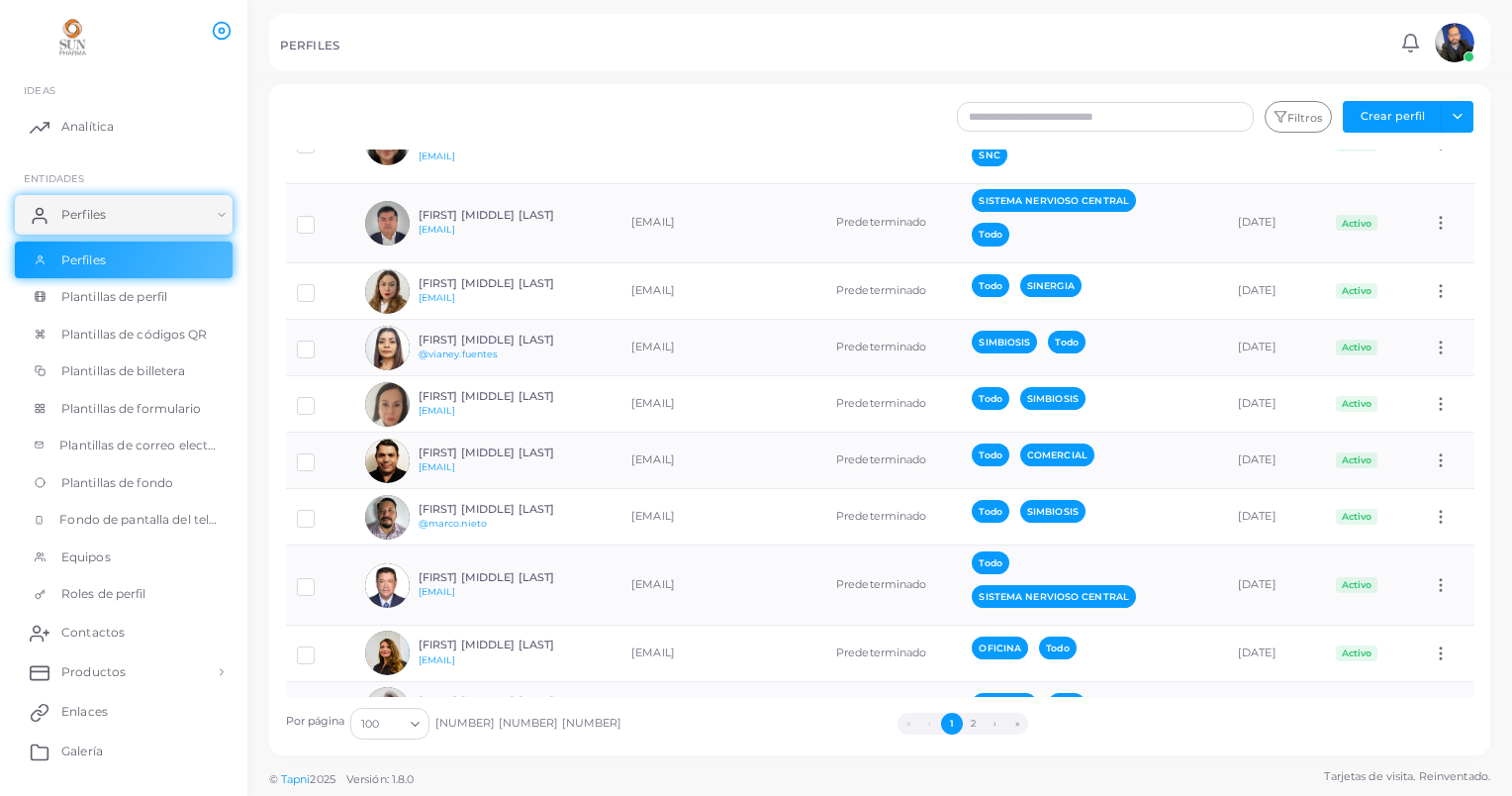 scroll, scrollTop: 5490, scrollLeft: 0, axis: vertical 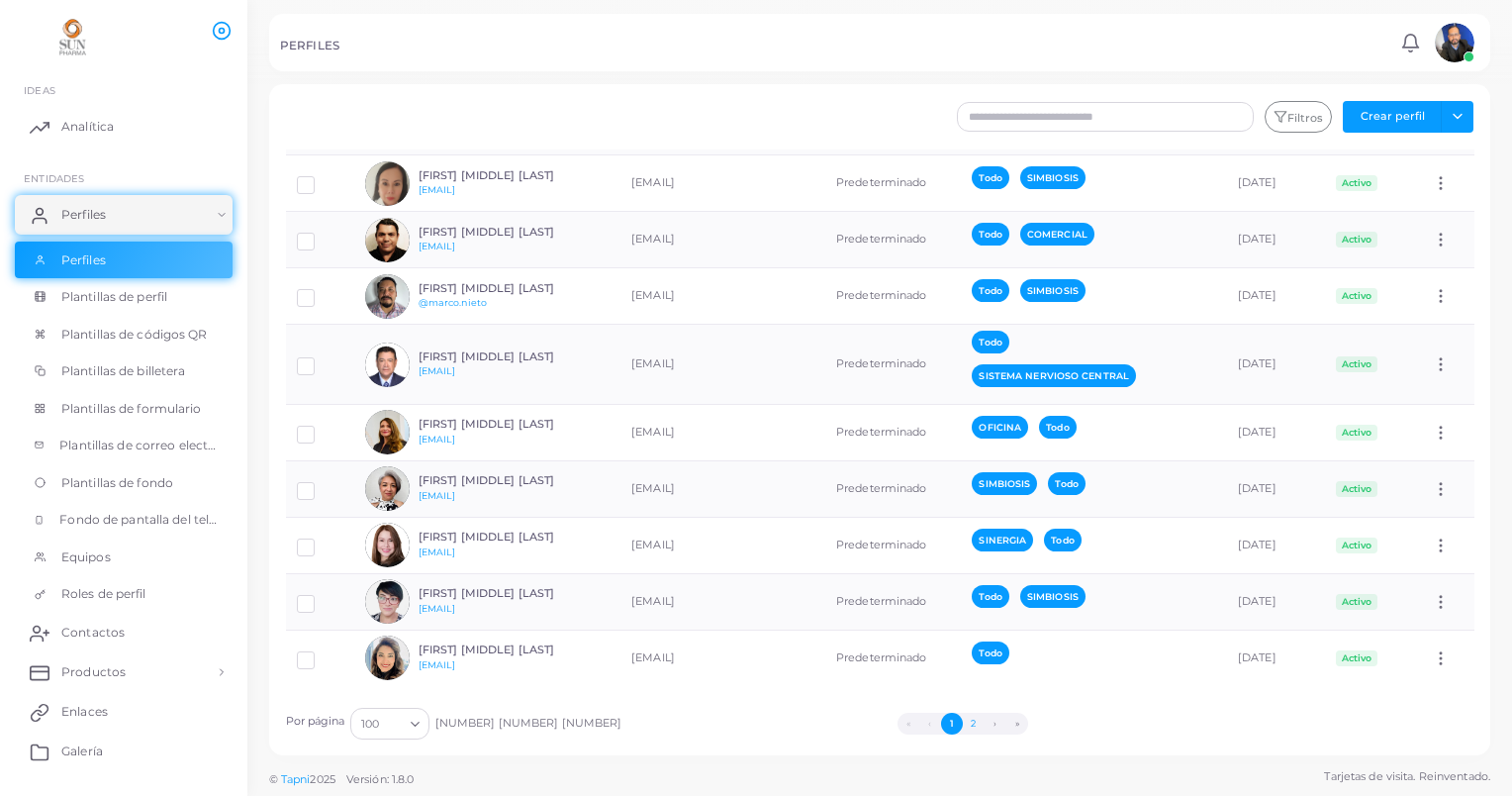 click on "2" at bounding box center (974, 724) 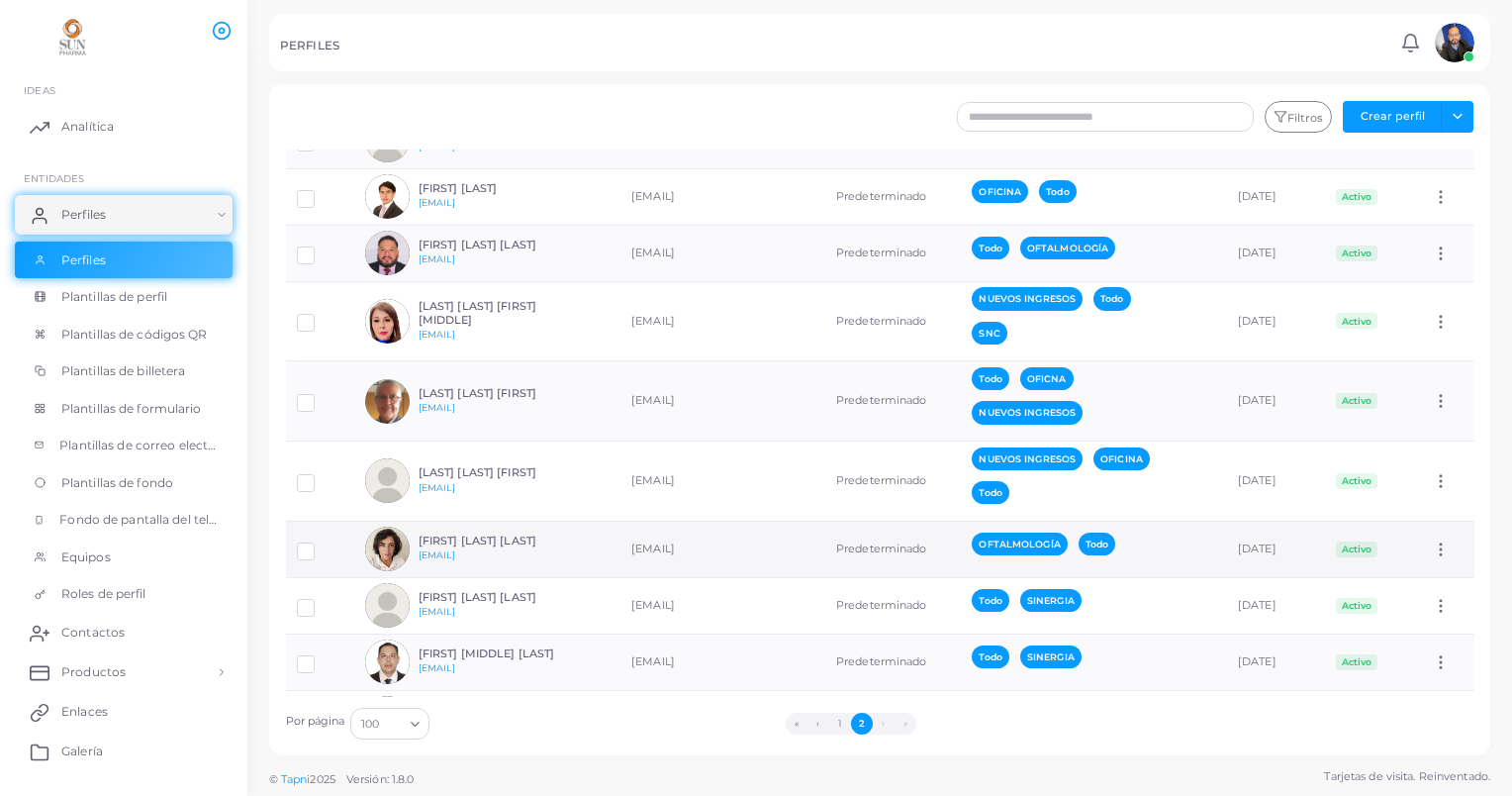 scroll, scrollTop: 2178, scrollLeft: 0, axis: vertical 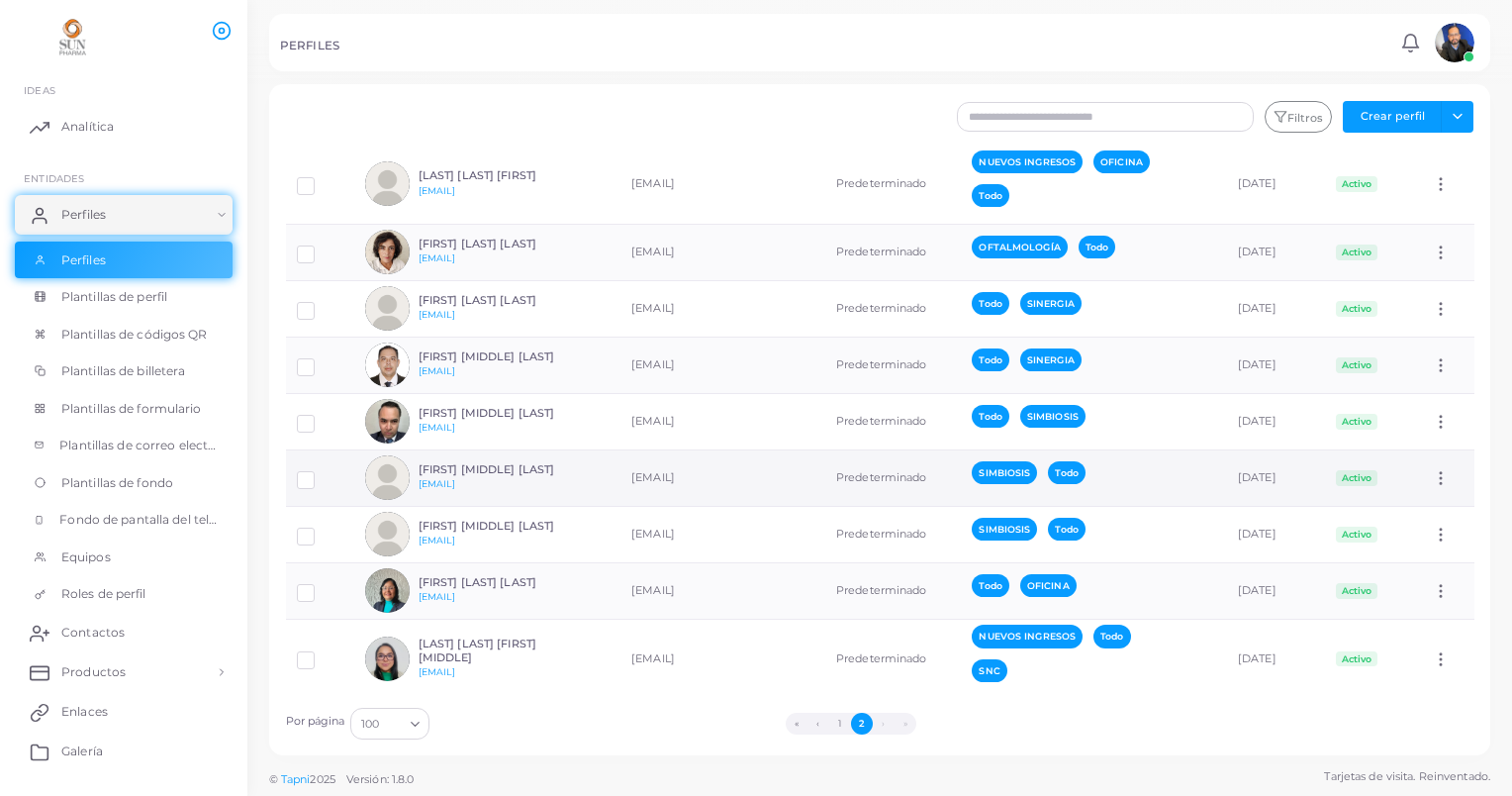 click at bounding box center (321, 472) 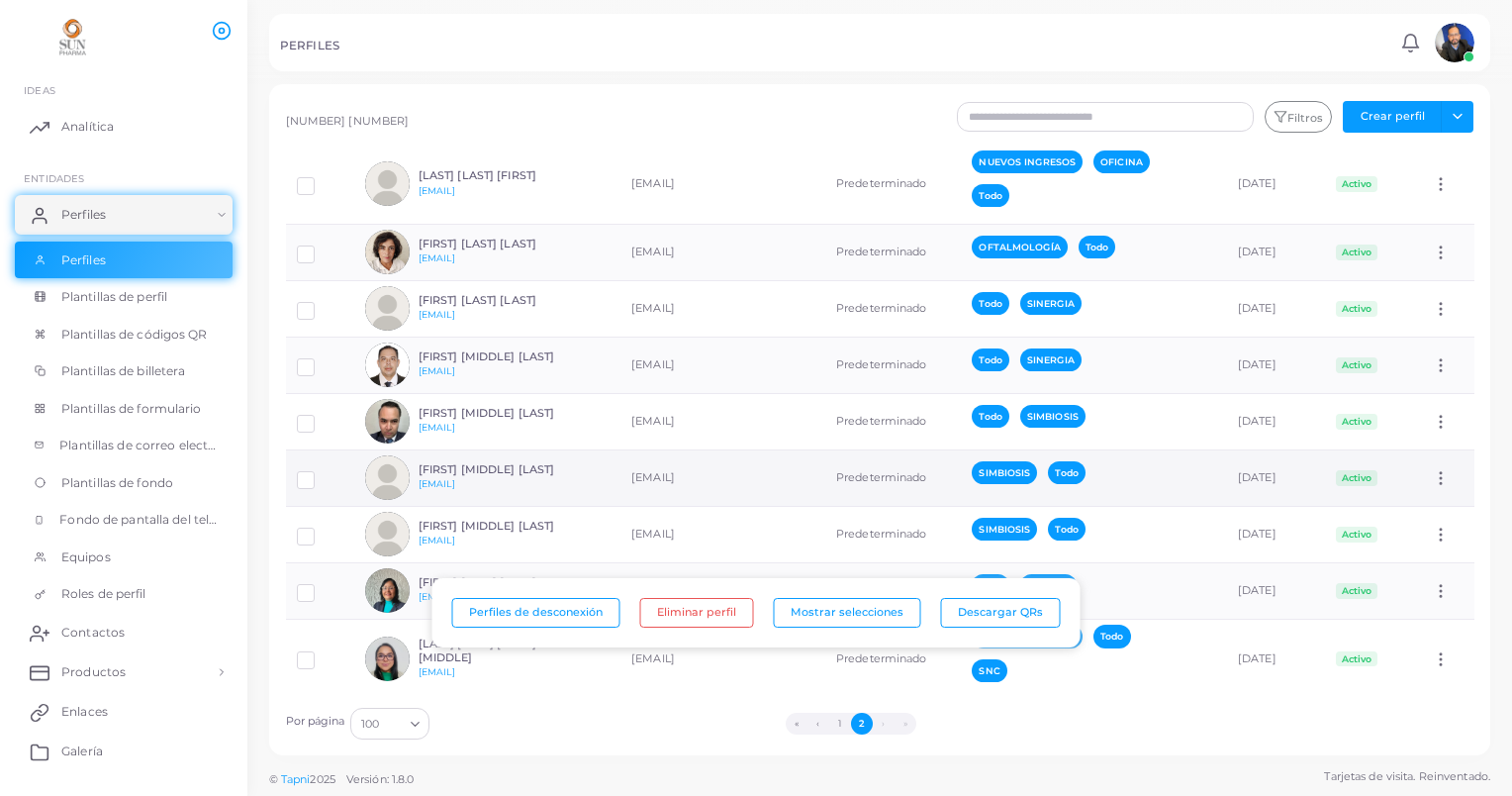 click at bounding box center [387, 477] 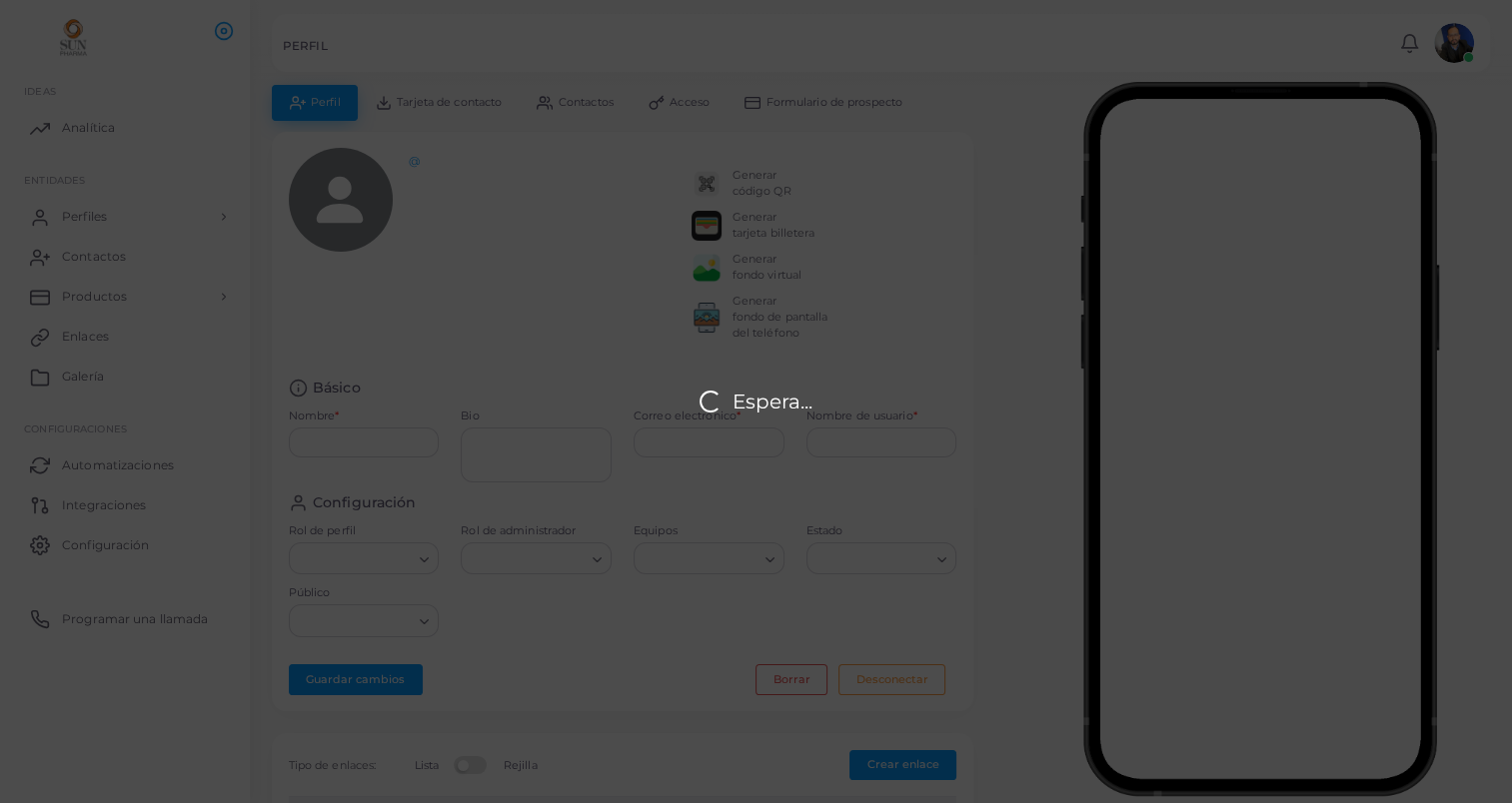type on "**********" 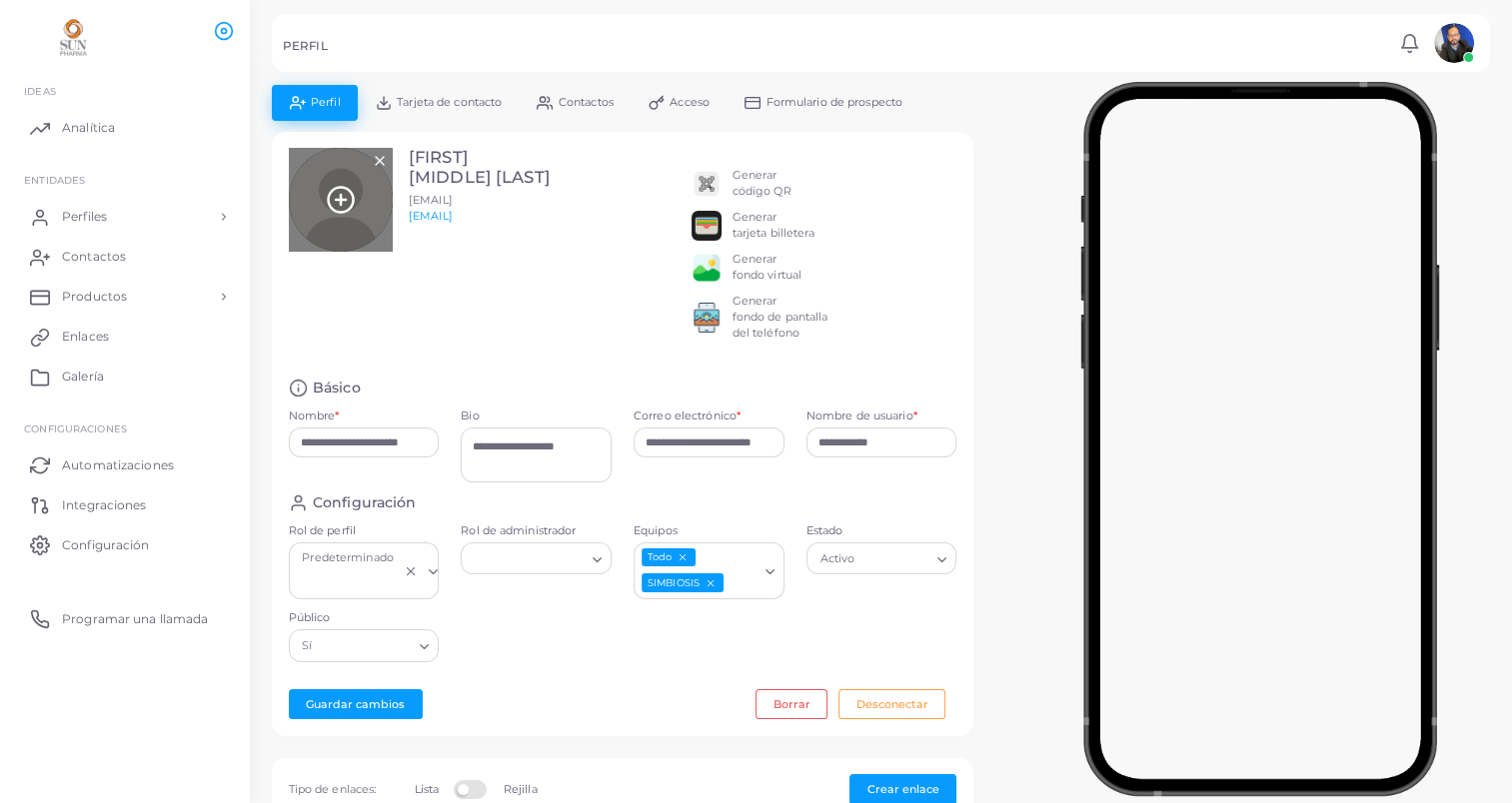 click 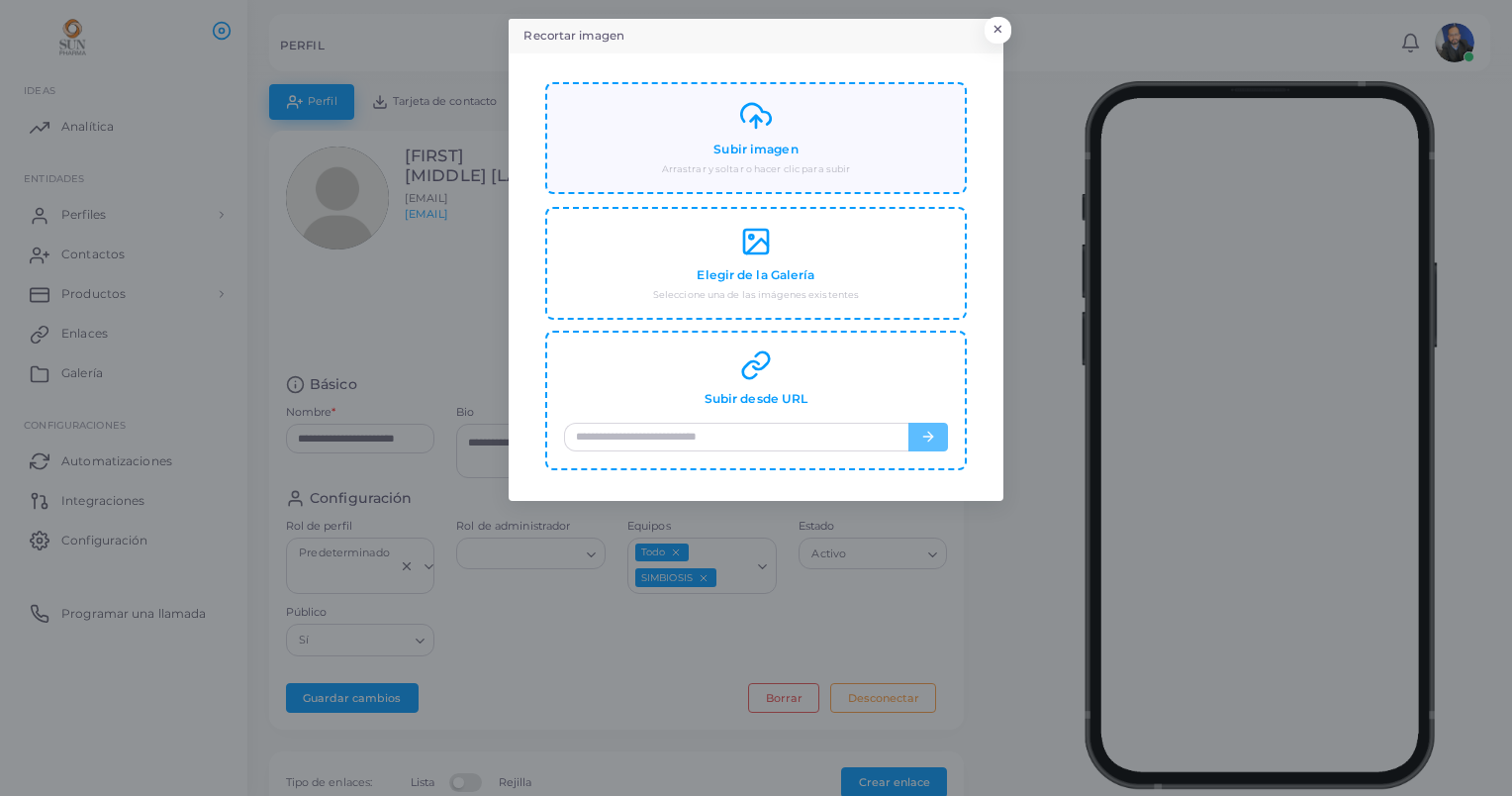 click on "Subir imagen" at bounding box center (755, 149) 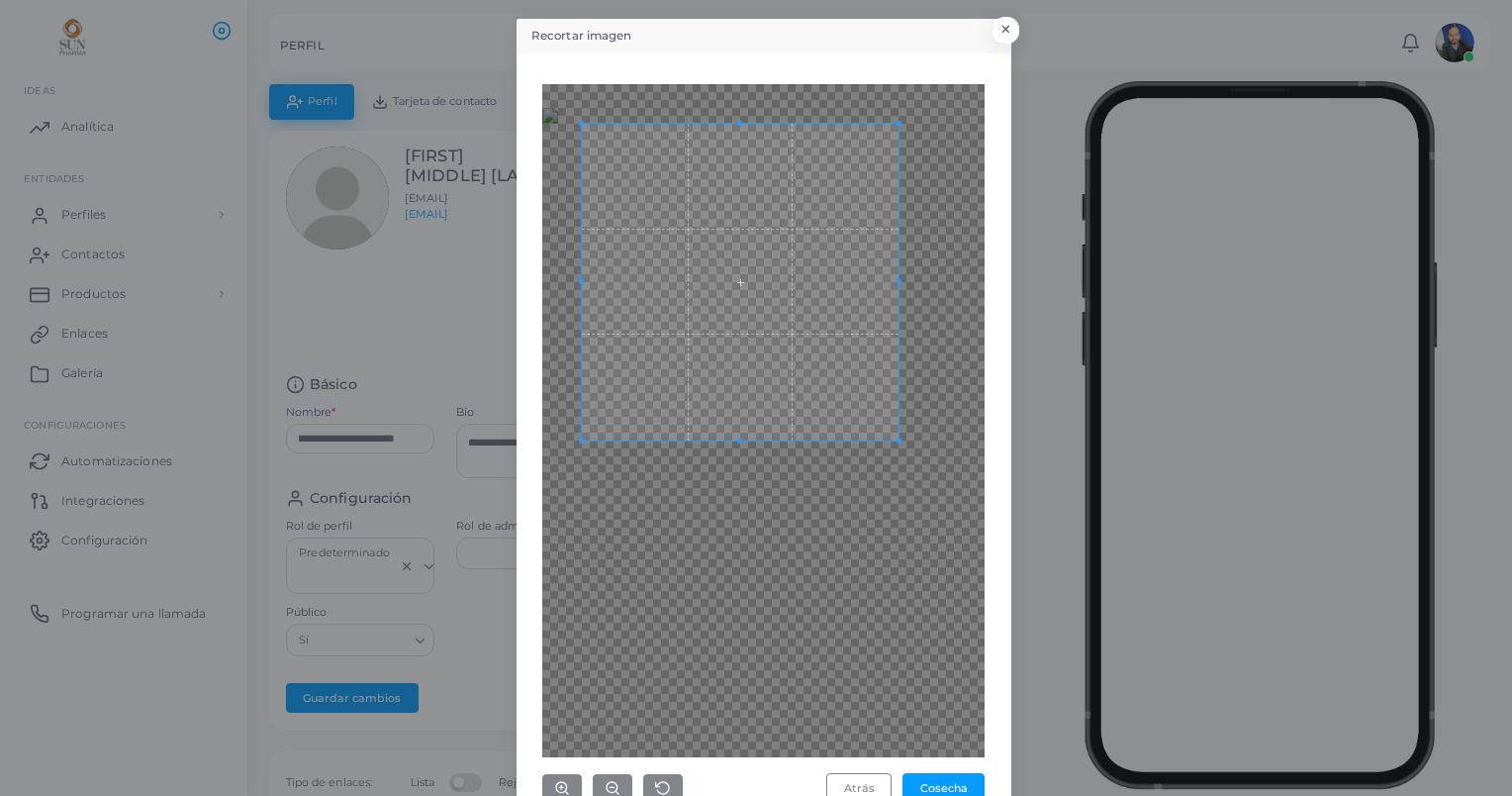 click at bounding box center (740, 282) 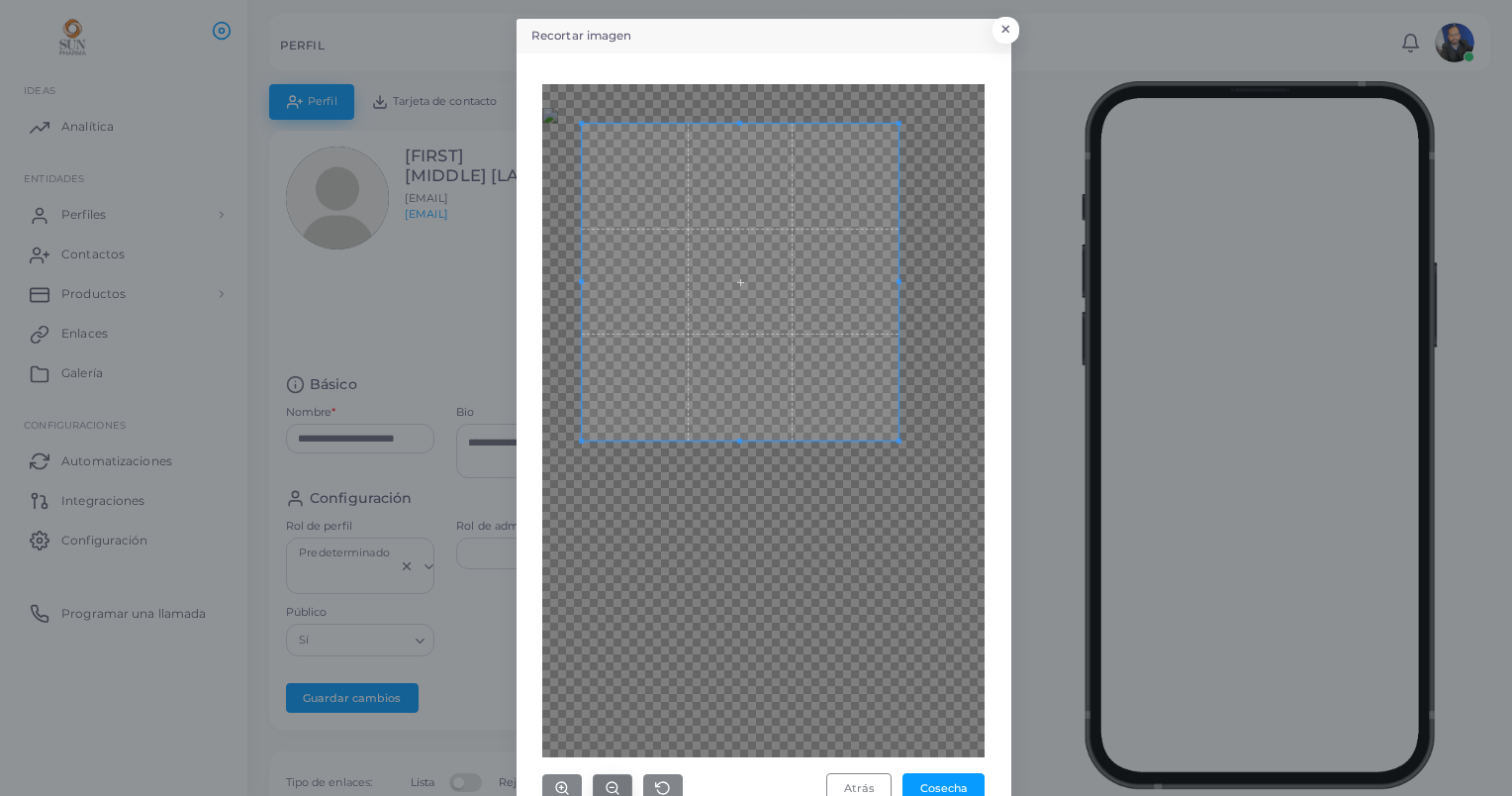 click 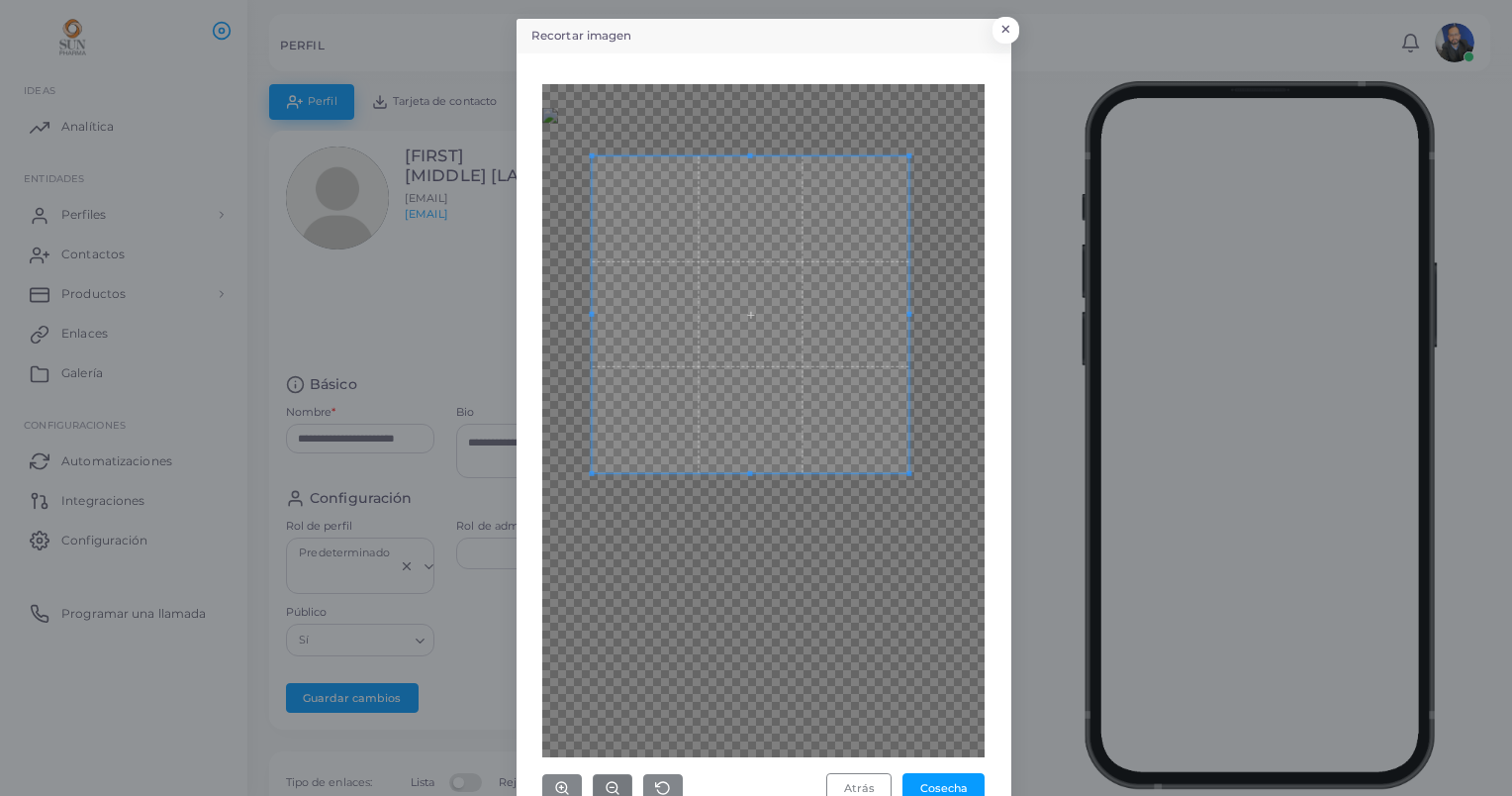 click at bounding box center (750, 314) 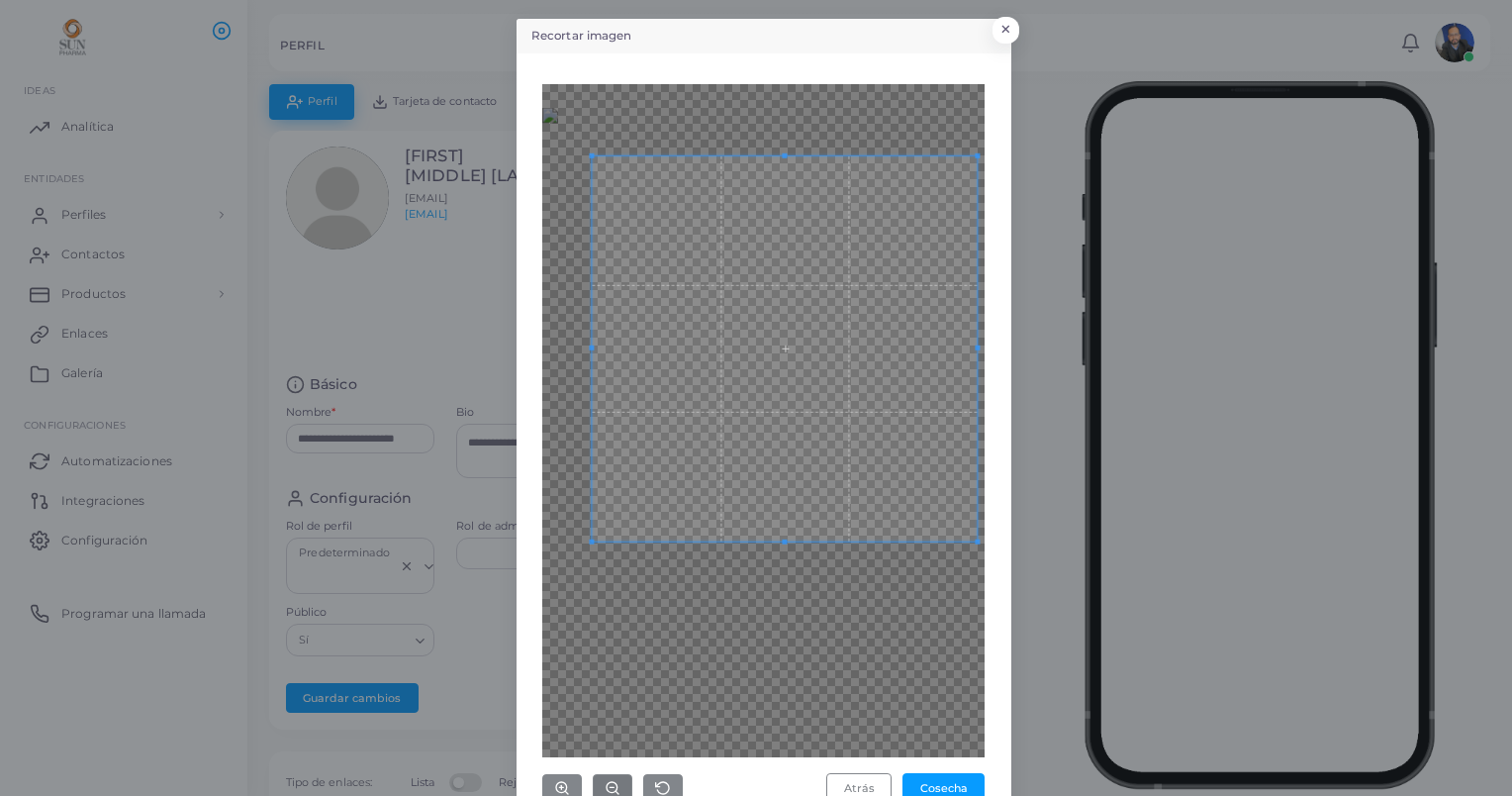 click on "Atrás   Cosecha" at bounding box center [764, 438] 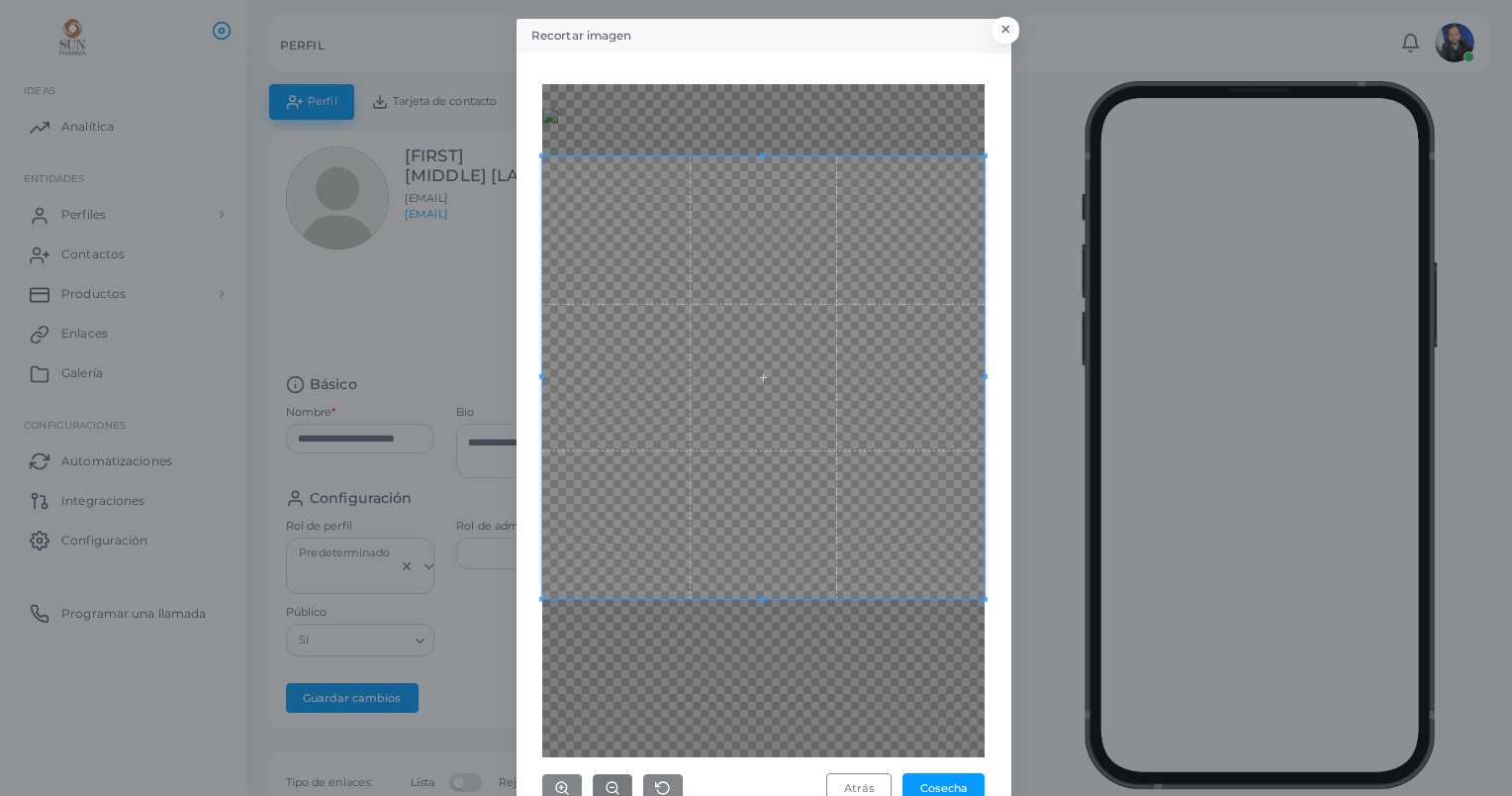 click on "Recortar imagen ×  Atrás   Cosecha" at bounding box center (756, 398) 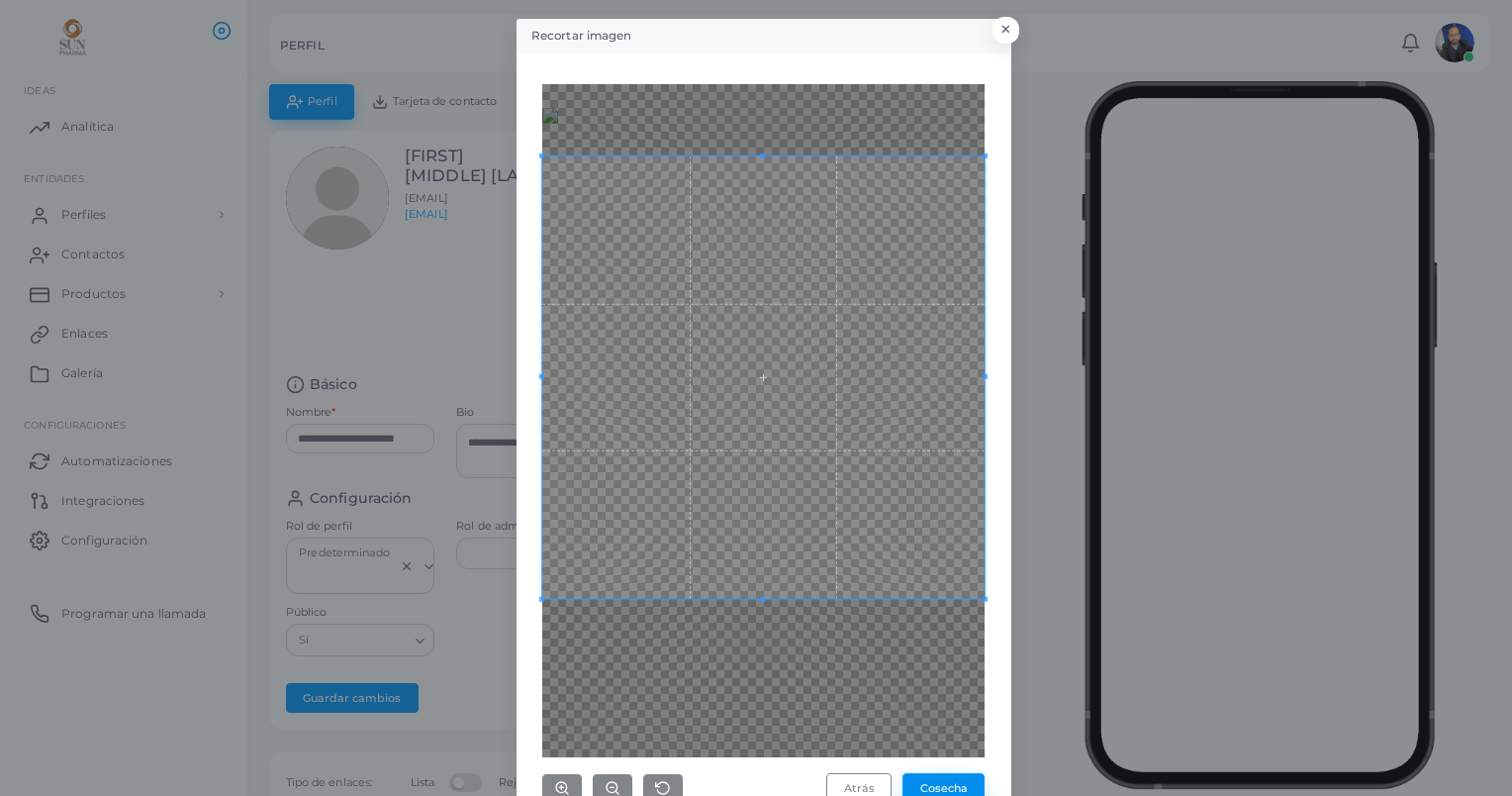 click on "Cosecha" at bounding box center (943, 788) 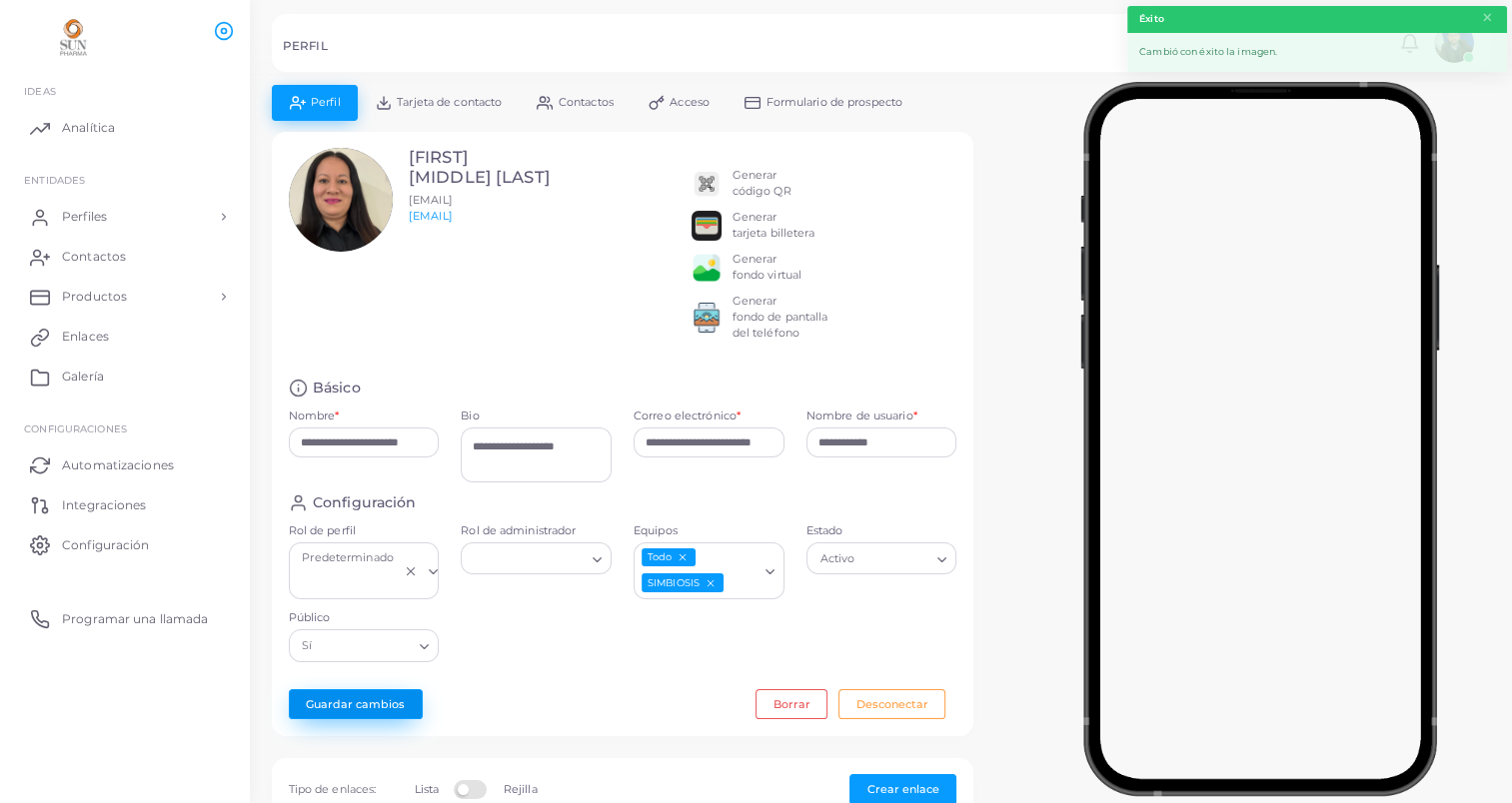 click on "Guardar cambios" at bounding box center (356, 704) 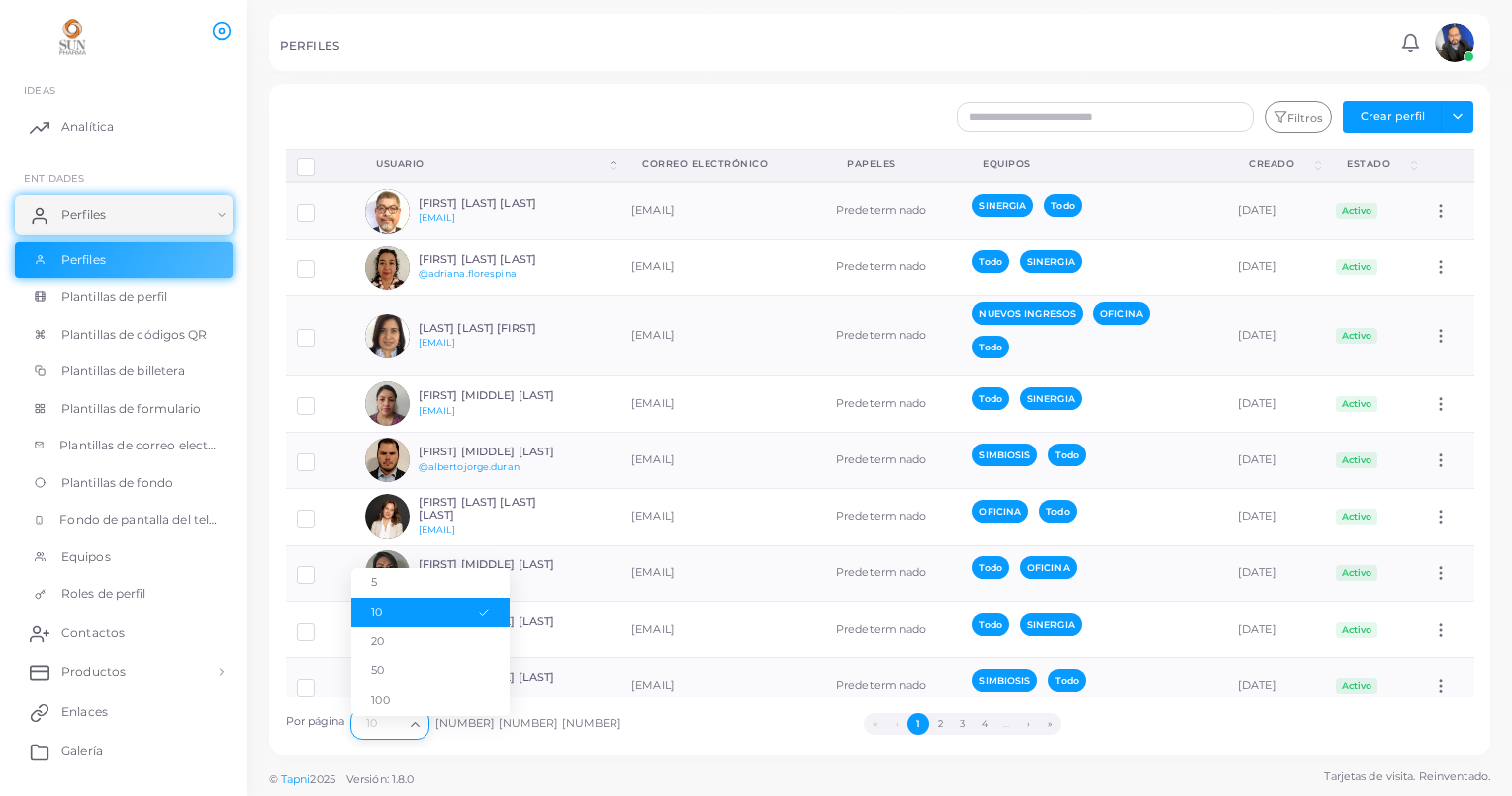click 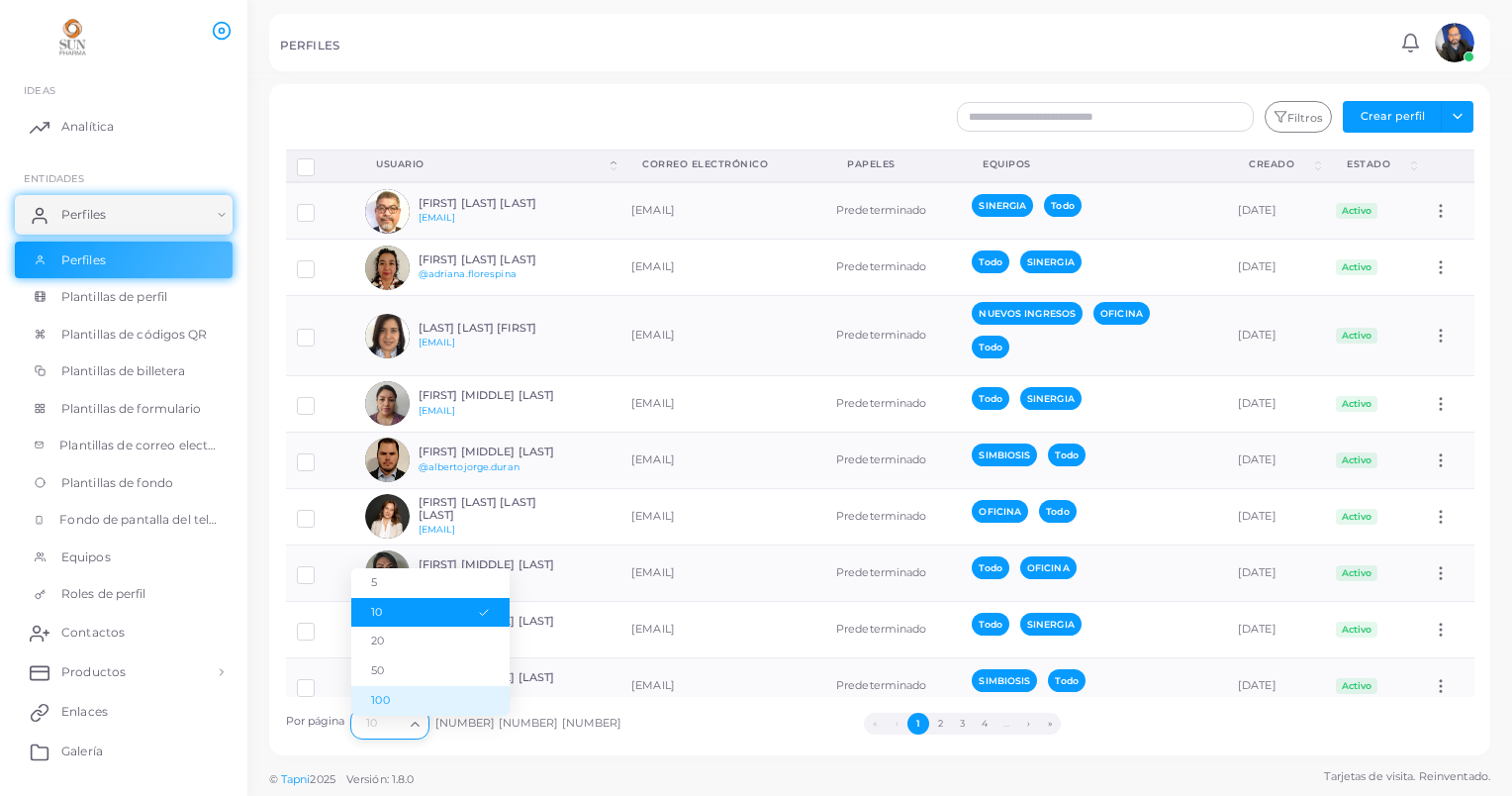 click on "100" at bounding box center [430, 701] 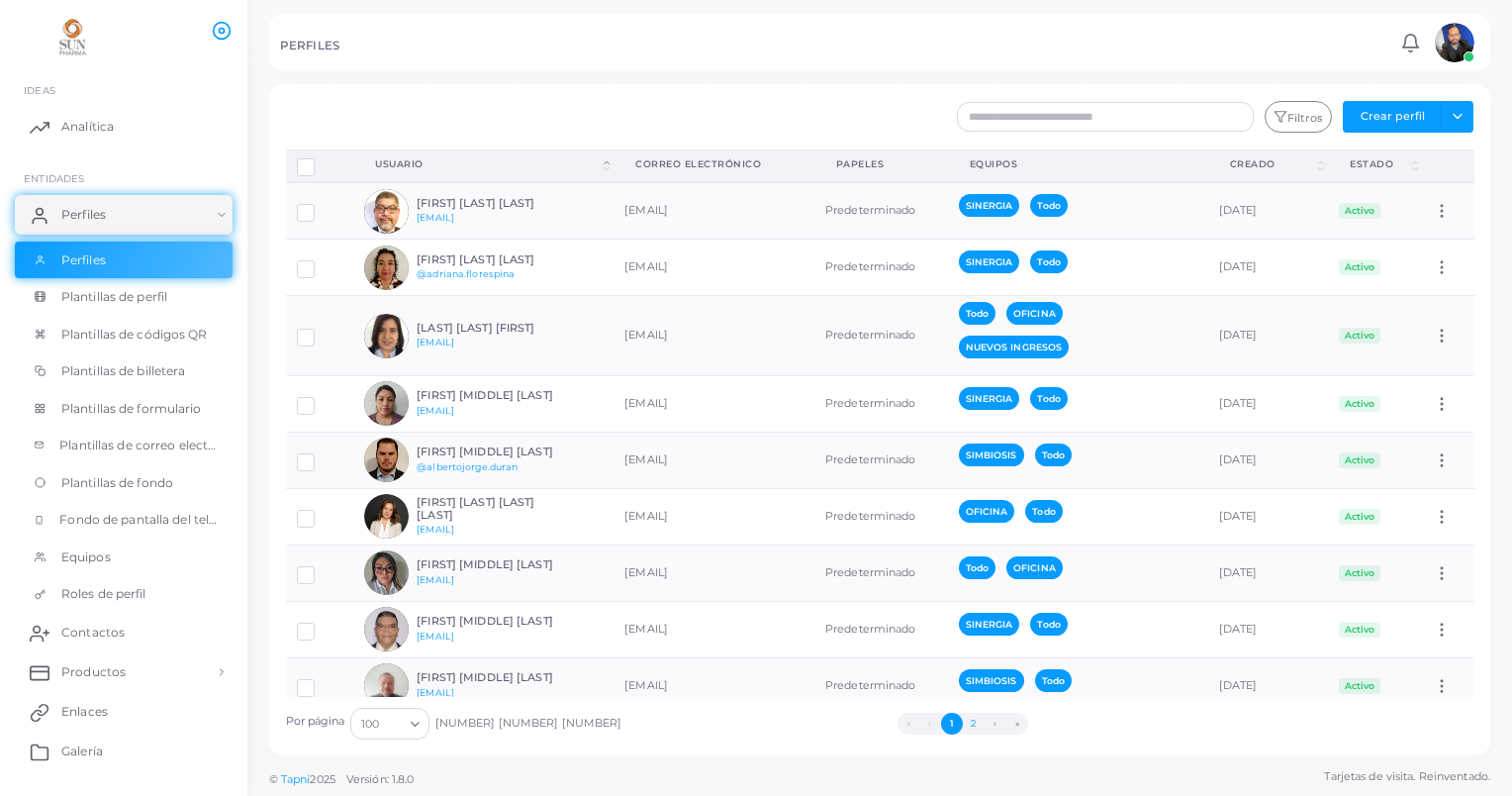 click on "2" at bounding box center (974, 724) 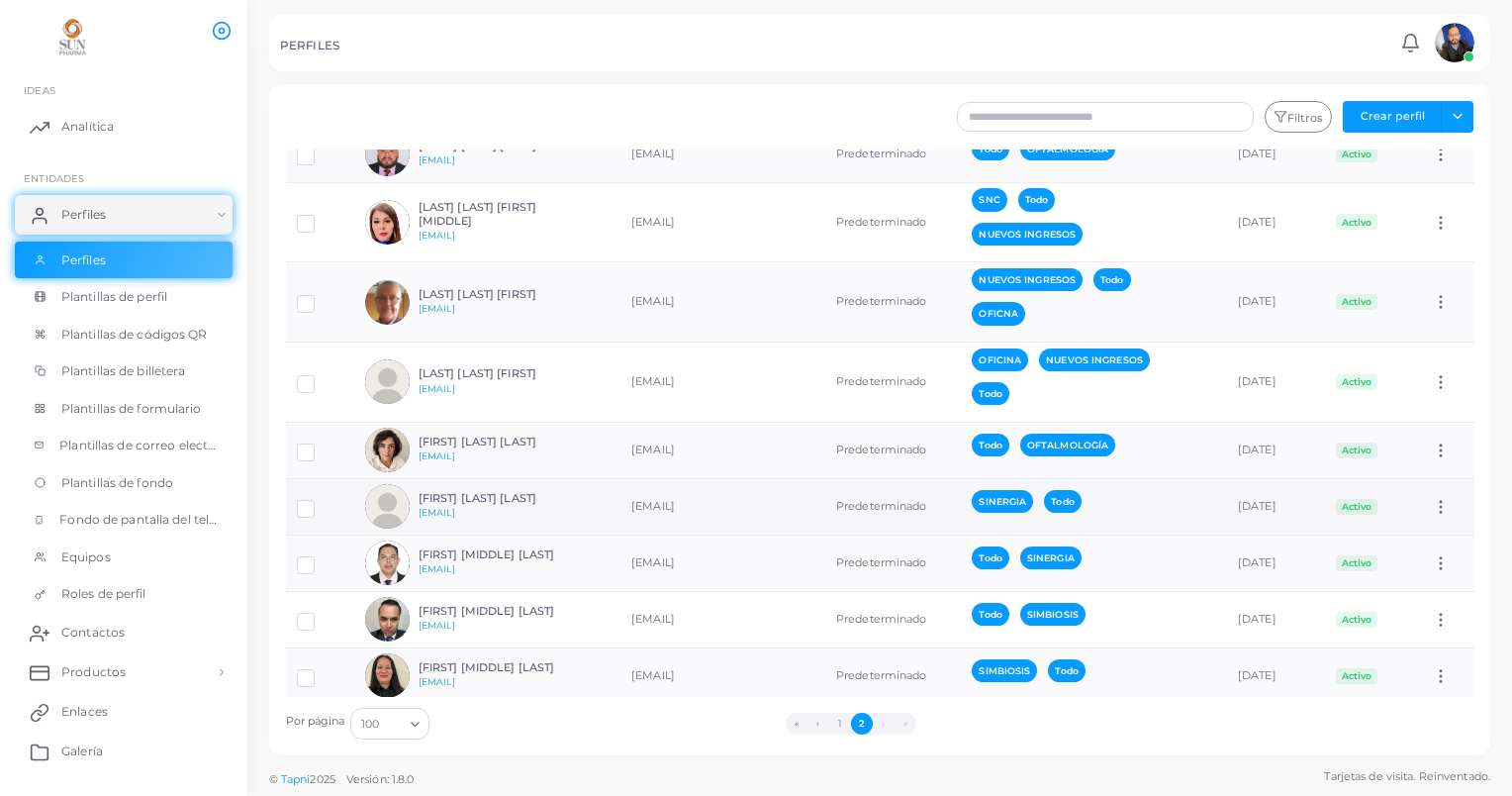 scroll, scrollTop: 2178, scrollLeft: 0, axis: vertical 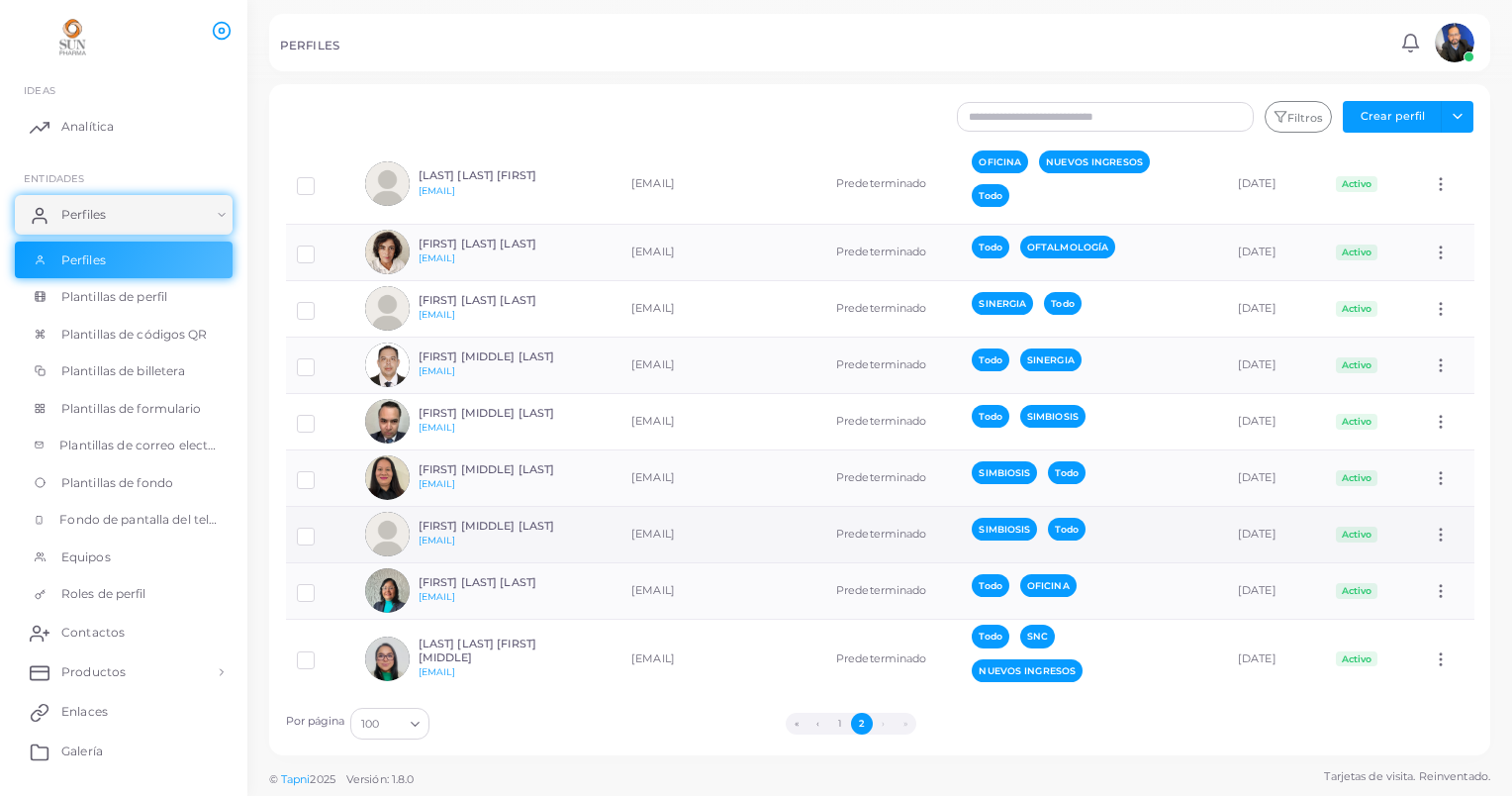 click at bounding box center (321, 529) 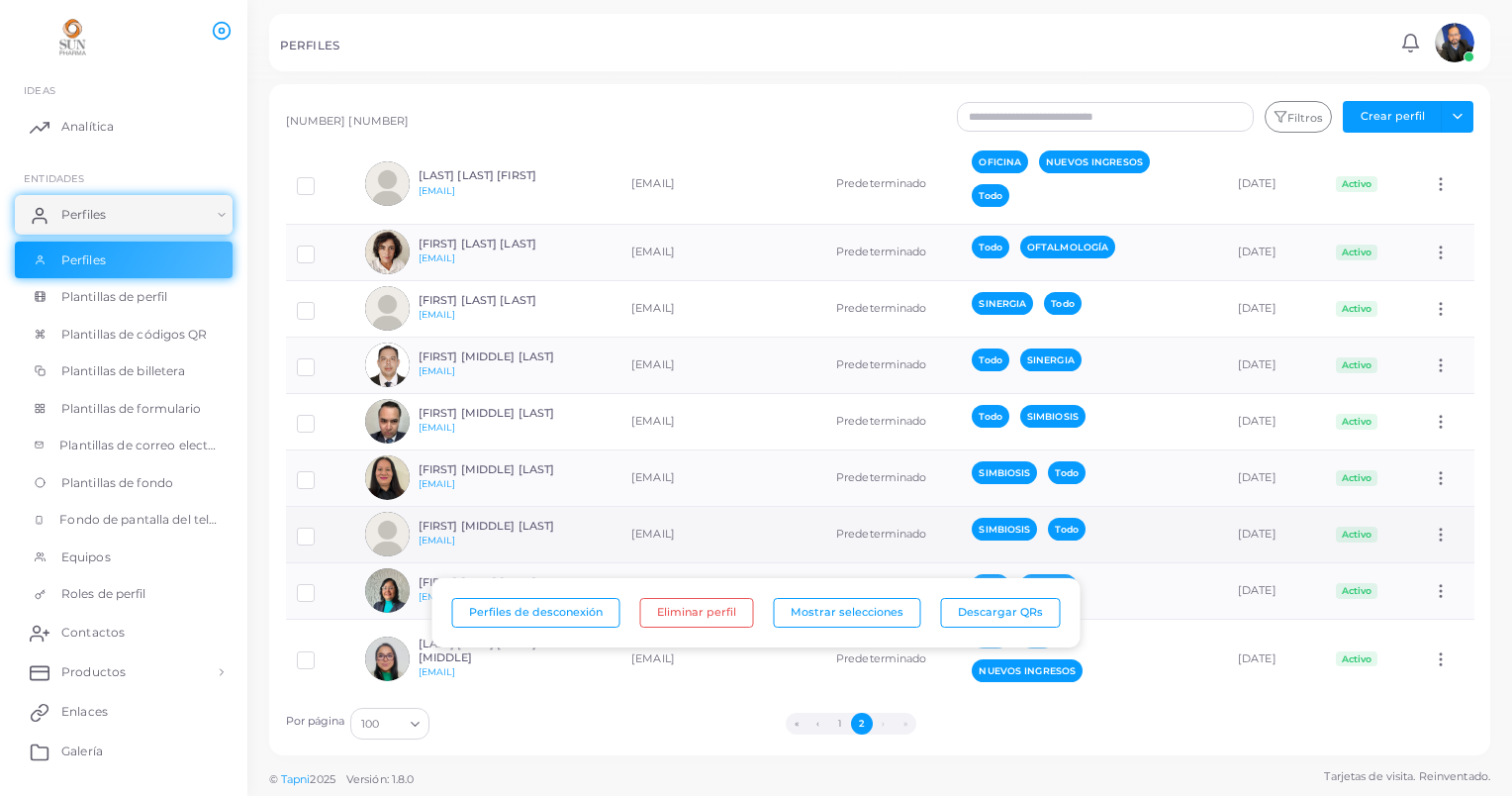 click at bounding box center (387, 534) 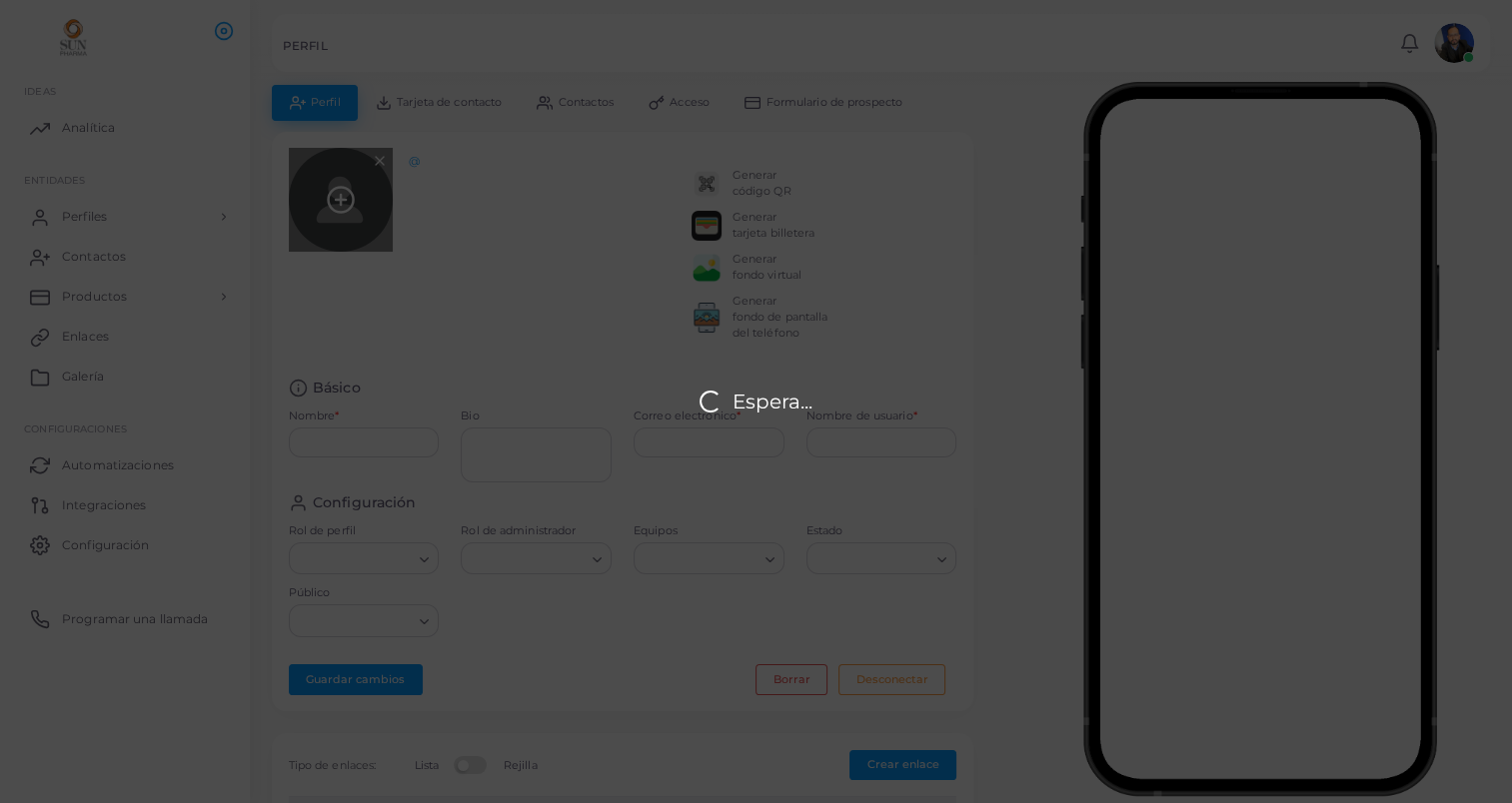 type on "**********" 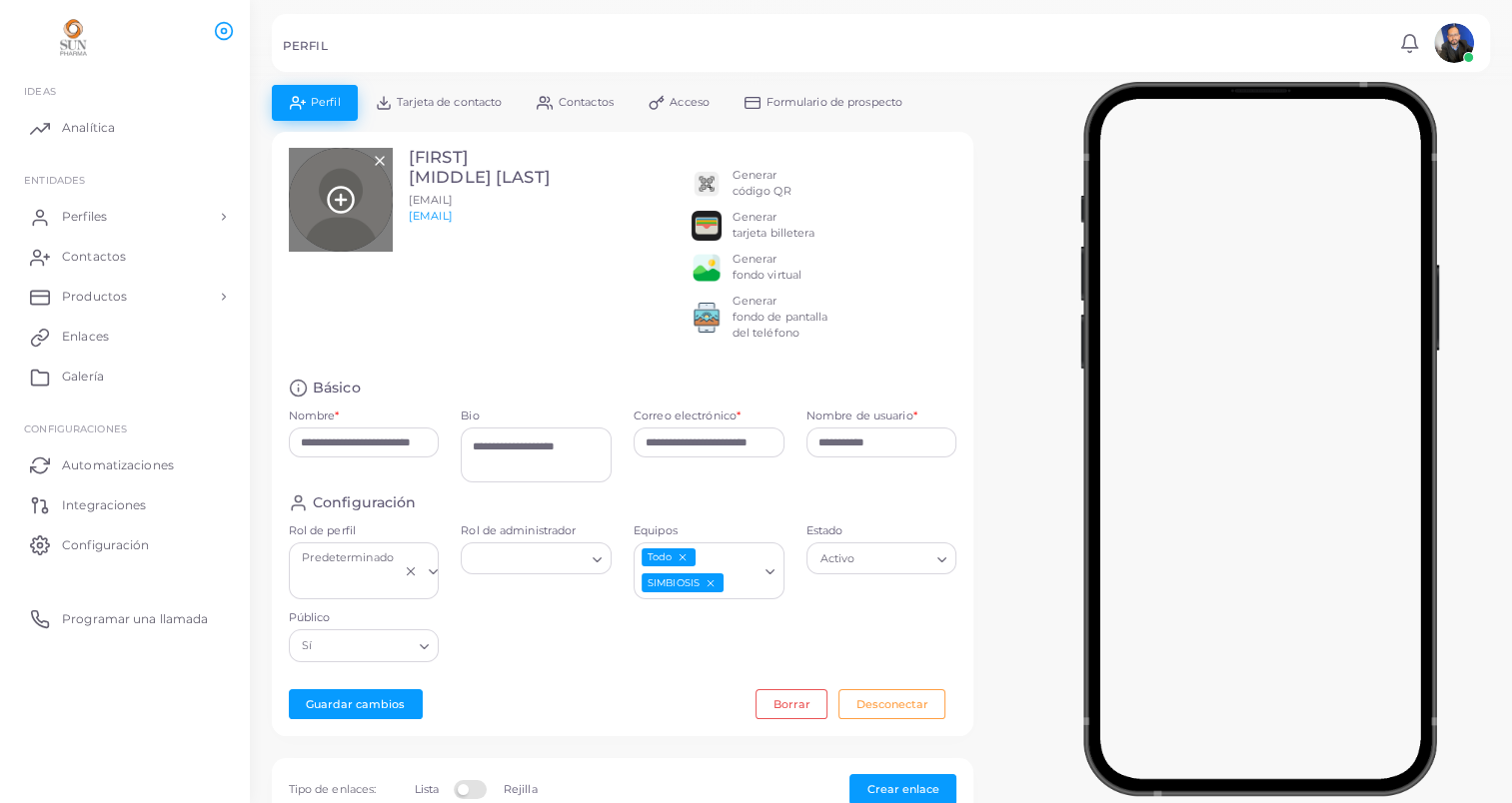 click 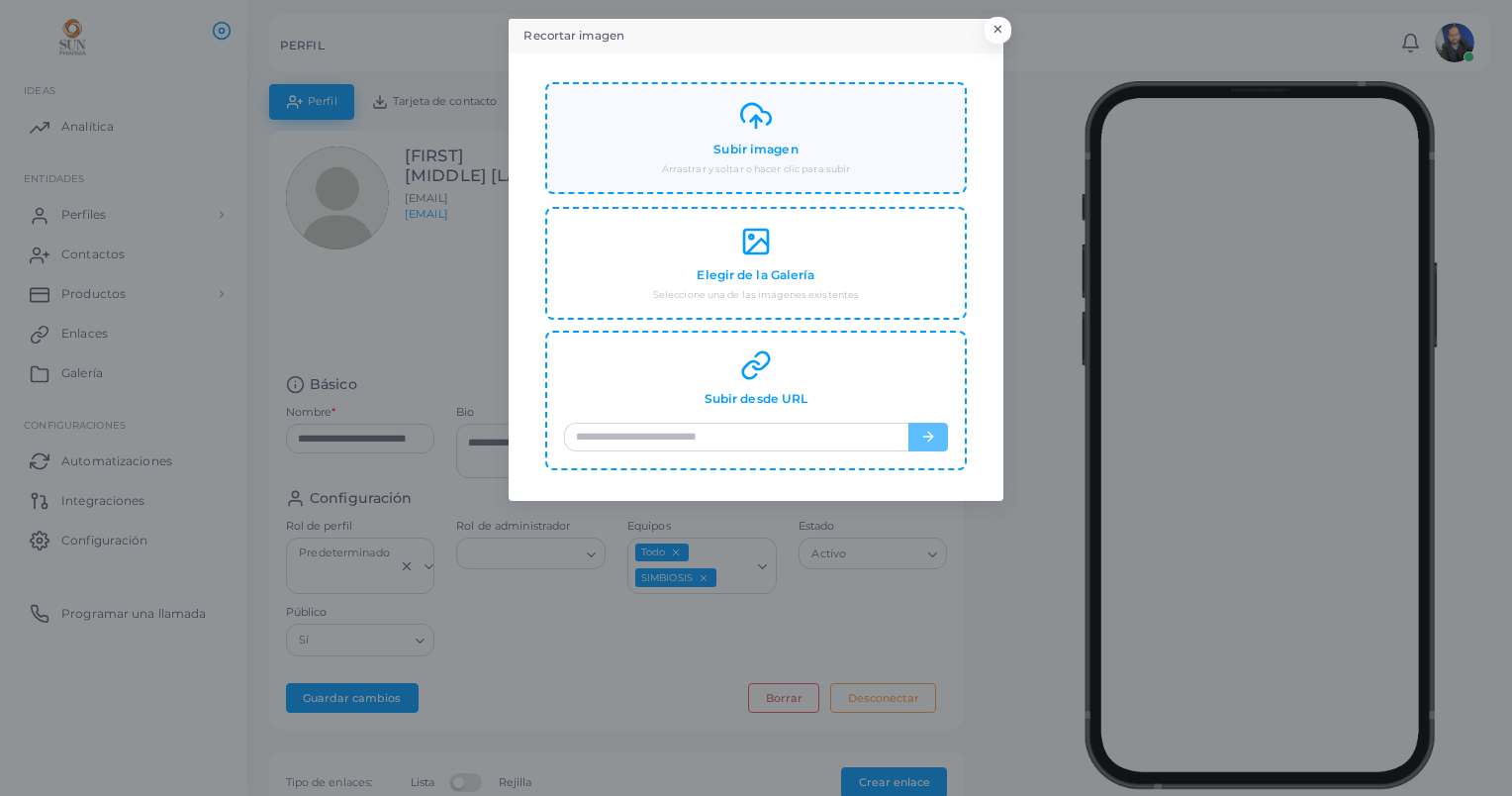 click on "Subir imagen" at bounding box center [755, 149] 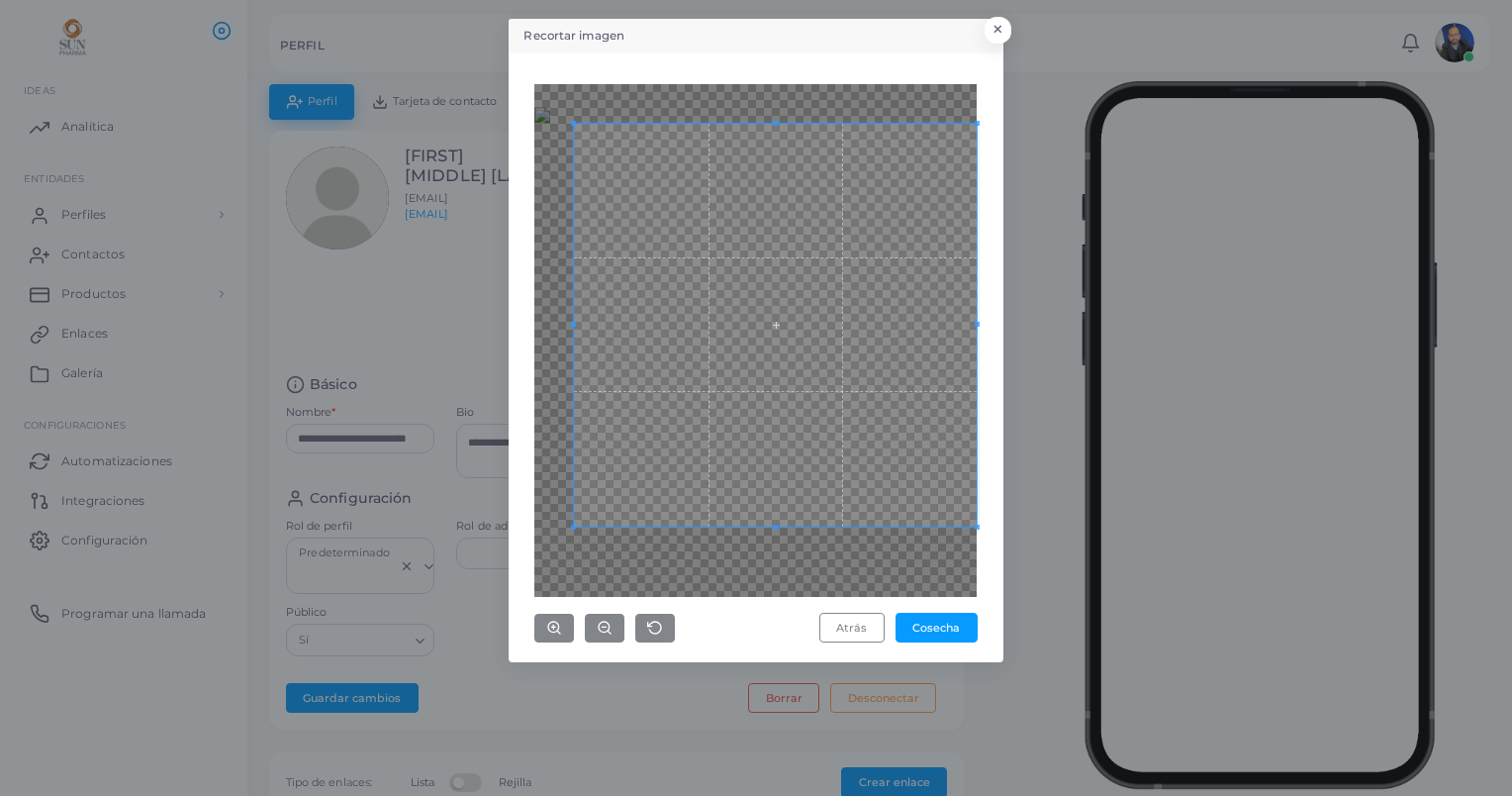 click on "Recortar imagen ×  Atrás   Cosecha" at bounding box center [756, 341] 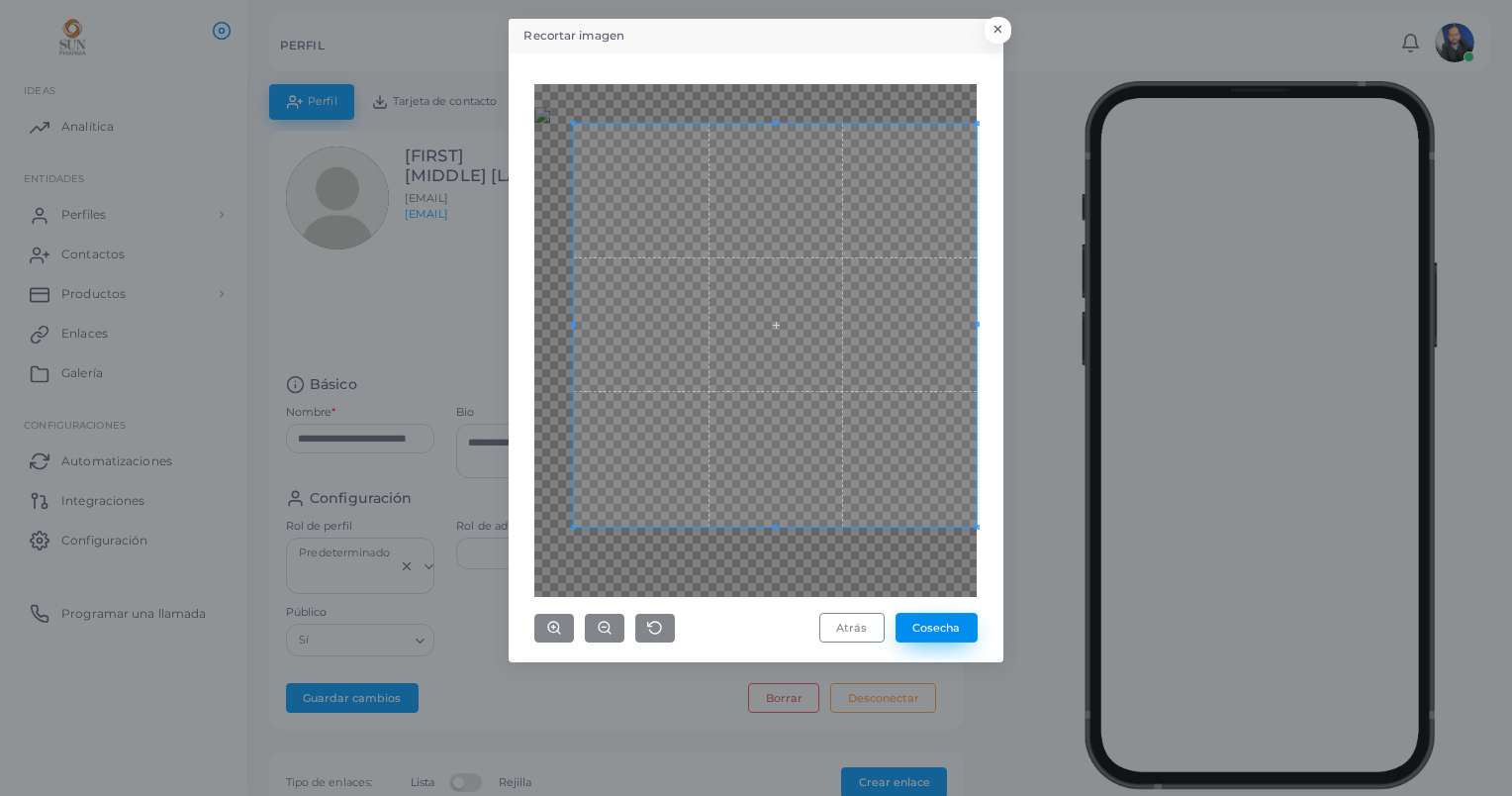 click on "Cosecha" at bounding box center (936, 628) 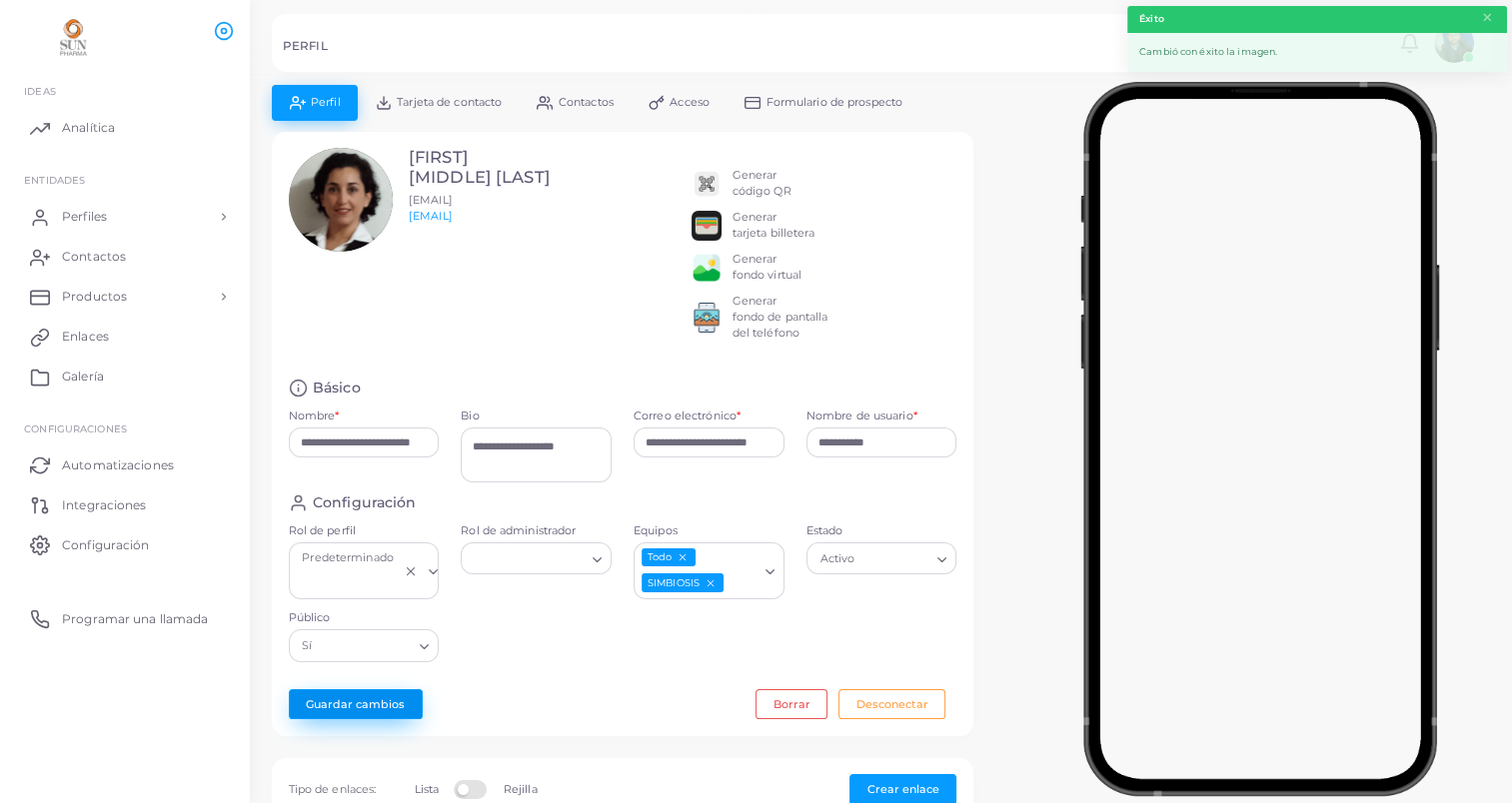 click on "Guardar cambios" at bounding box center (356, 704) 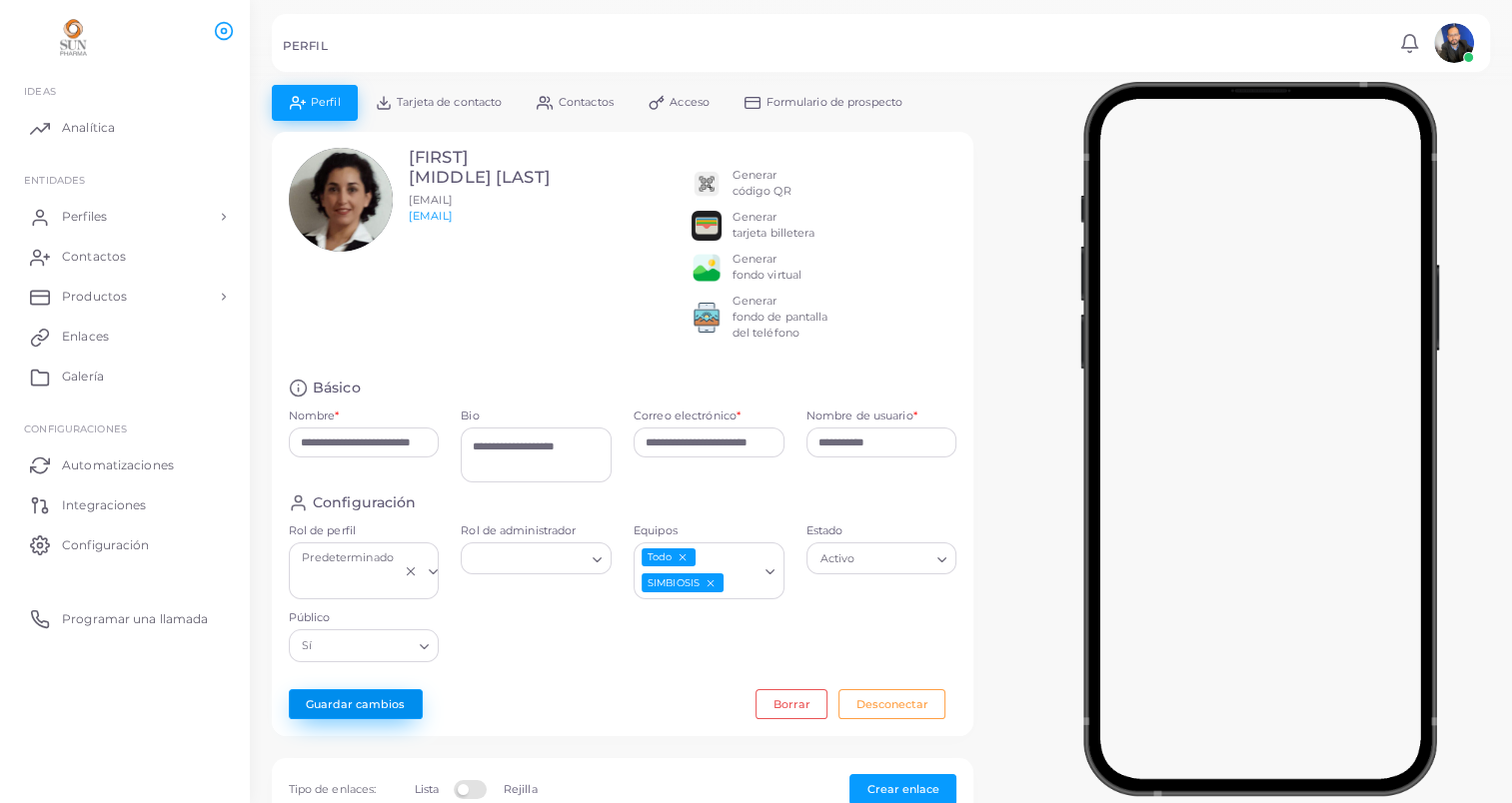 click on "Guardar cambios" at bounding box center [356, 704] 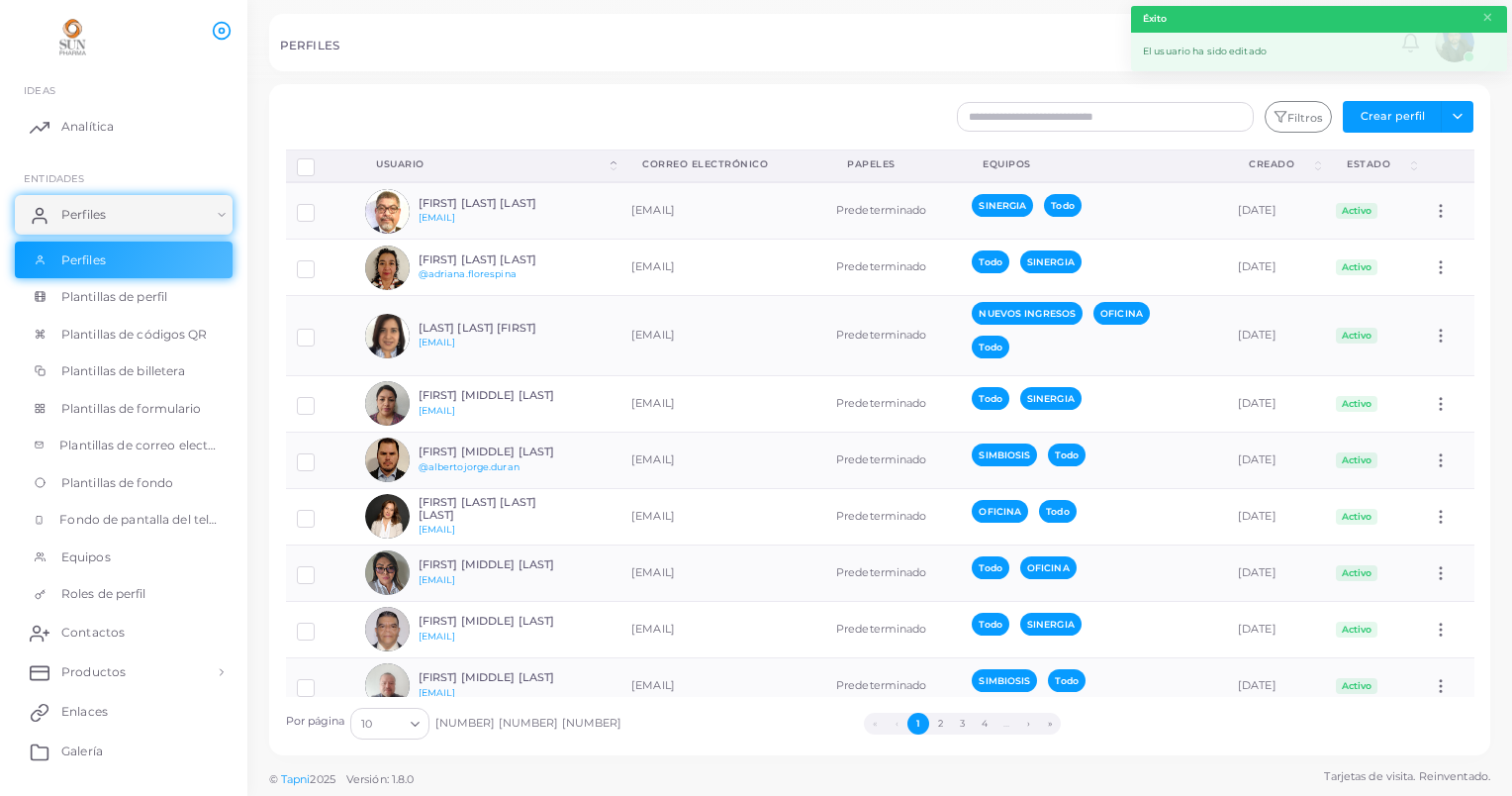 click 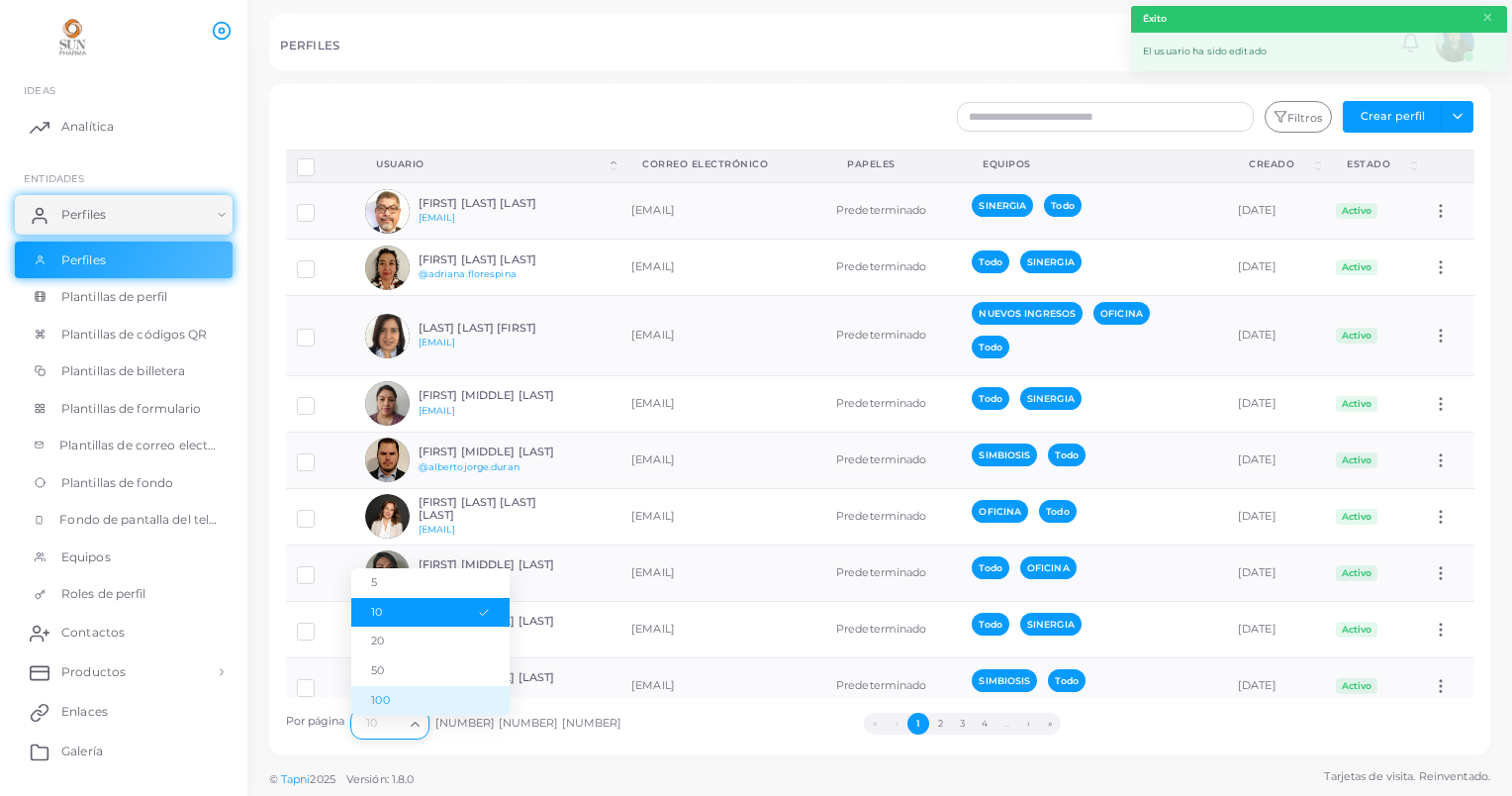 click on "100" at bounding box center [430, 701] 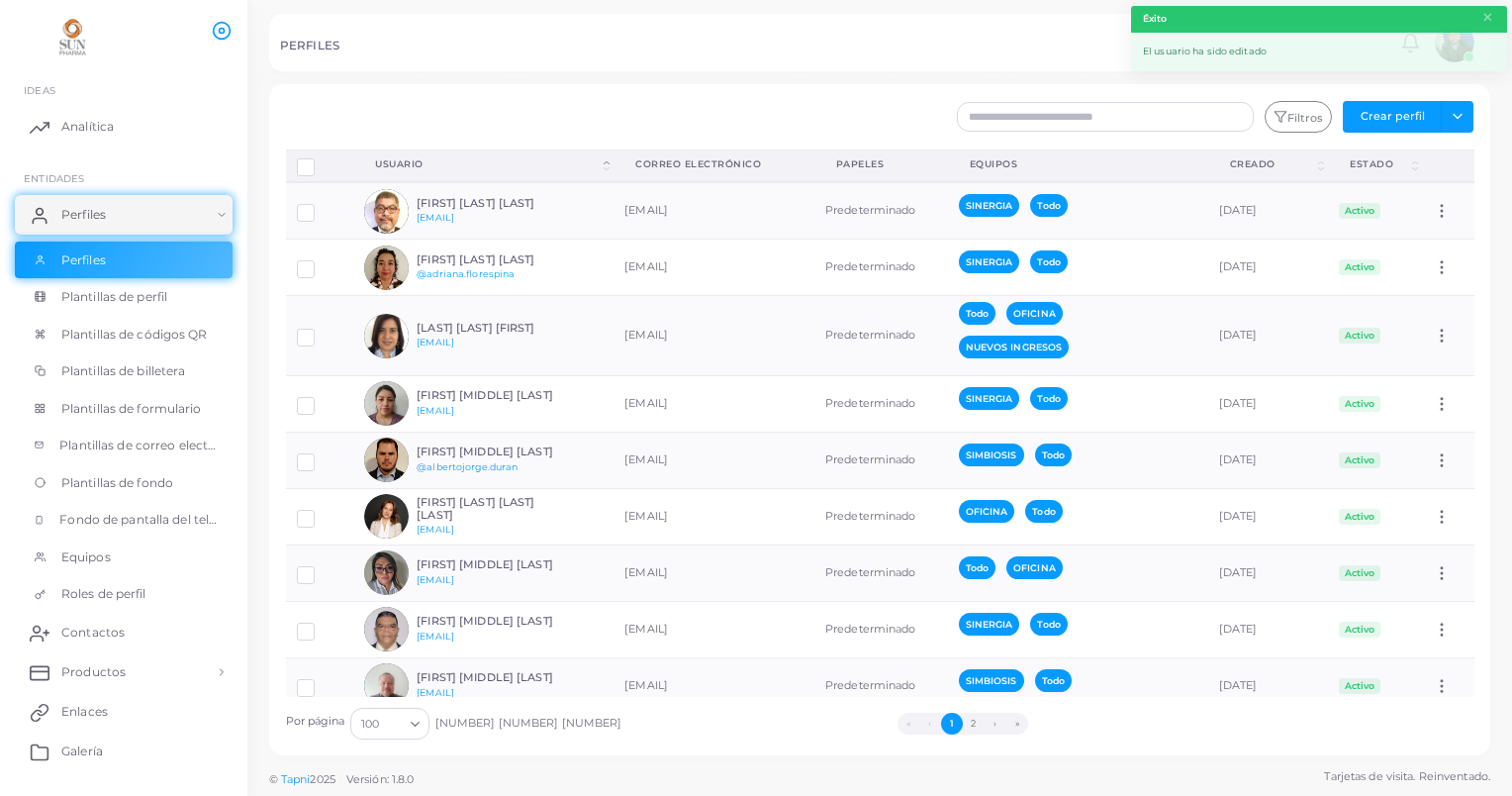 click on "2" at bounding box center (974, 724) 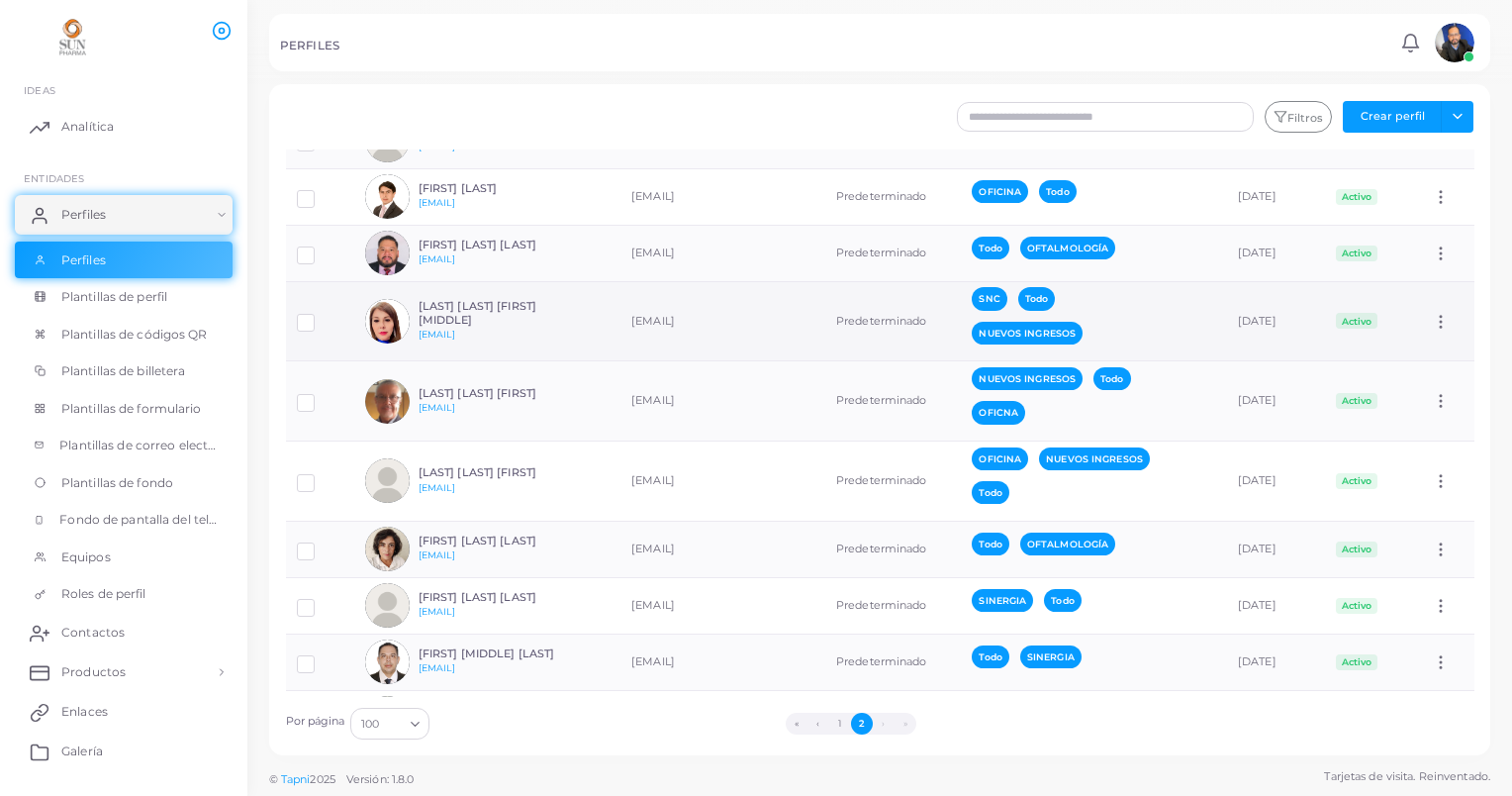 scroll, scrollTop: 2079, scrollLeft: 0, axis: vertical 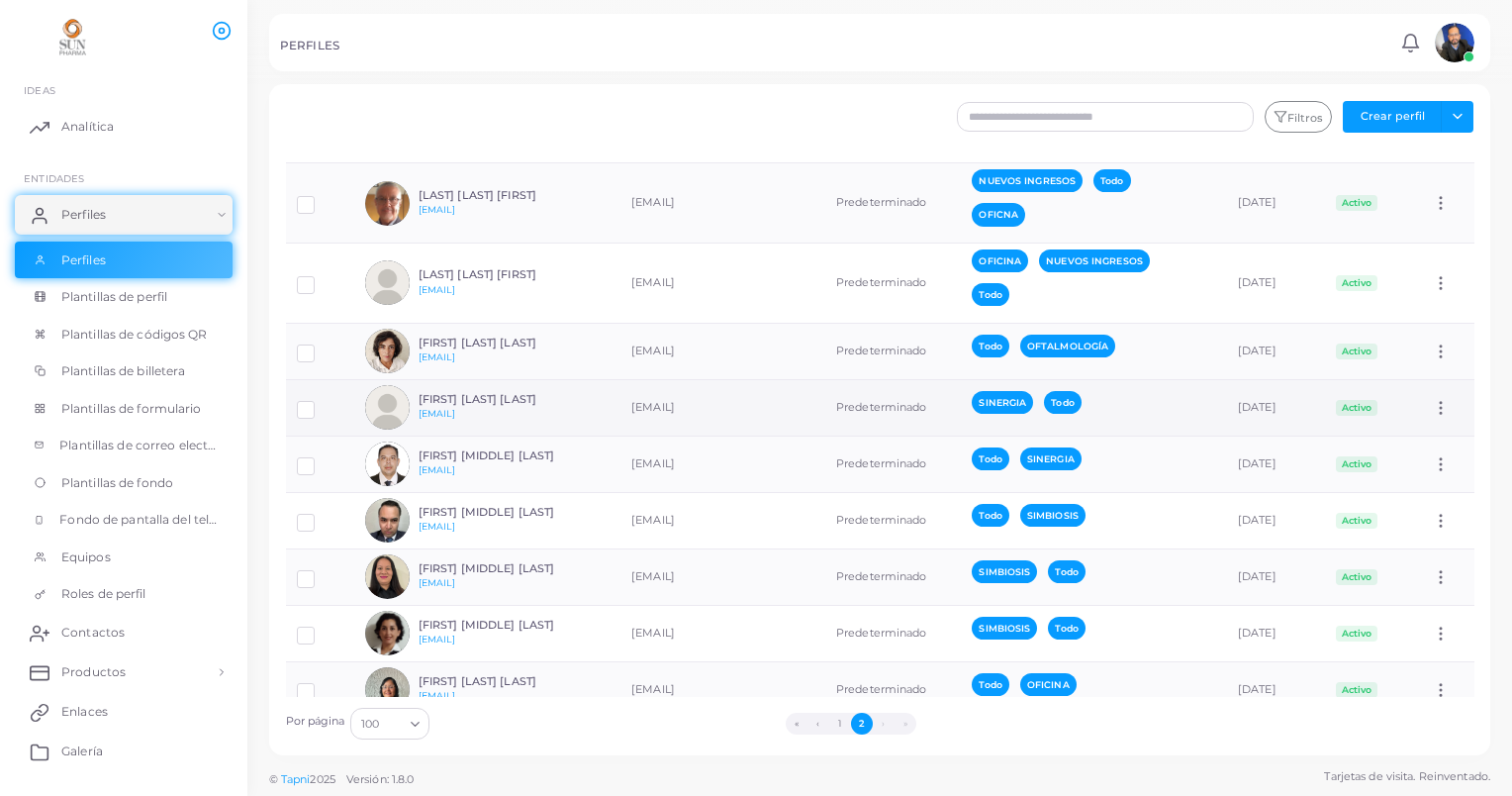 click at bounding box center [321, 402] 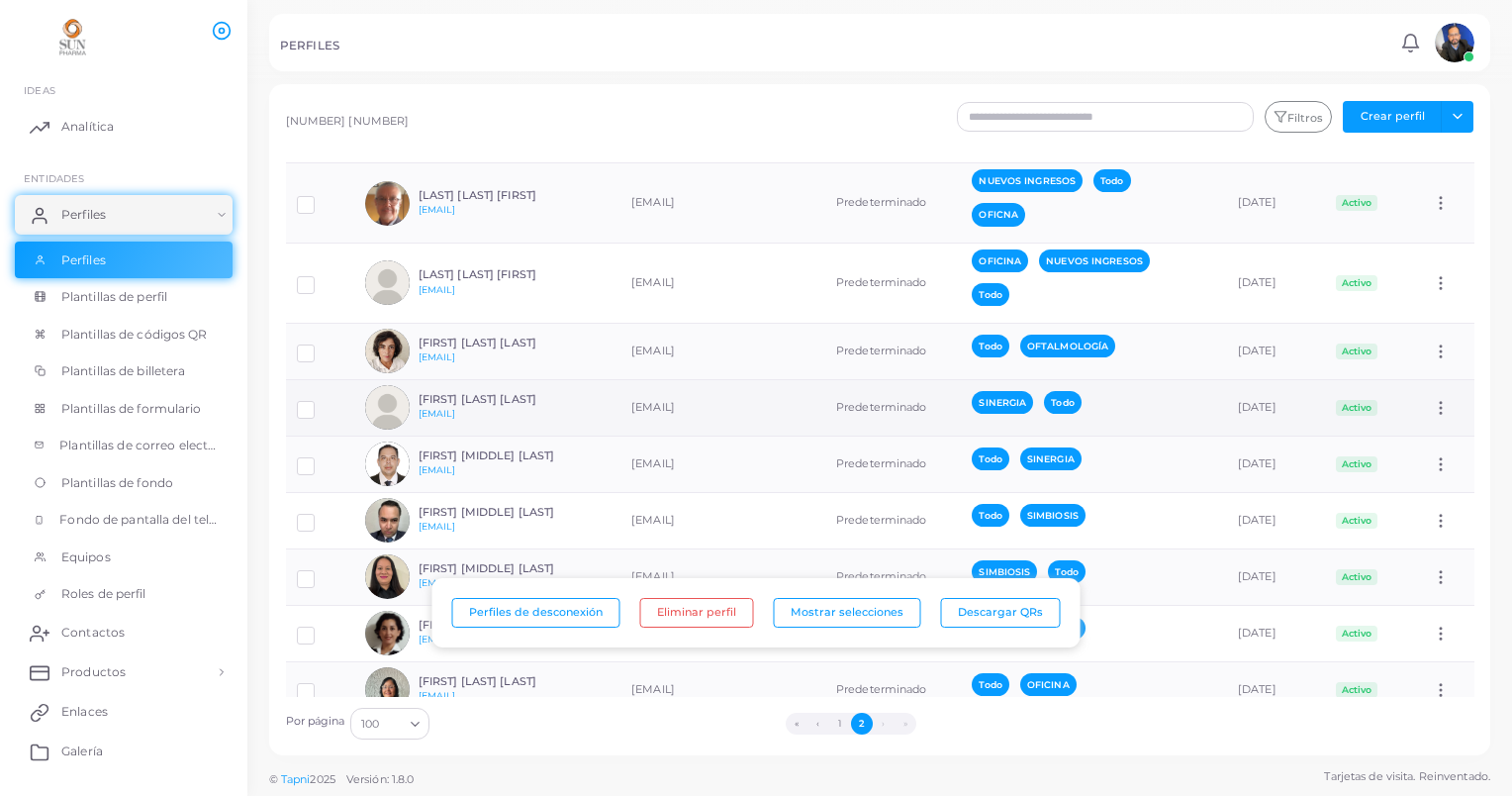 click at bounding box center (387, 407) 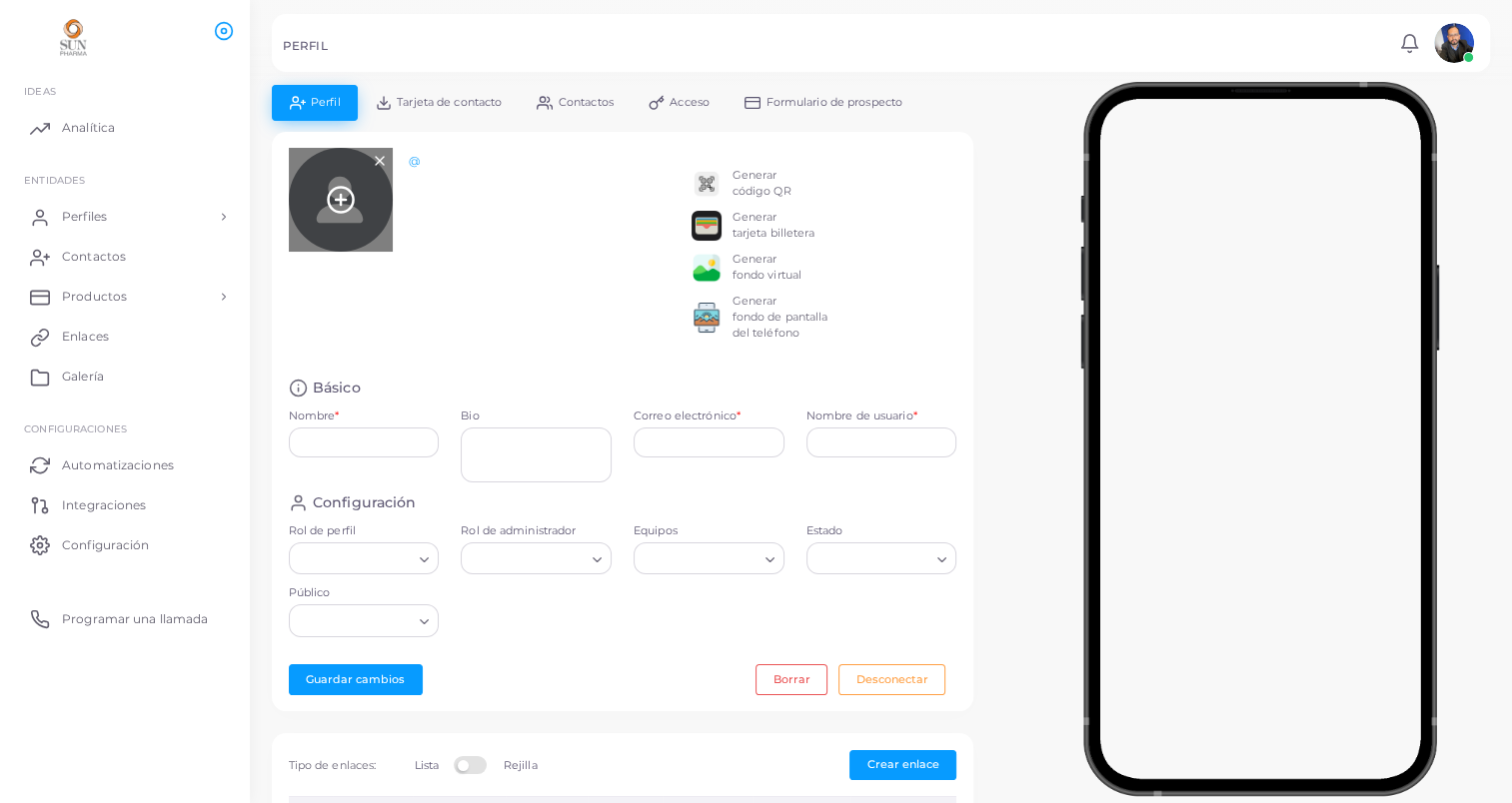 type on "**********" 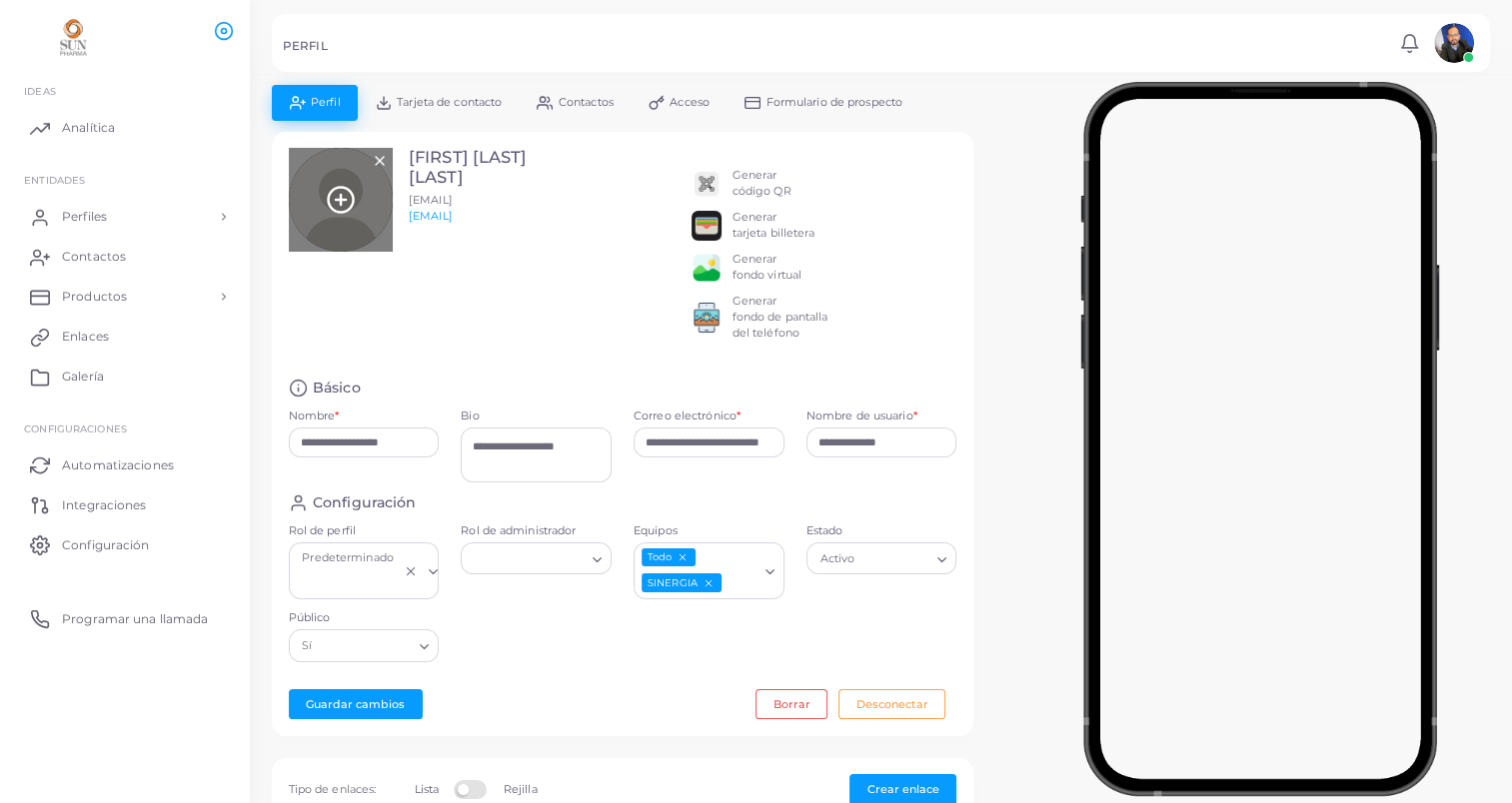click 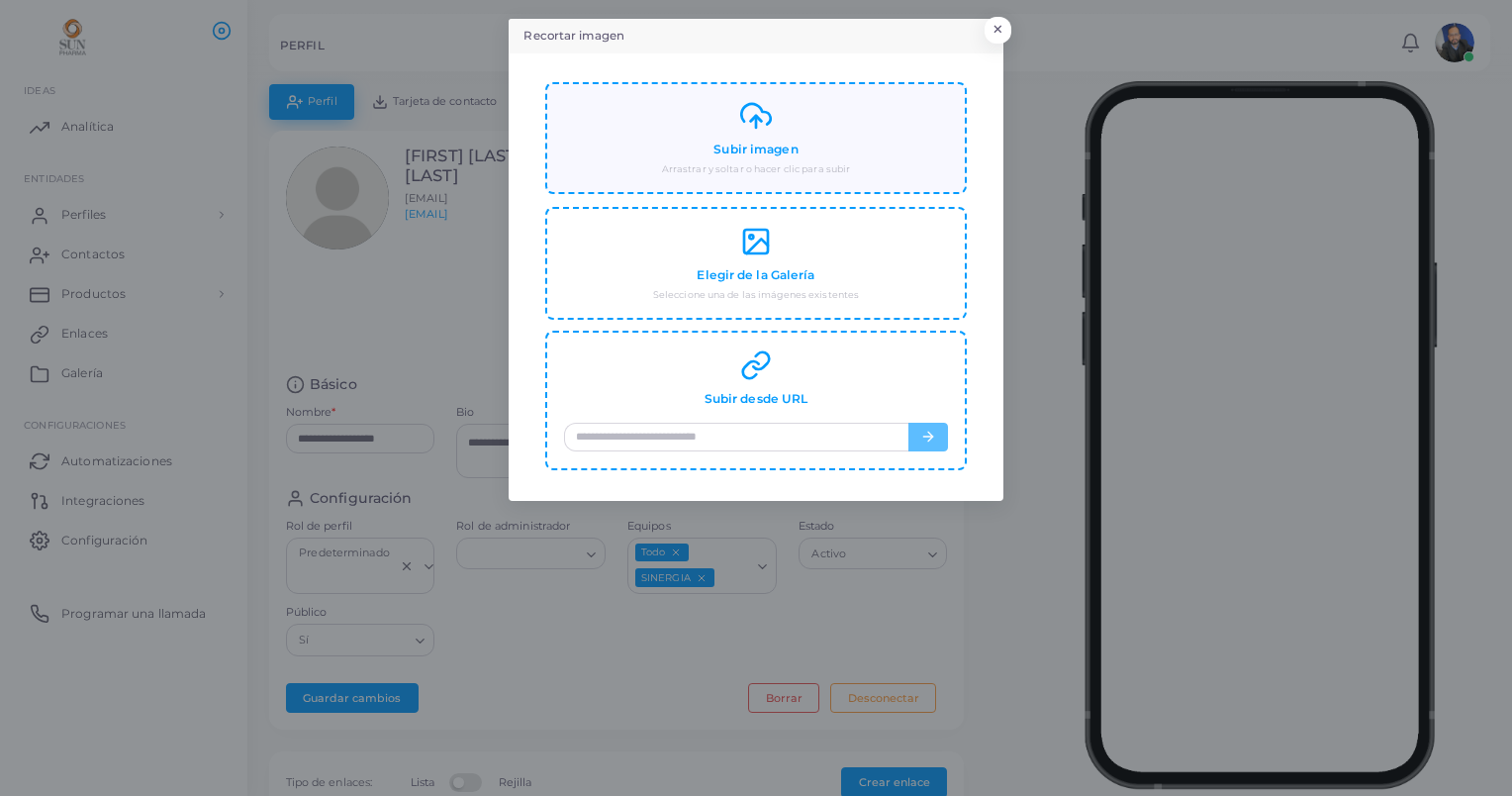 click on "Subir imagen" at bounding box center [755, 149] 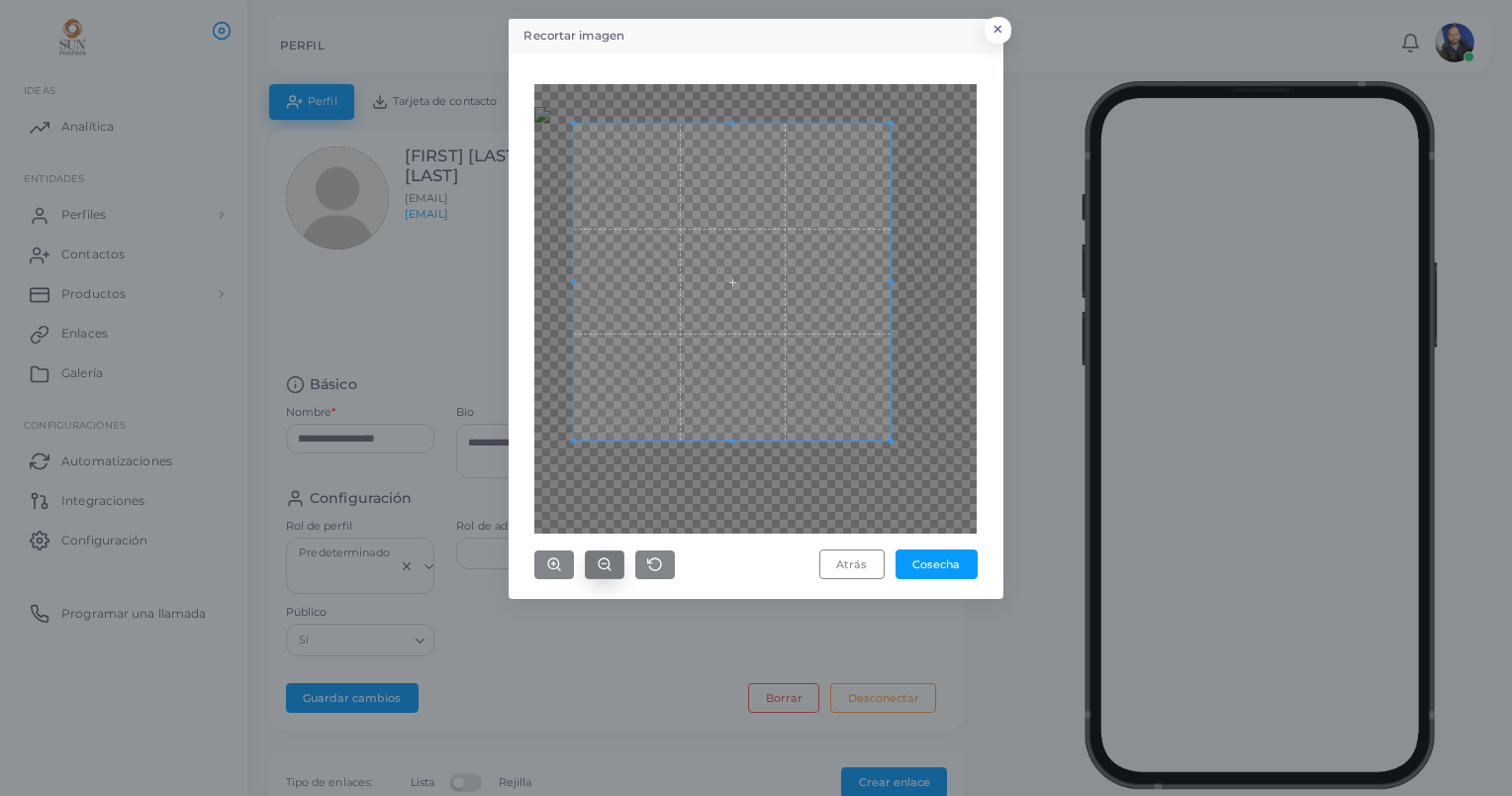 click 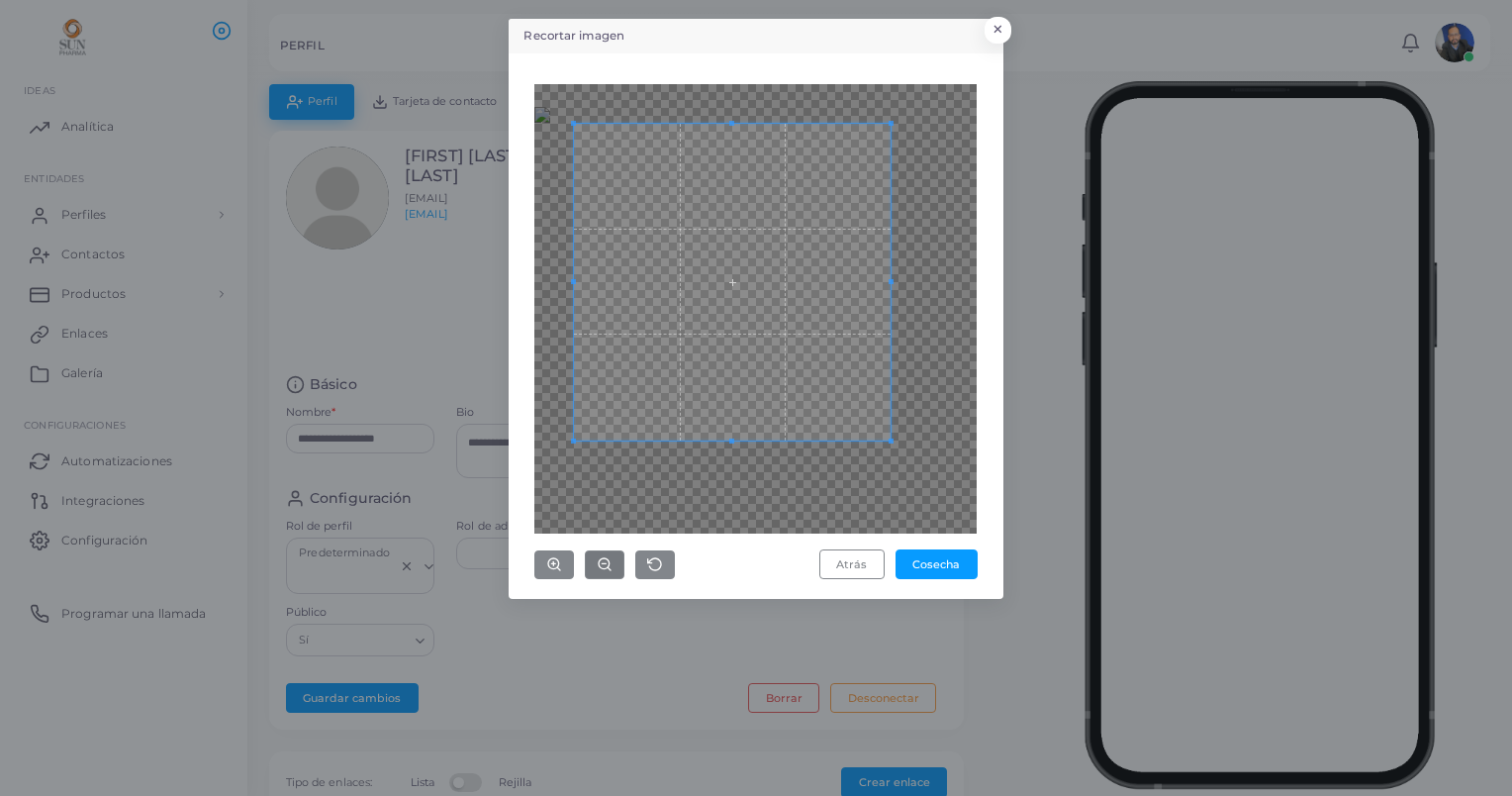 click at bounding box center (732, 282) 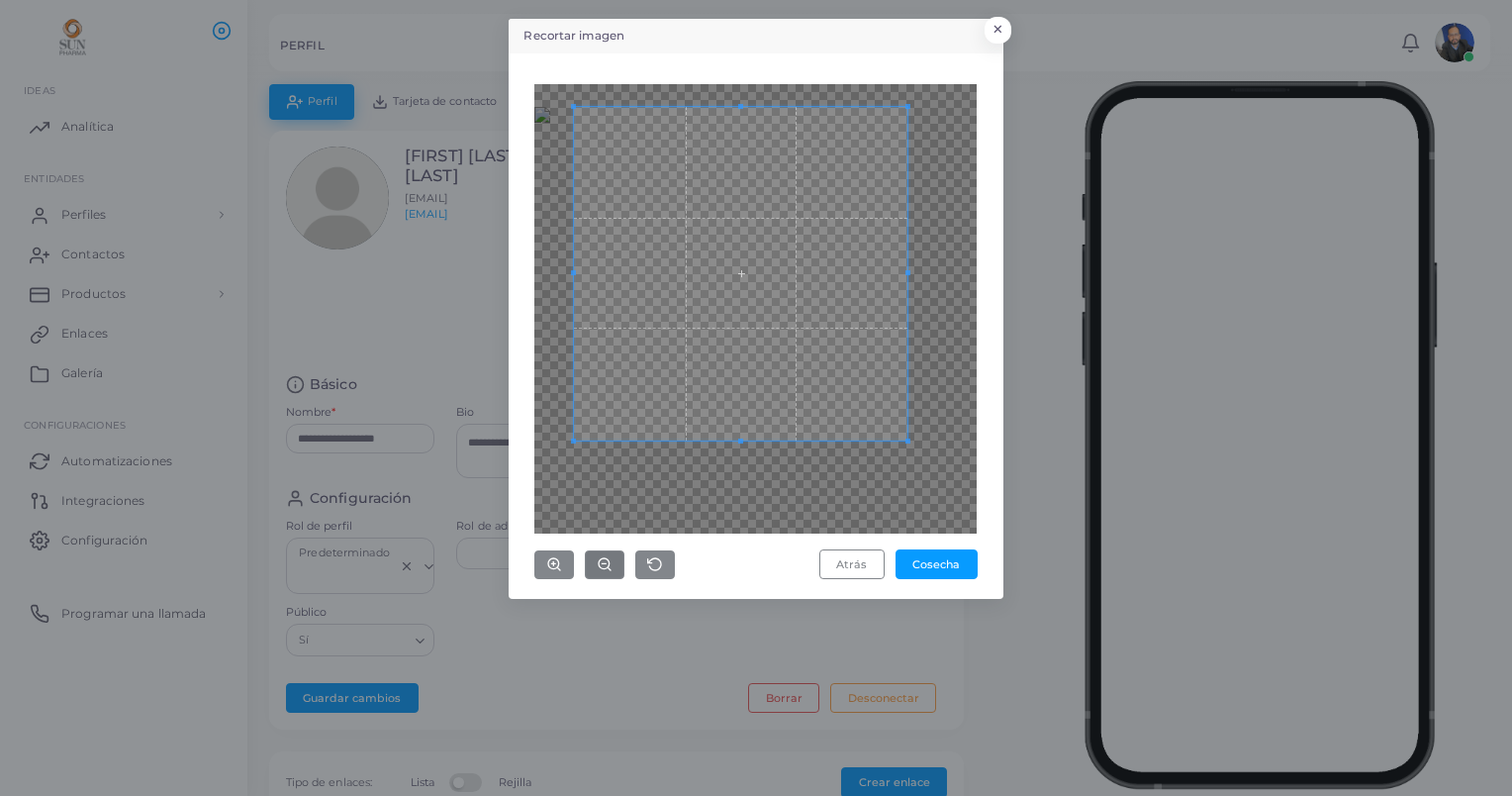 click at bounding box center (755, 309) 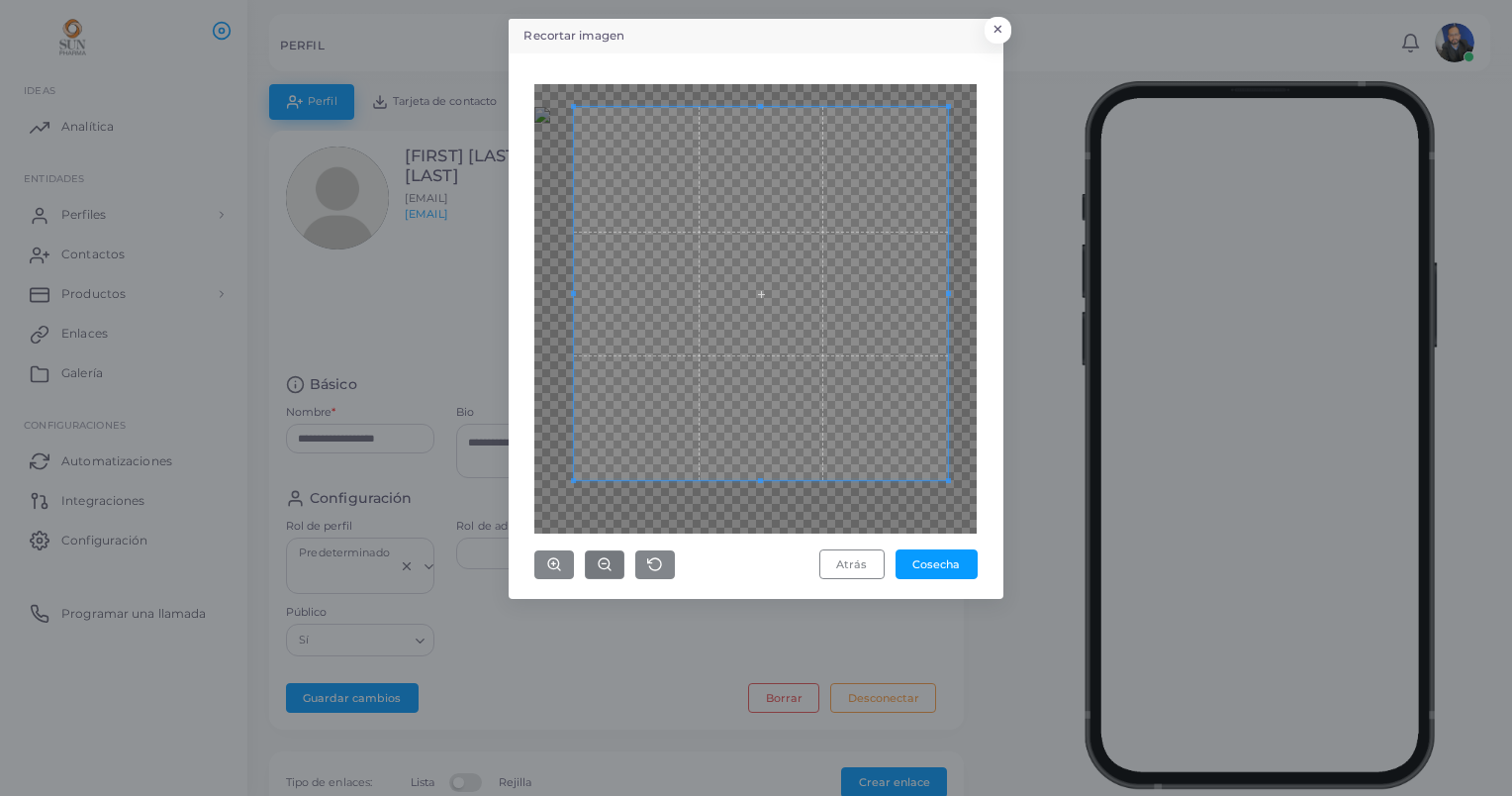 click at bounding box center [761, 294] 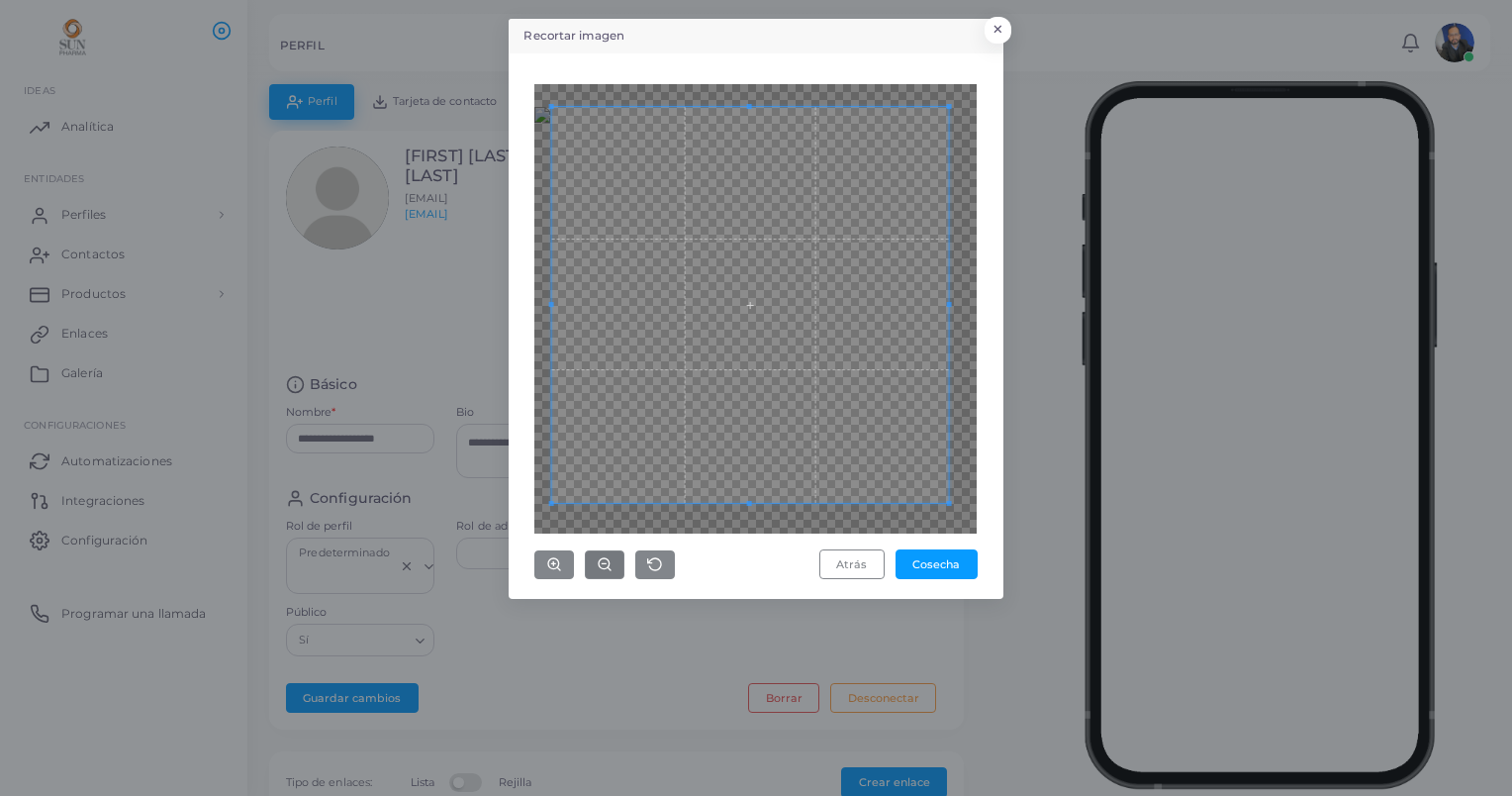 click at bounding box center [750, 305] 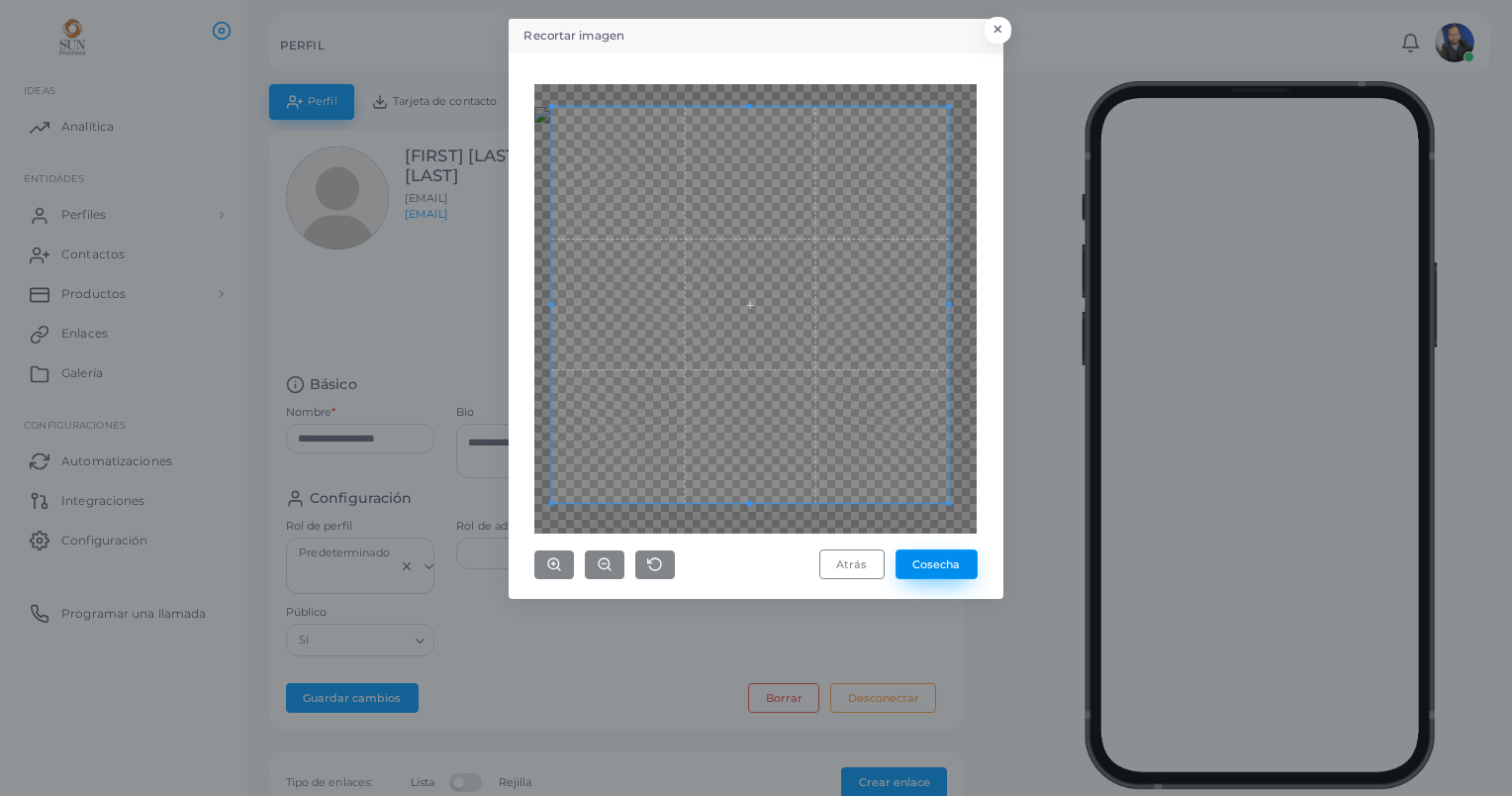 click on "Cosecha" at bounding box center [936, 564] 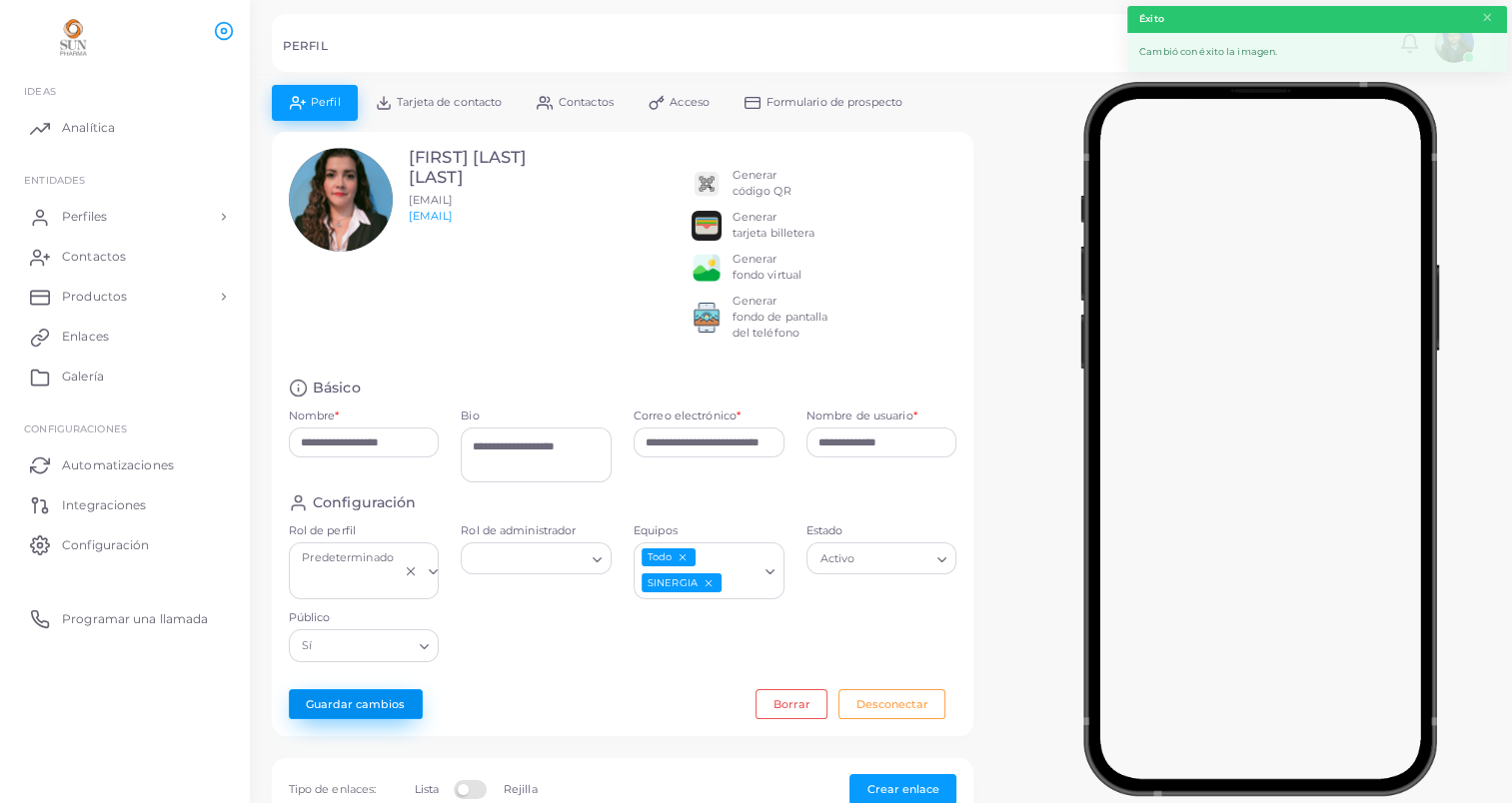 click on "Guardar cambios" at bounding box center [356, 704] 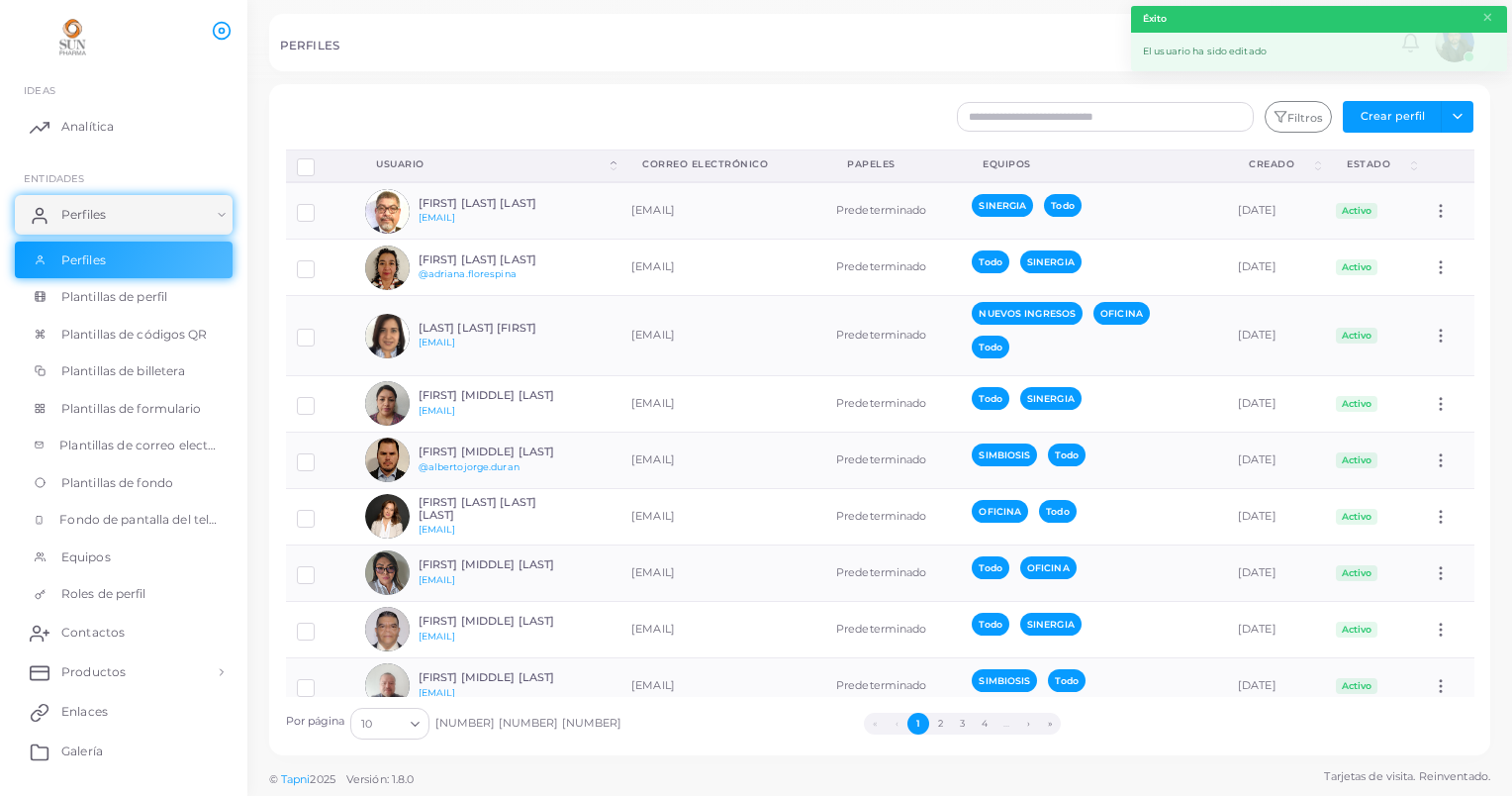 click 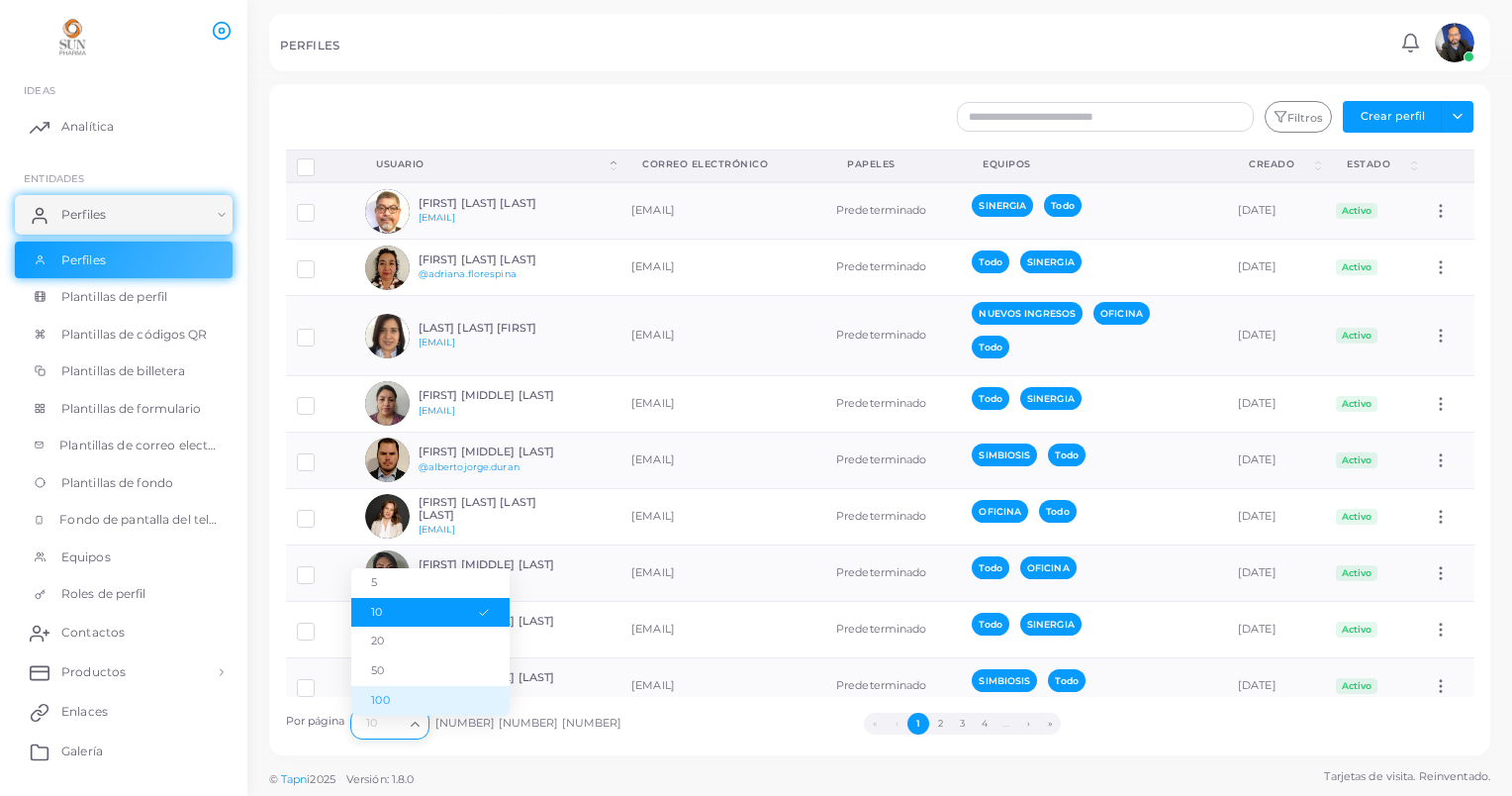 click on "100" at bounding box center [430, 701] 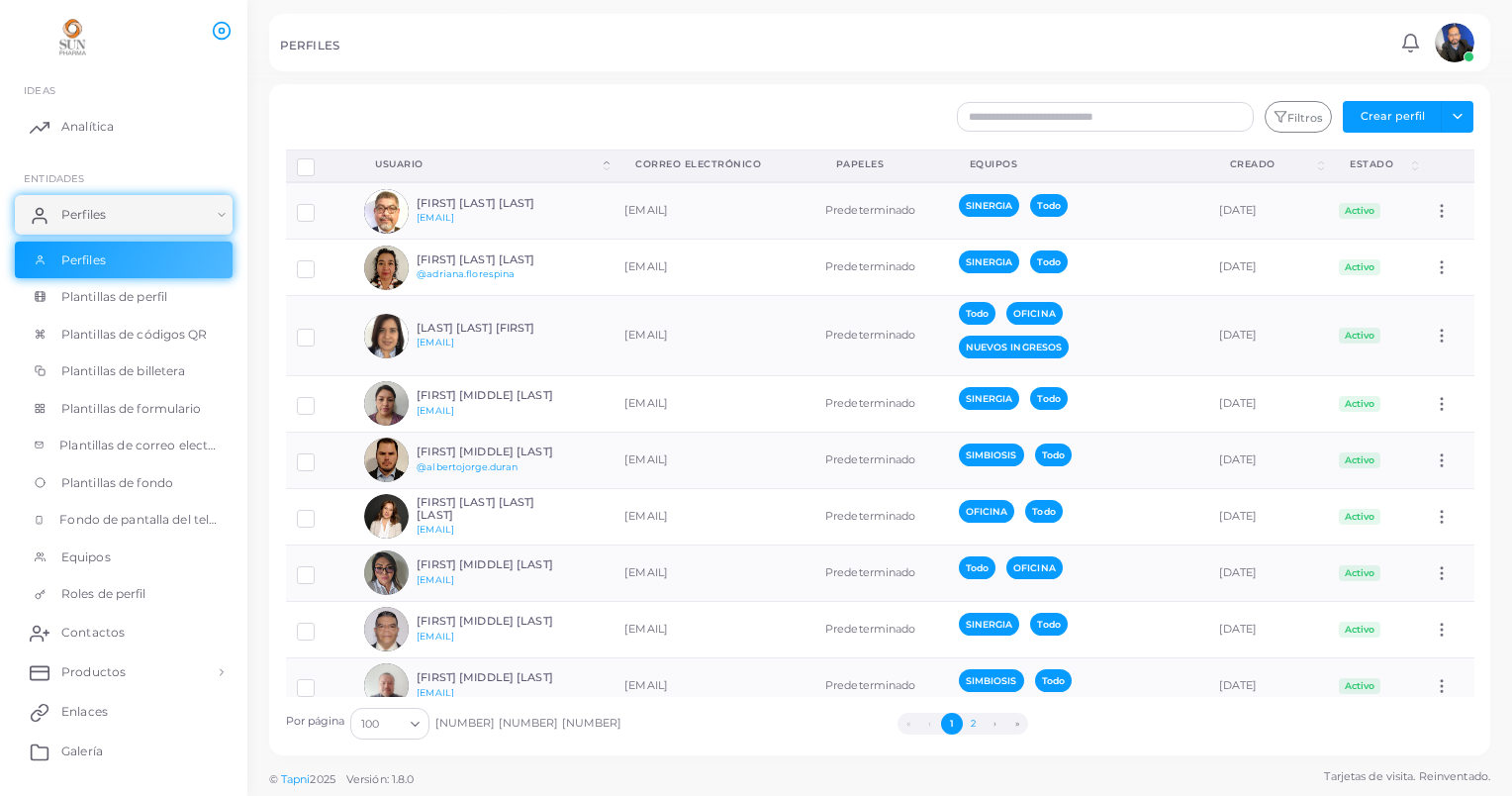 click on "2" at bounding box center [974, 724] 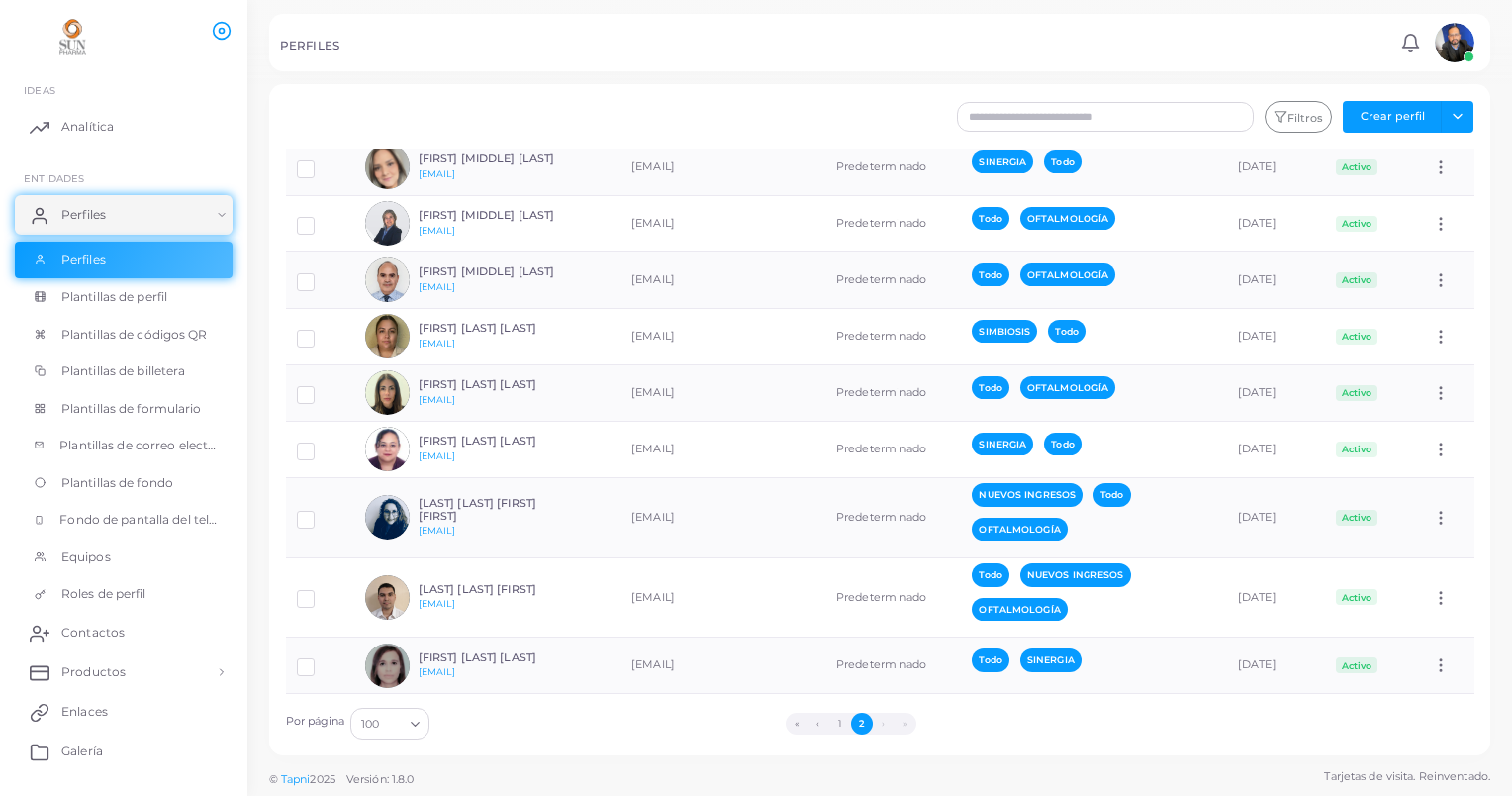 scroll, scrollTop: 0, scrollLeft: 0, axis: both 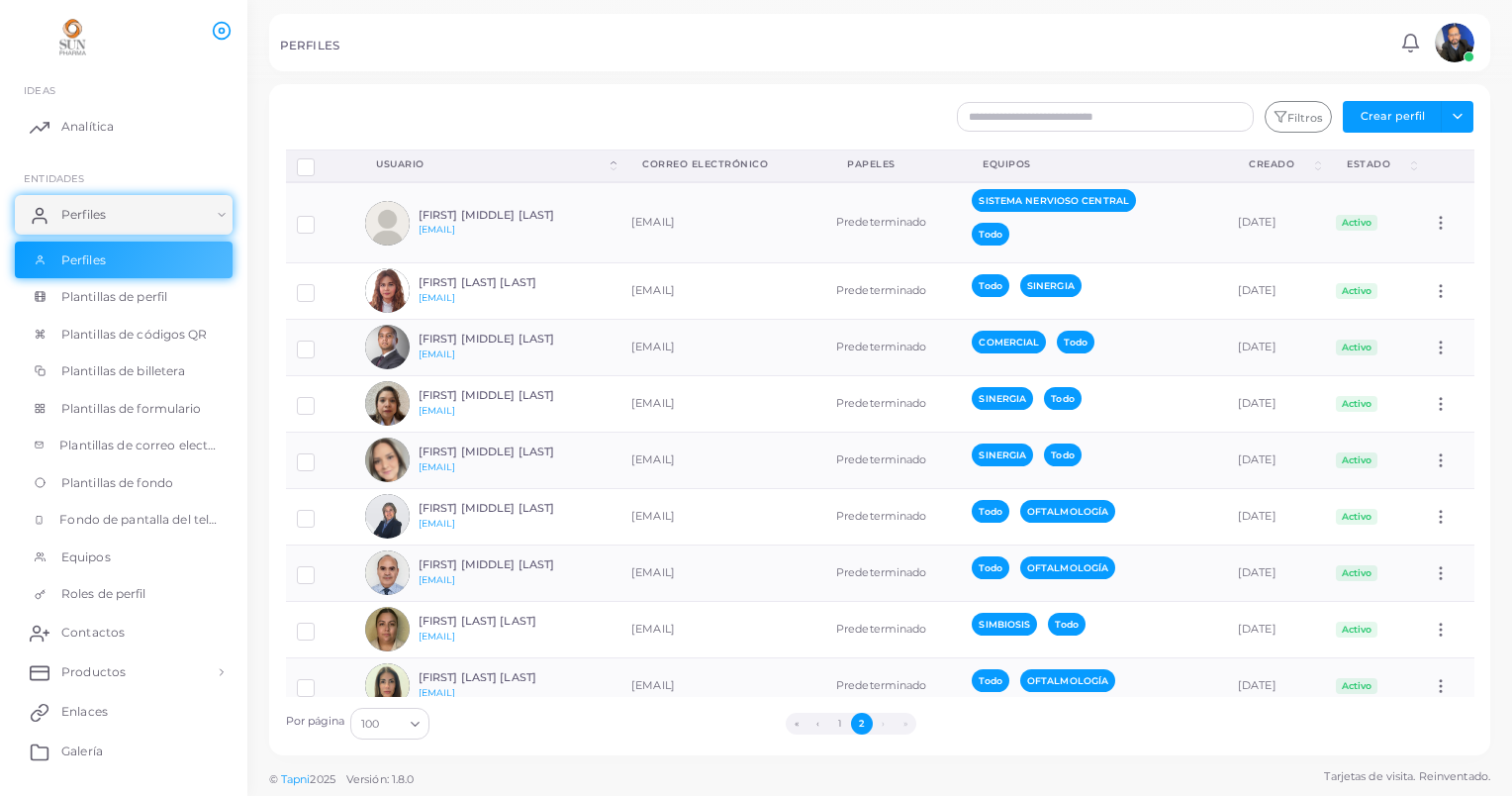 click on "›" at bounding box center (884, 724) 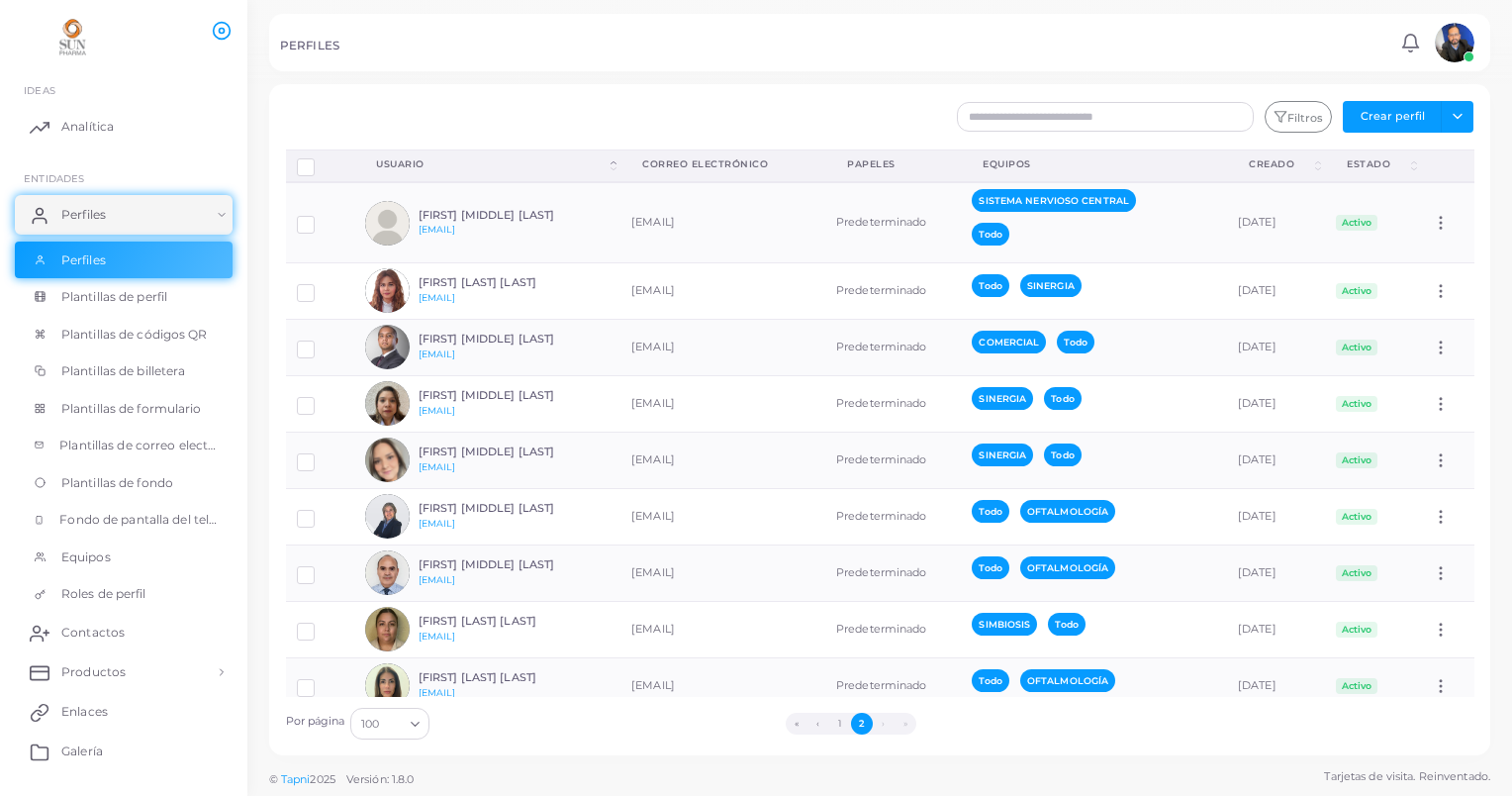 click on "»" at bounding box center (905, 724) 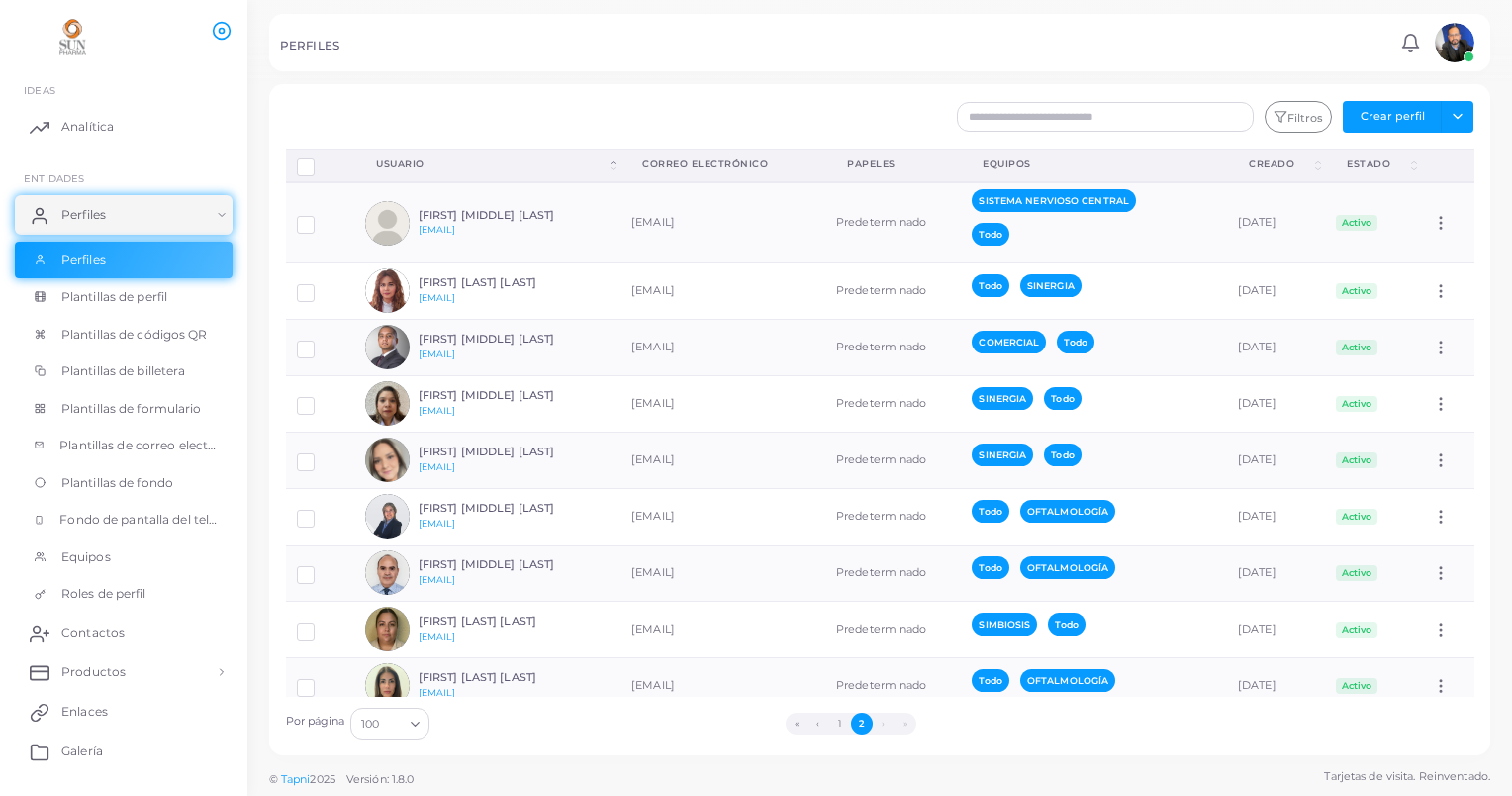 click 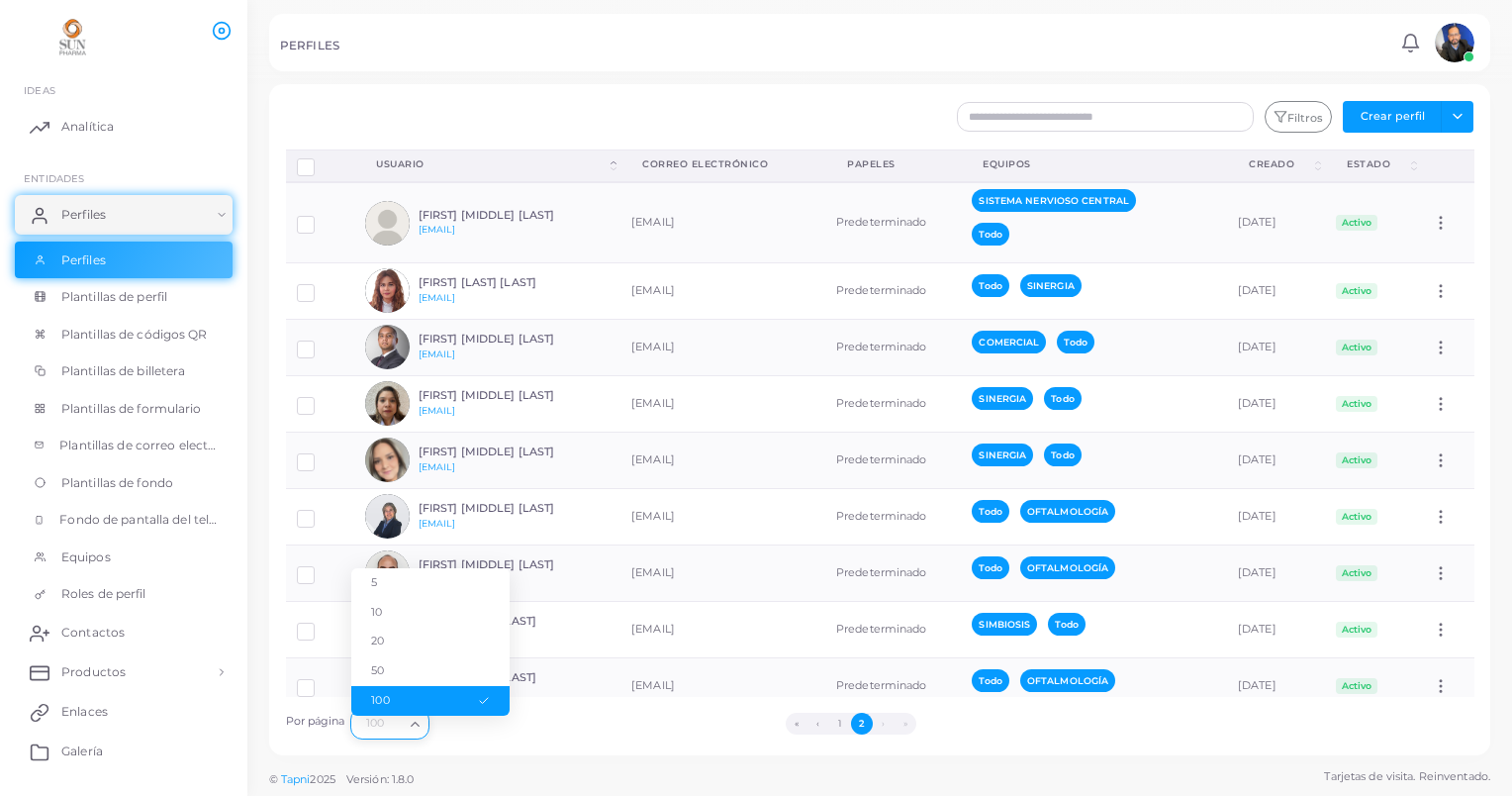 click on "100" at bounding box center (430, 701) 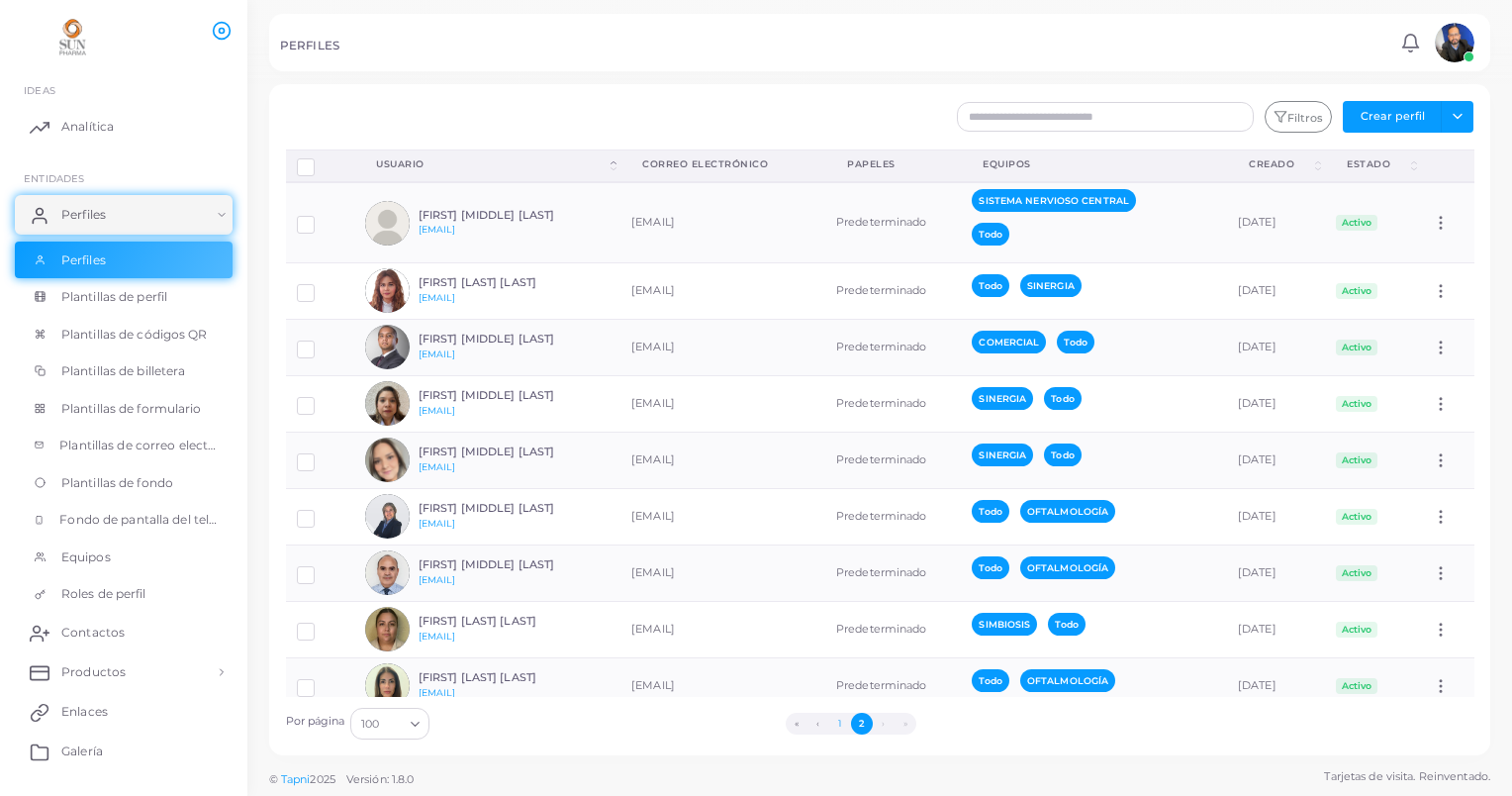 click on "1" at bounding box center [840, 724] 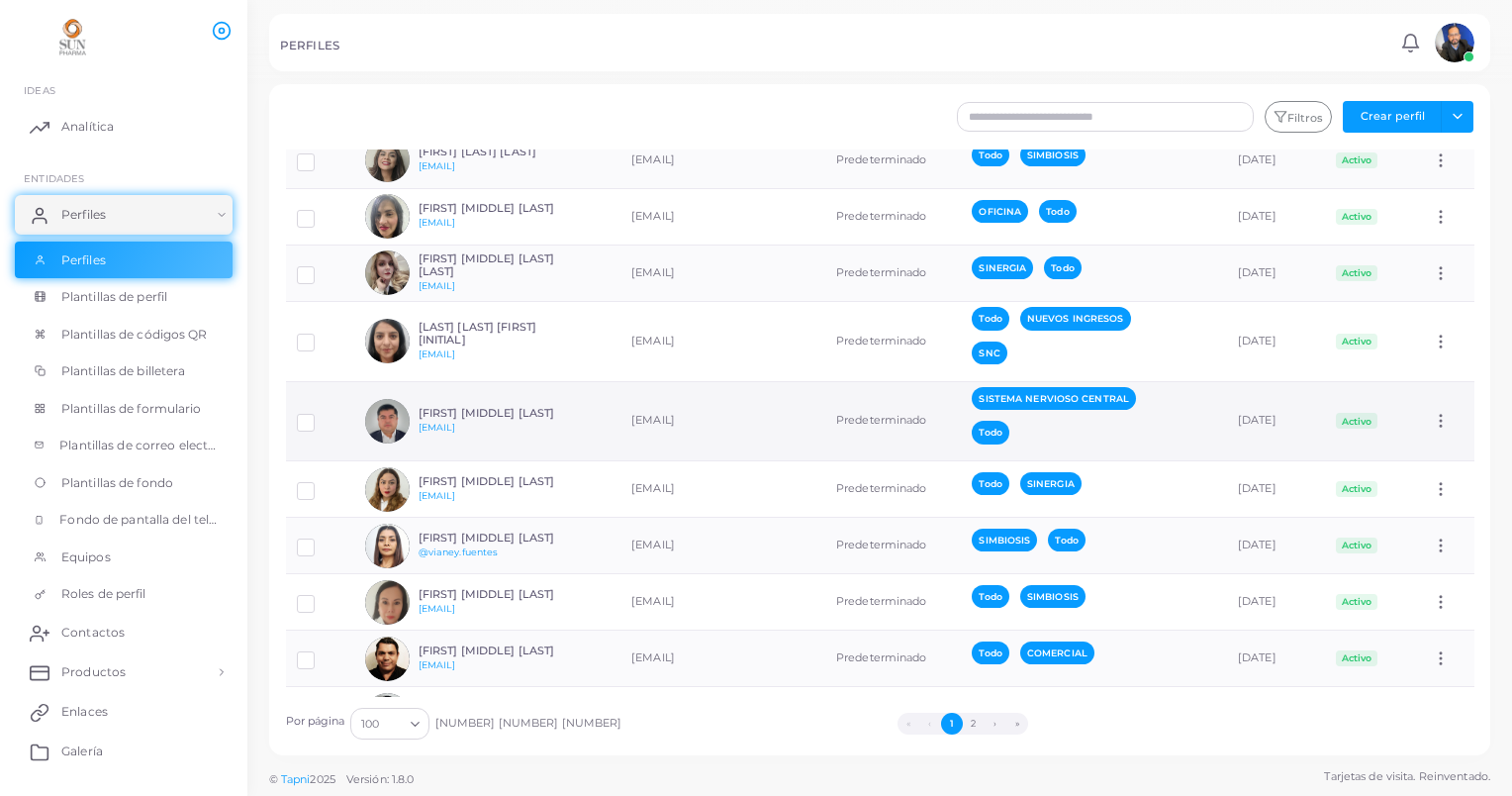 scroll, scrollTop: 5490, scrollLeft: 0, axis: vertical 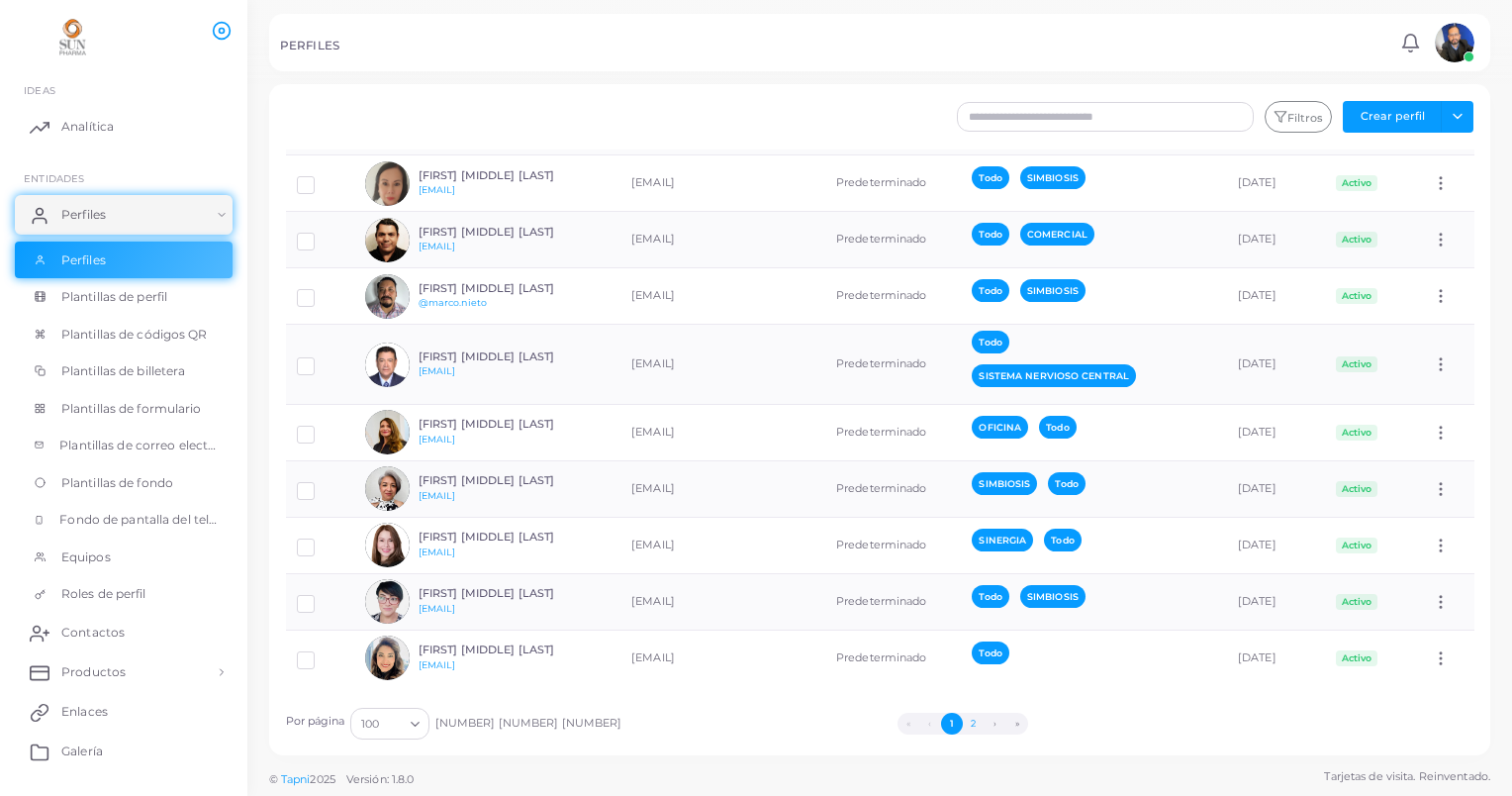click on "2" at bounding box center [974, 724] 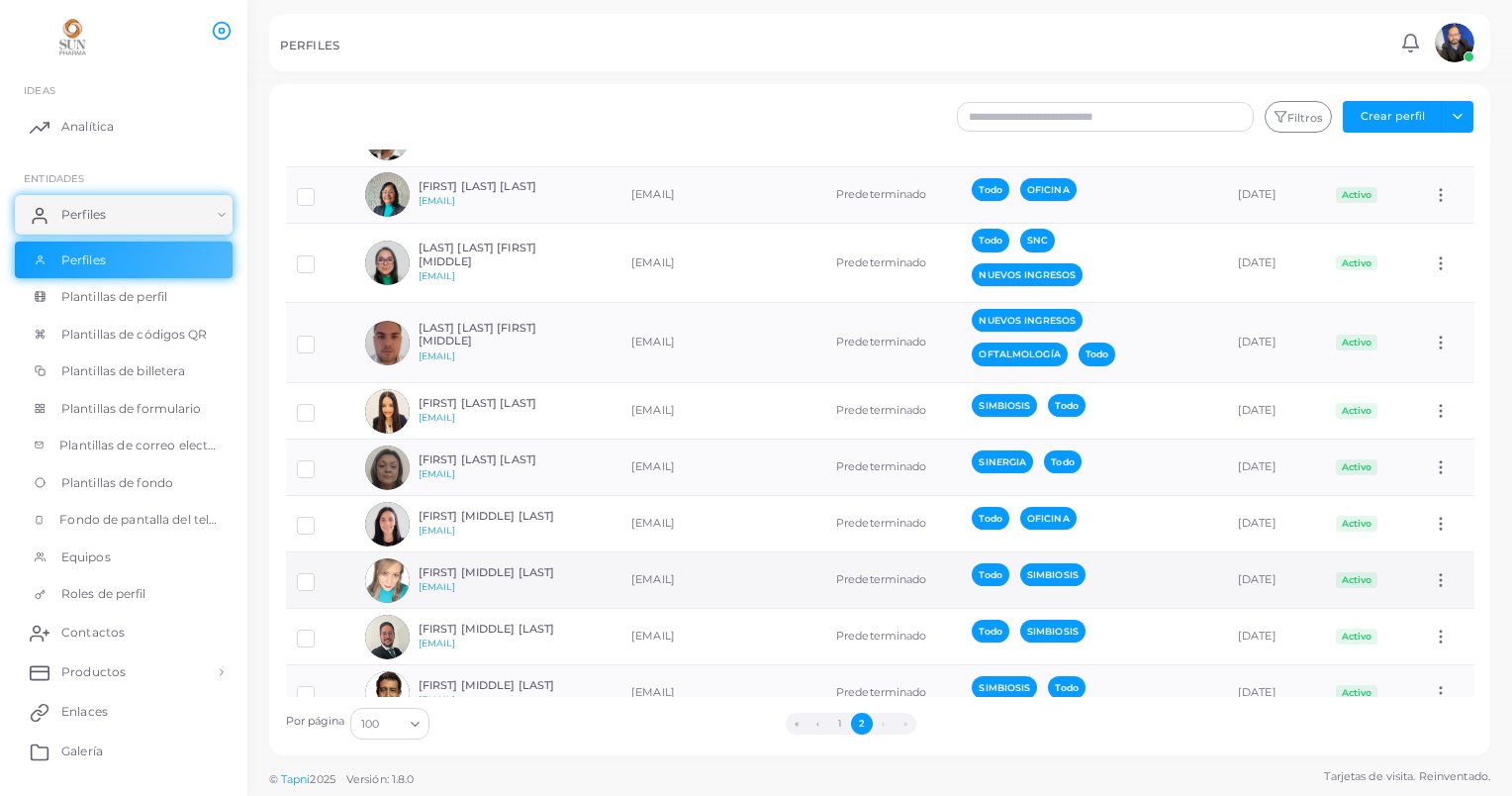 scroll, scrollTop: 2768, scrollLeft: 0, axis: vertical 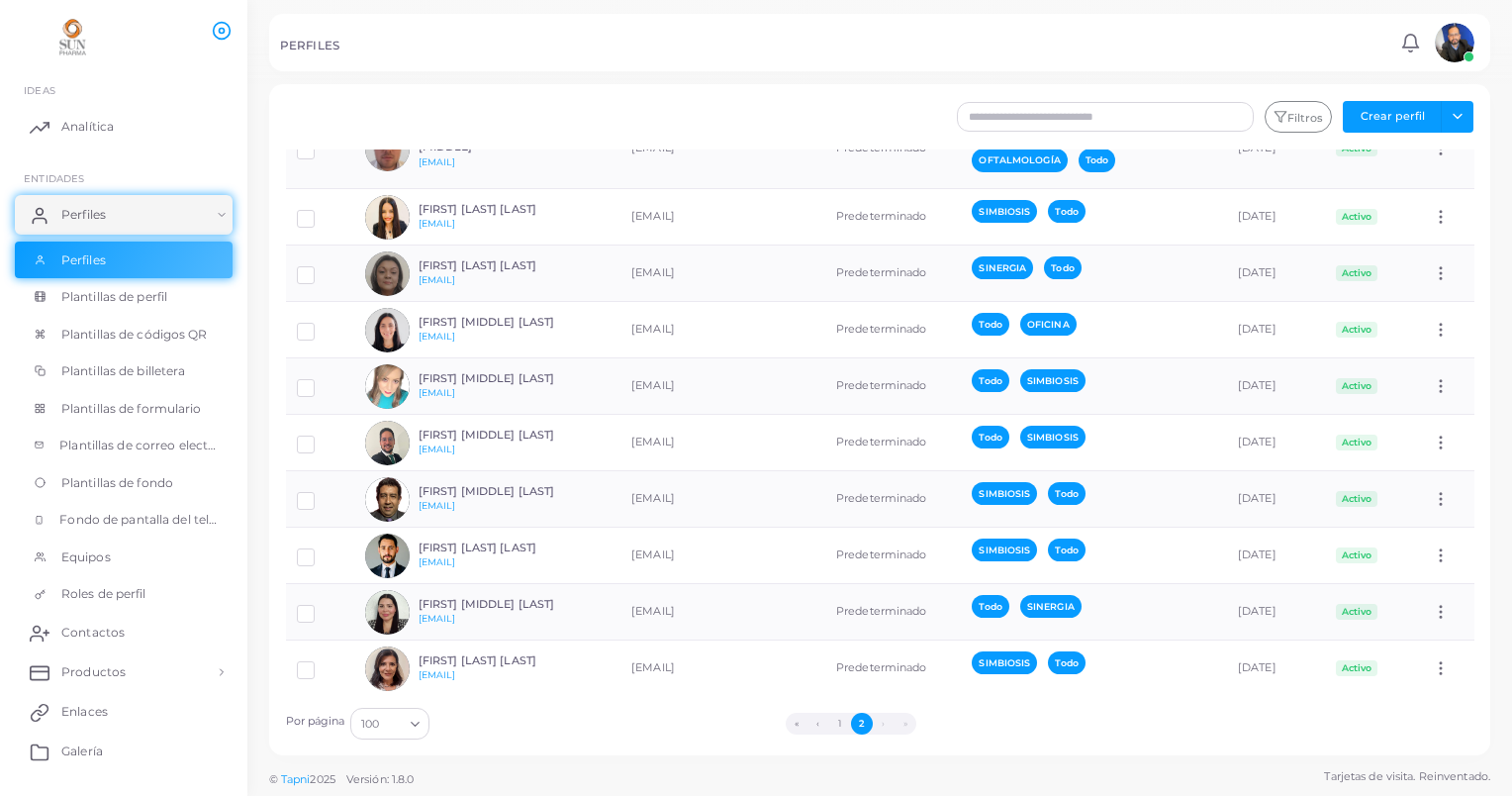 click on "»" at bounding box center [905, 724] 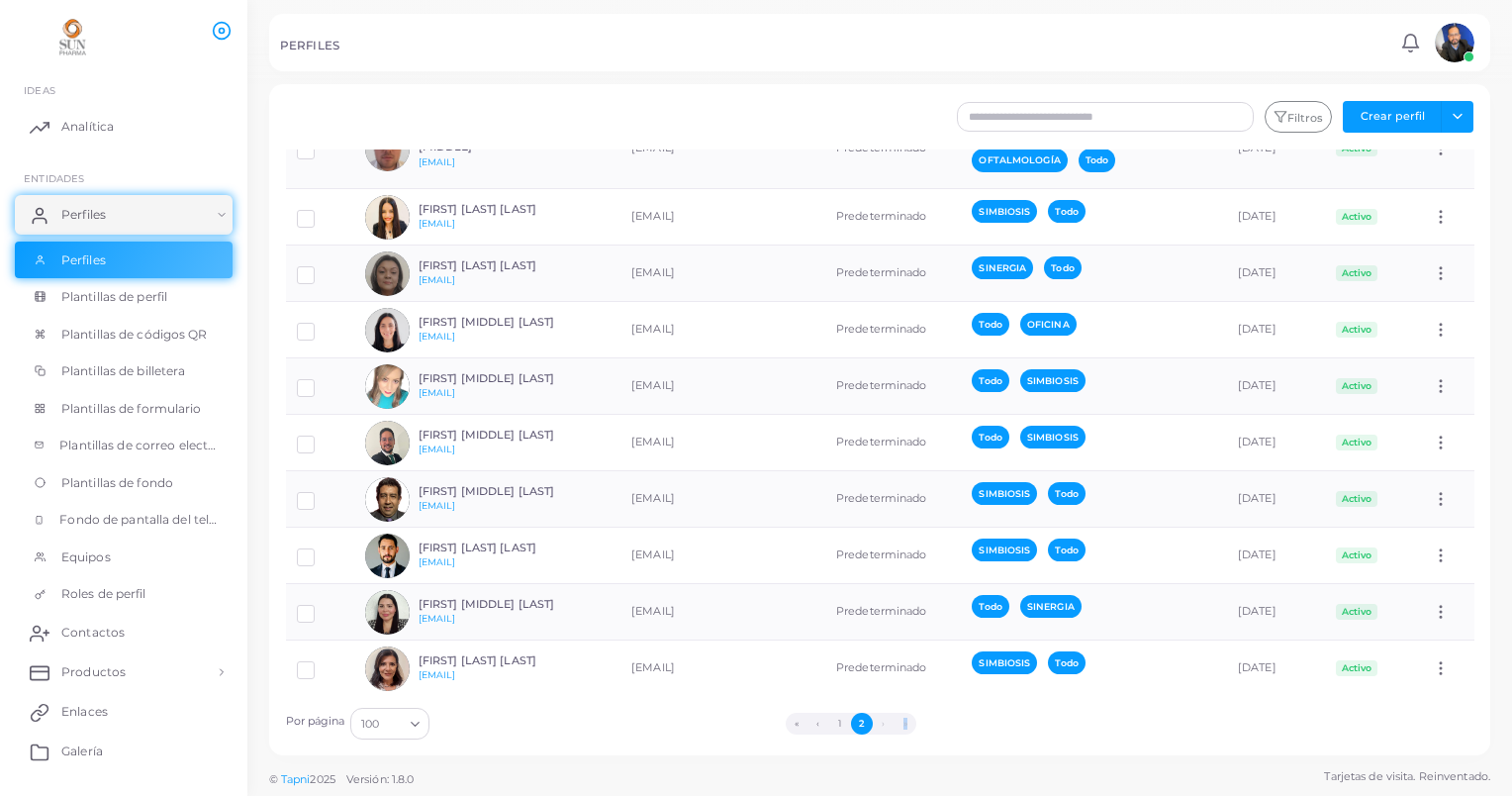 click on "»" at bounding box center [905, 724] 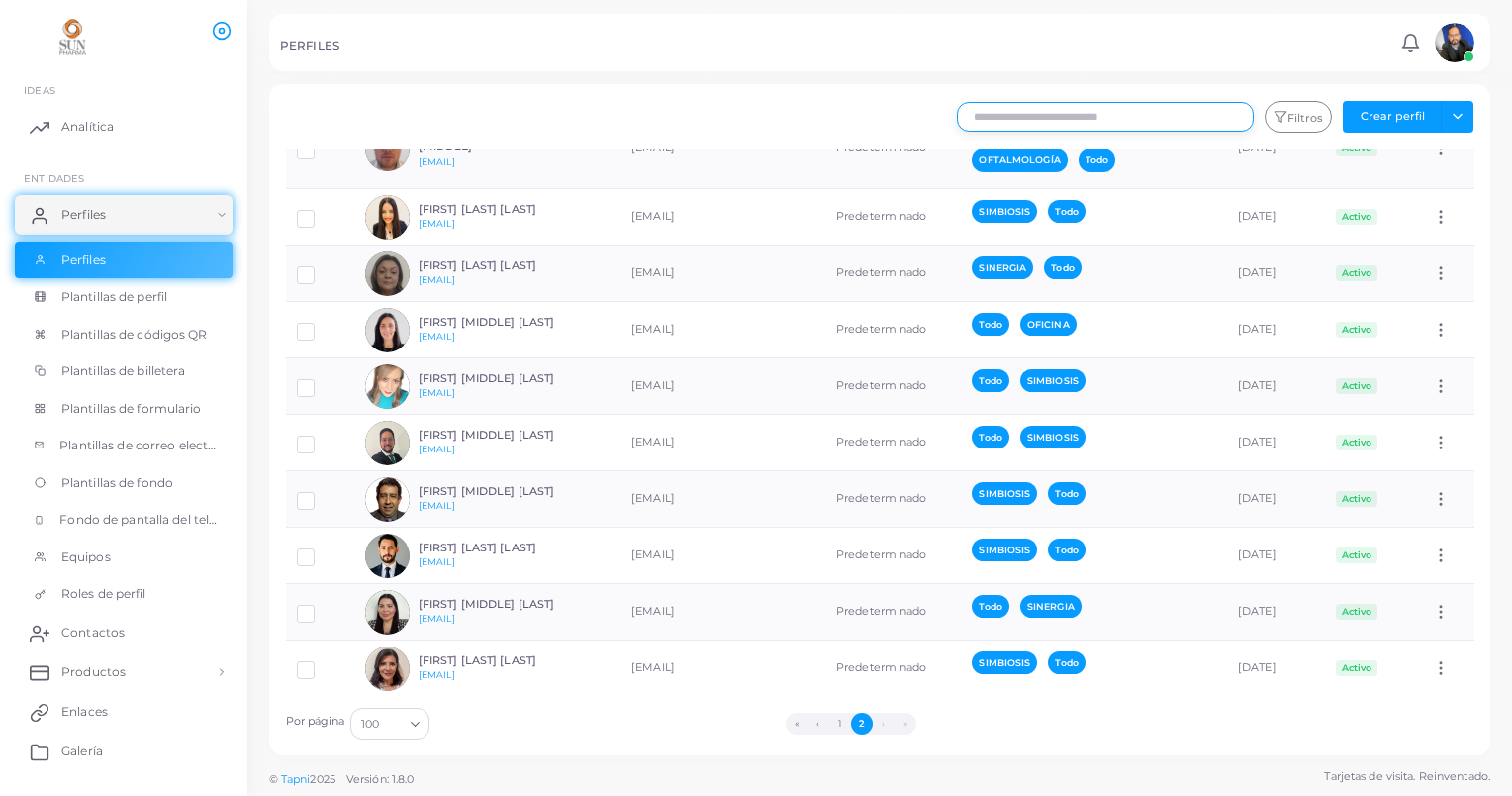 click at bounding box center [1105, 117] 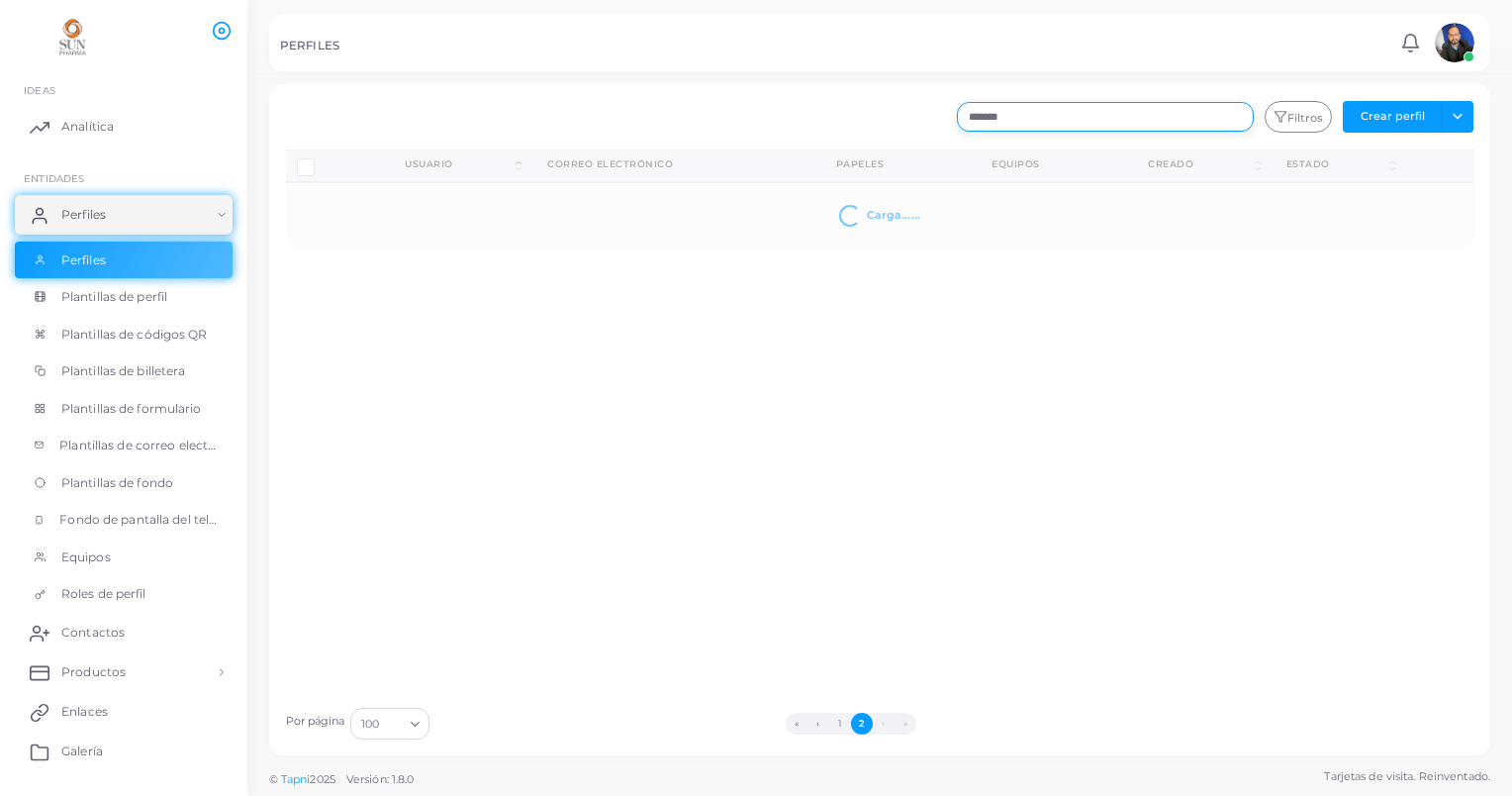 scroll, scrollTop: 0, scrollLeft: 0, axis: both 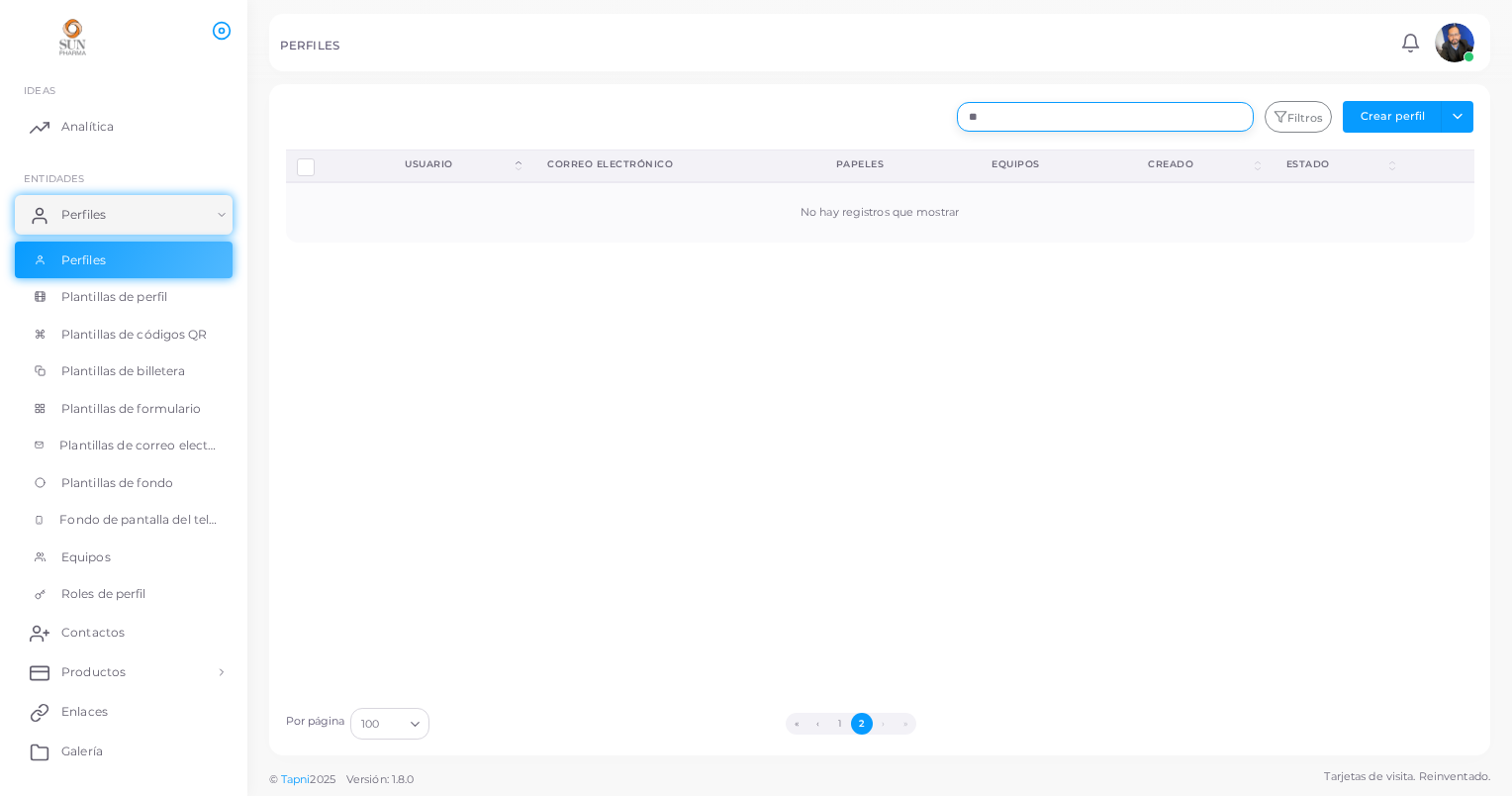 type on "*" 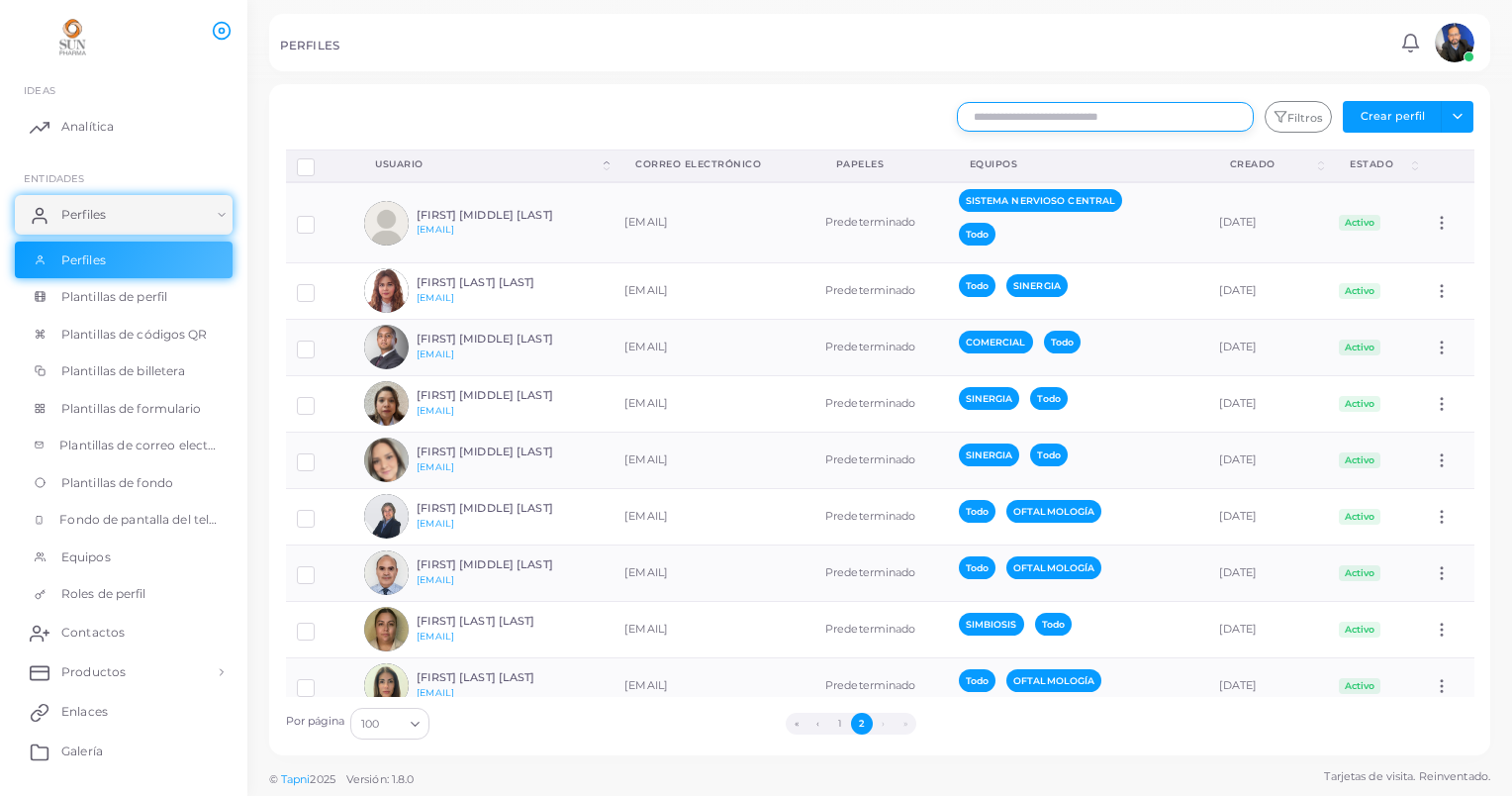 click at bounding box center [1105, 117] 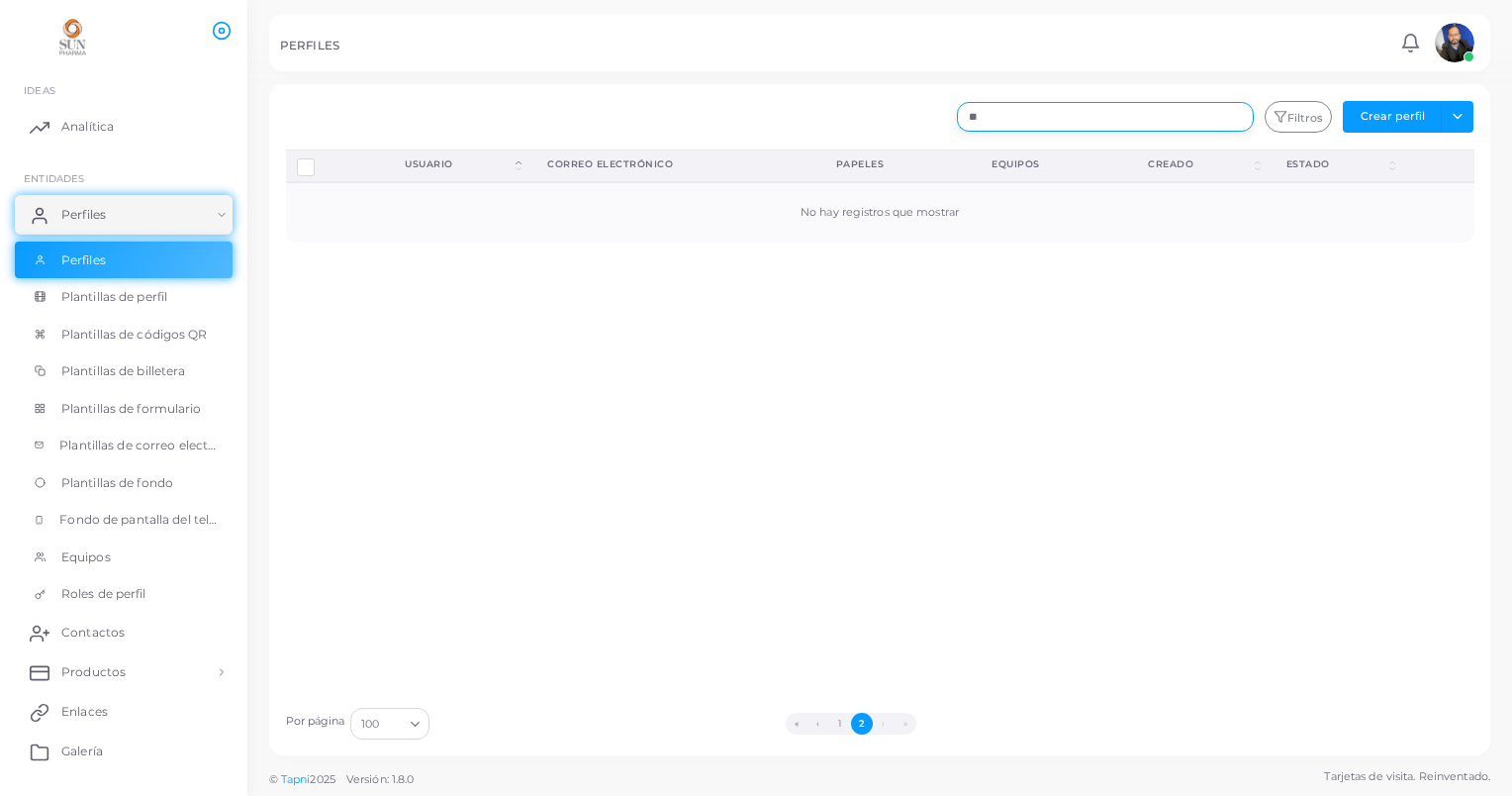 type on "*" 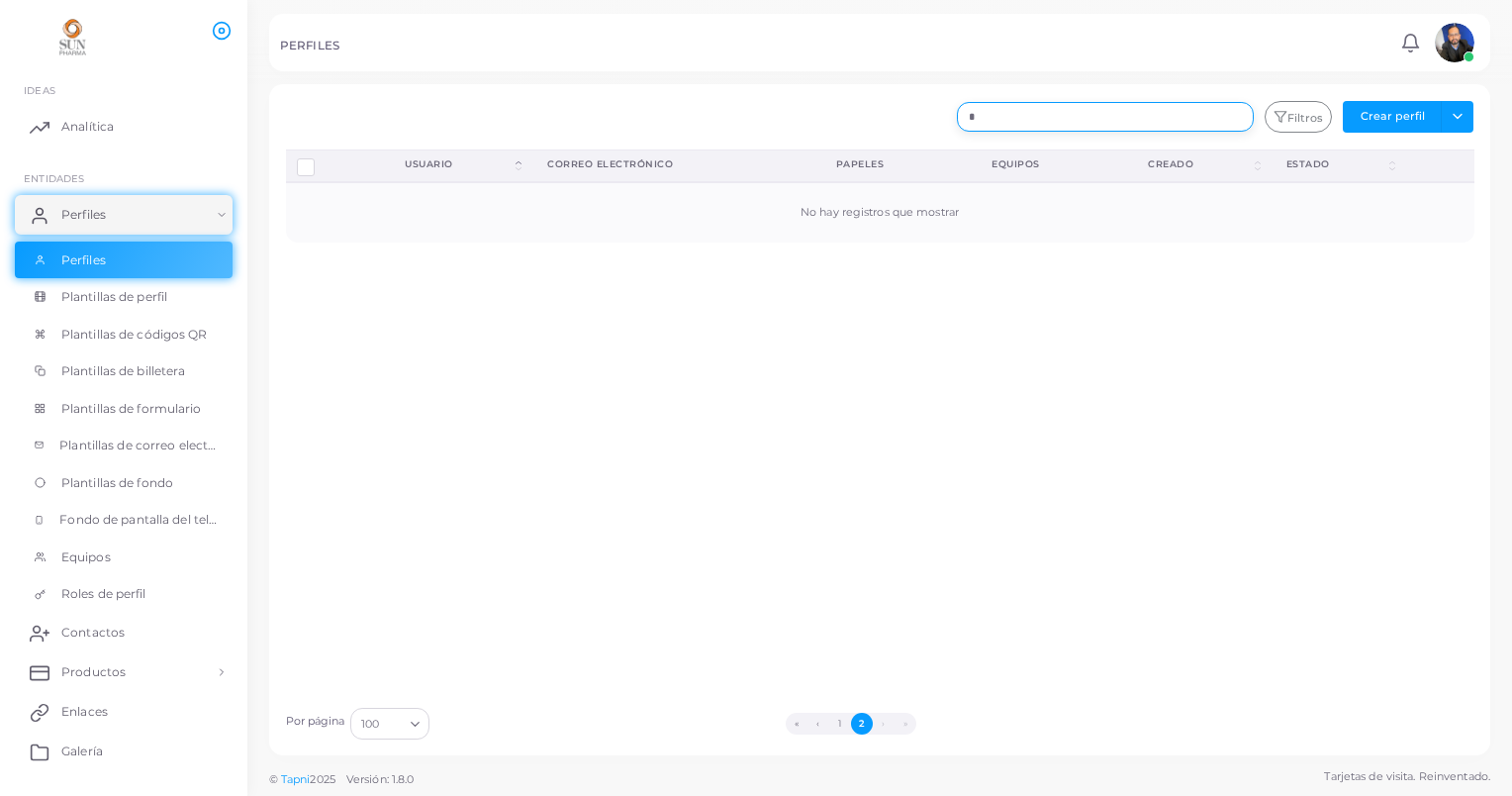 type 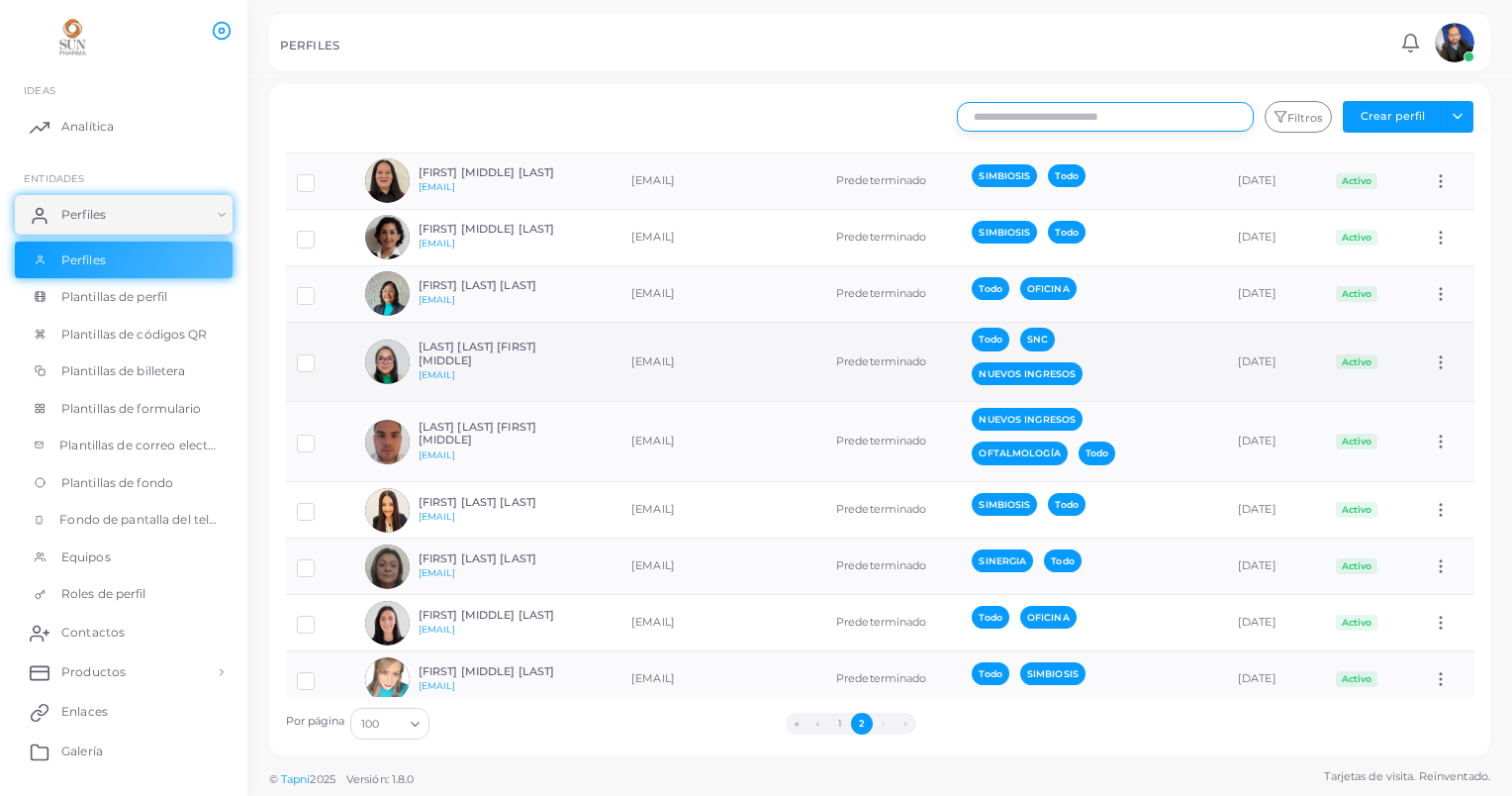 scroll, scrollTop: 2768, scrollLeft: 0, axis: vertical 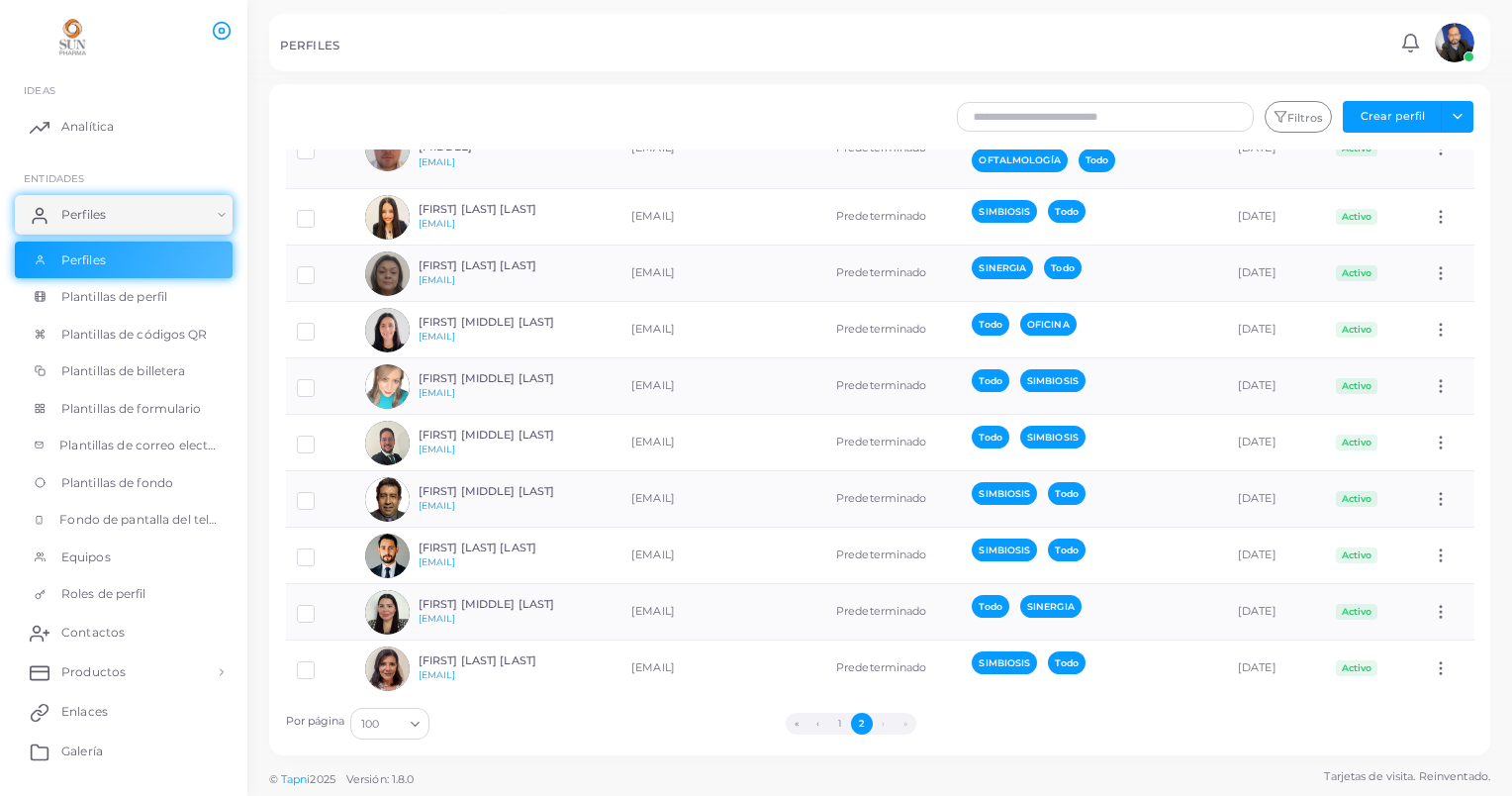 drag, startPoint x: 886, startPoint y: 718, endPoint x: 898, endPoint y: 728, distance: 15.6205 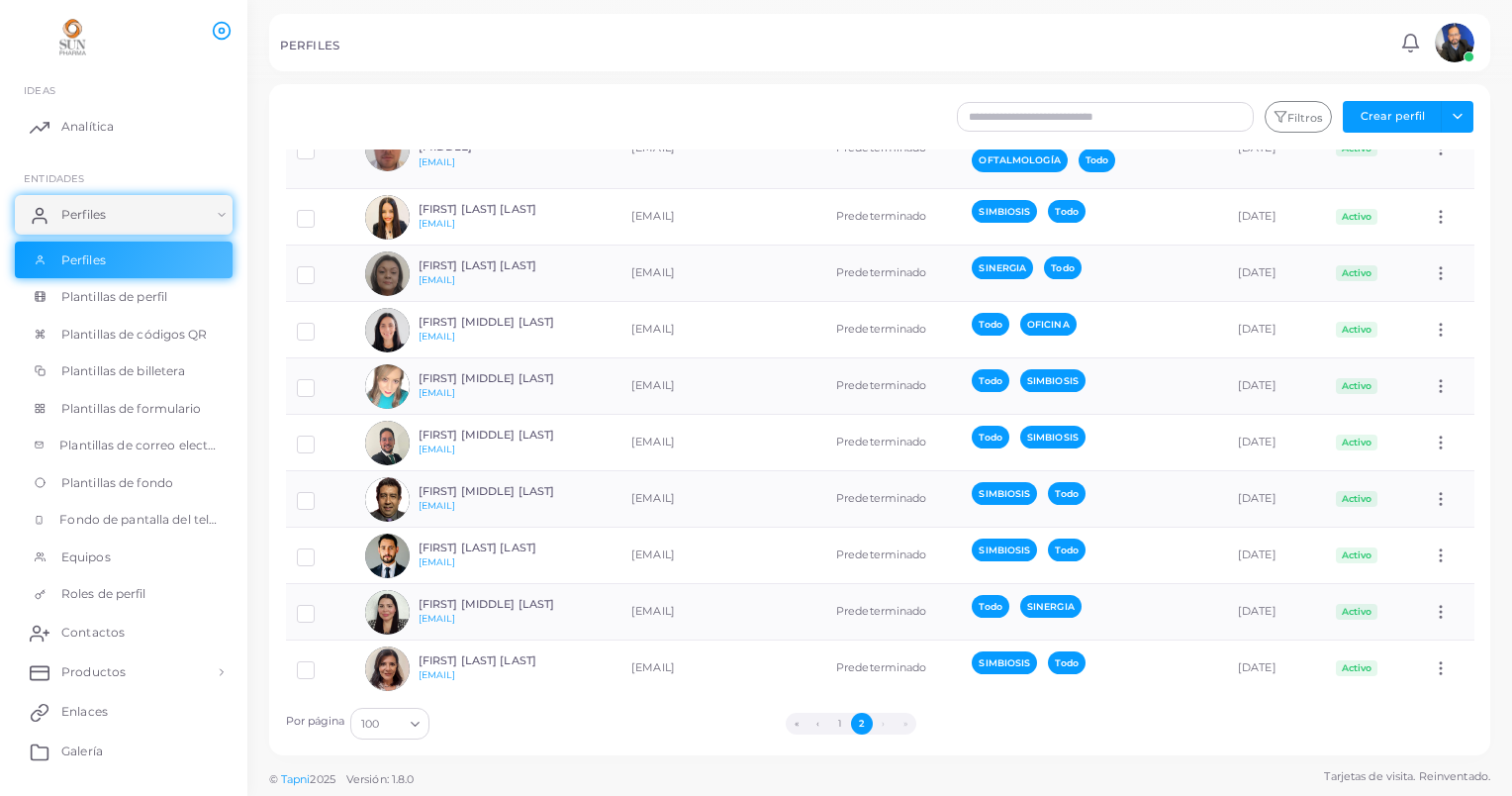 click on "›" at bounding box center [884, 724] 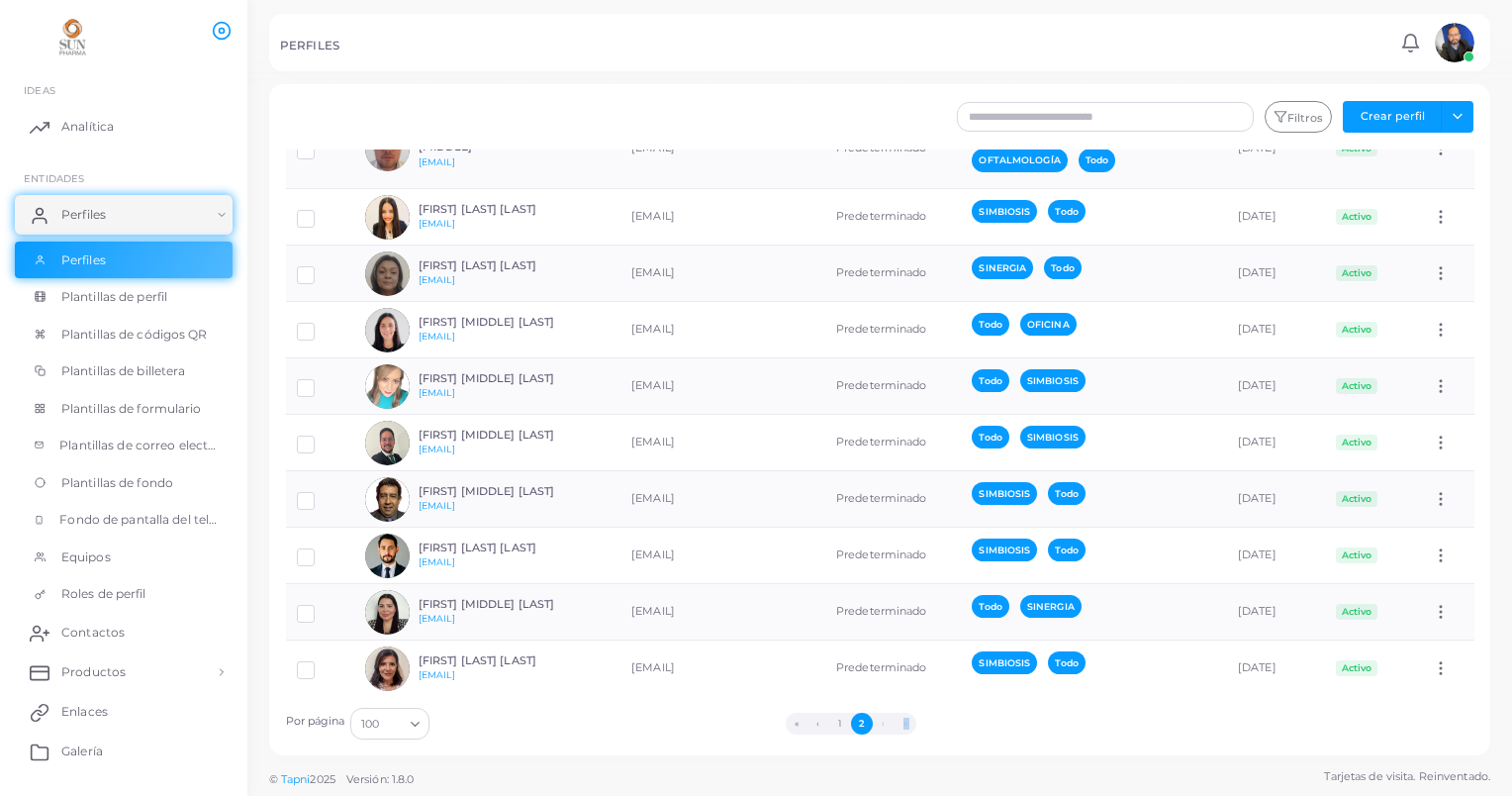 click on "»" at bounding box center [905, 724] 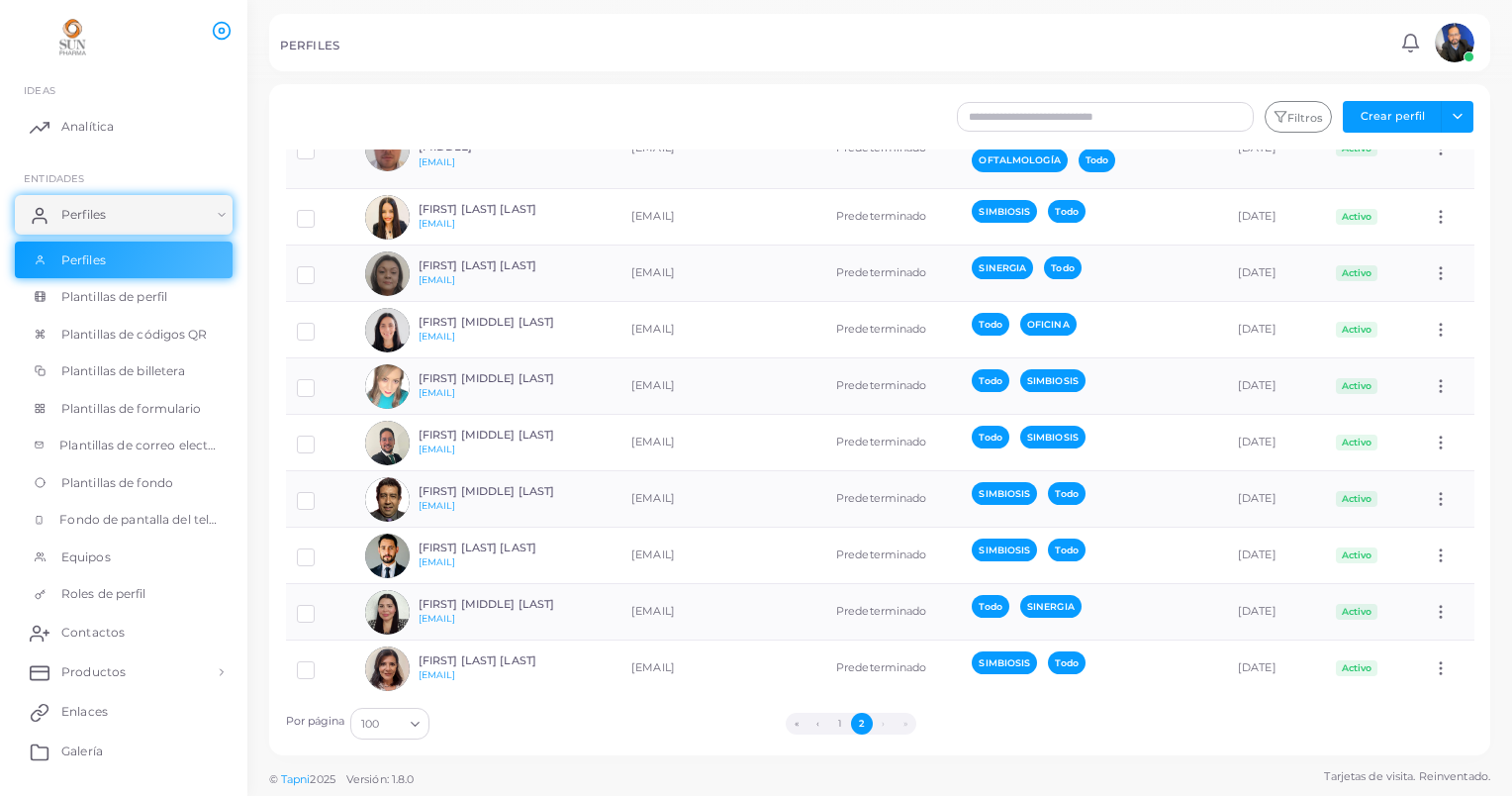 drag, startPoint x: 1472, startPoint y: 608, endPoint x: 1480, endPoint y: 348, distance: 260.123 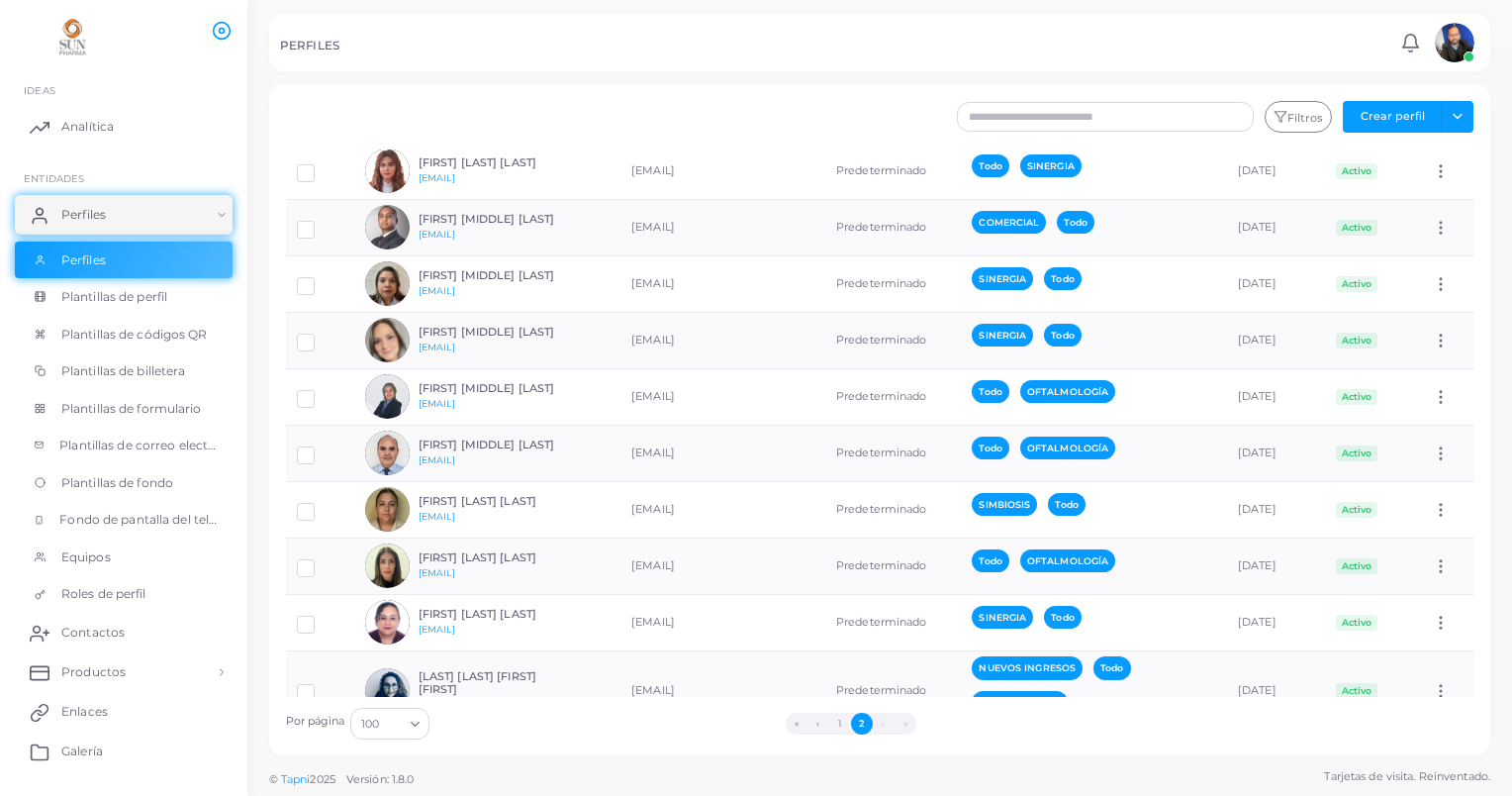 scroll, scrollTop: 0, scrollLeft: 0, axis: both 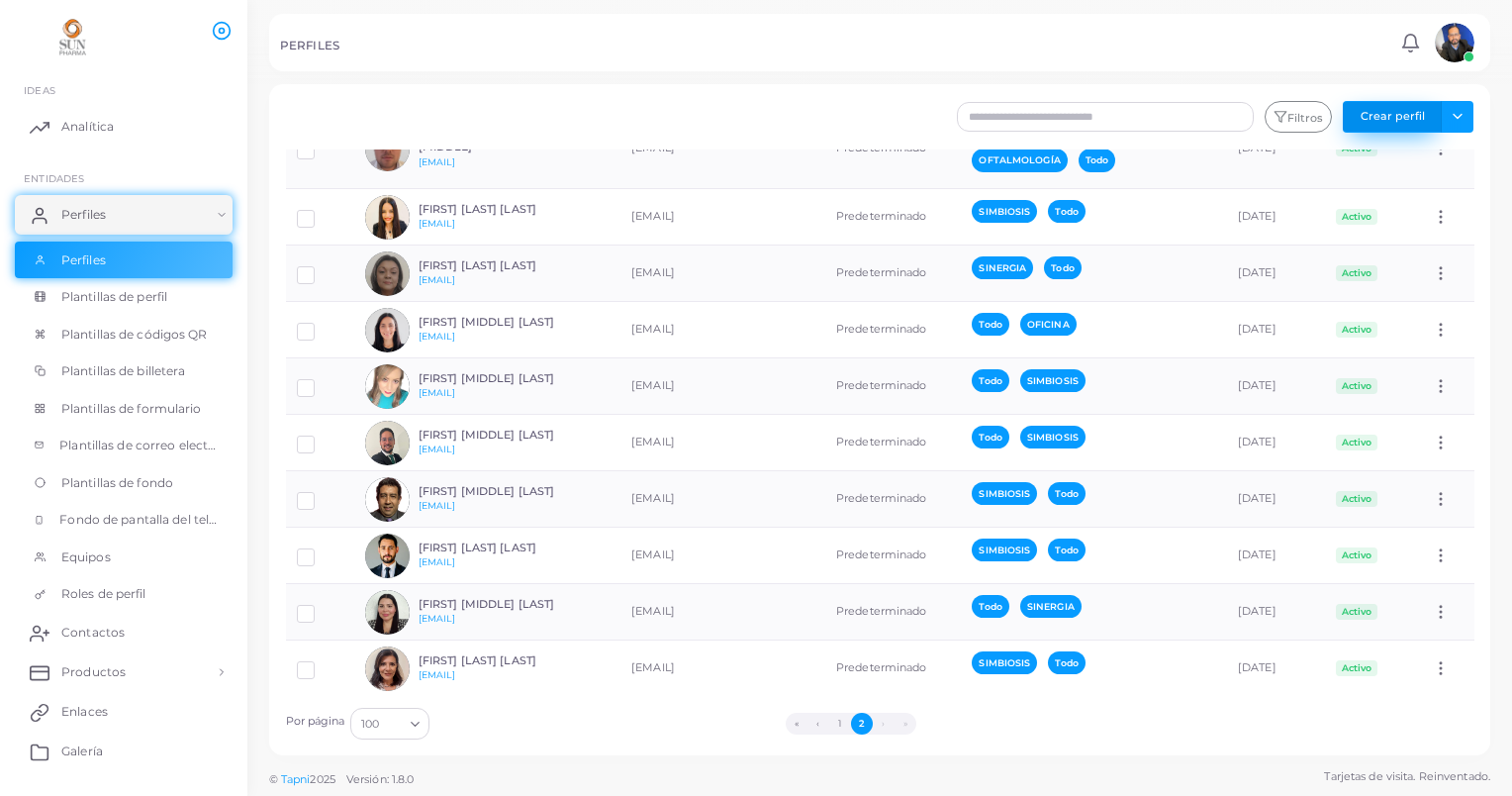 click on "Crear perfil" at bounding box center (1392, 117) 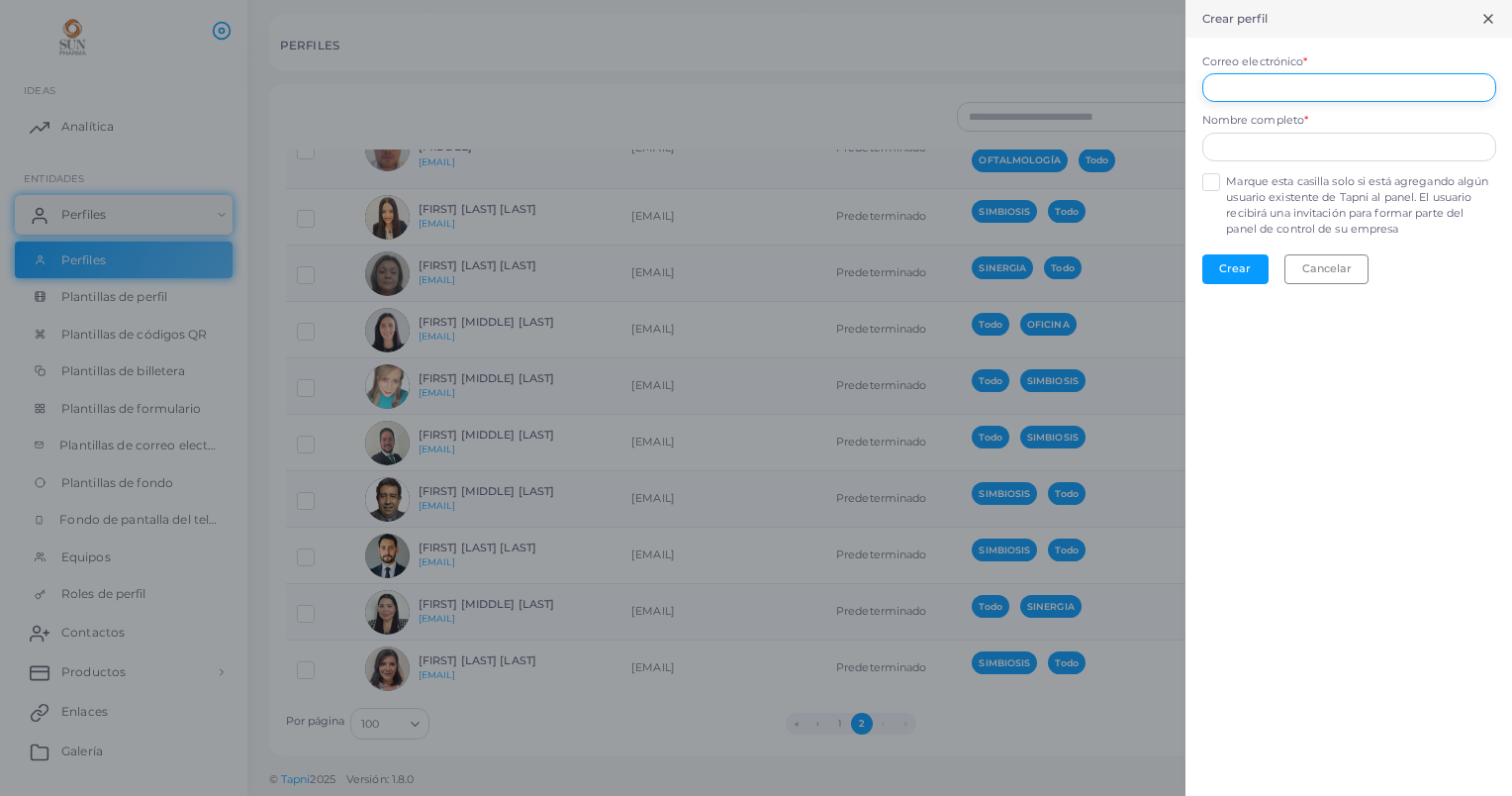 click on "Correo electrónico  *" at bounding box center (1349, 88) 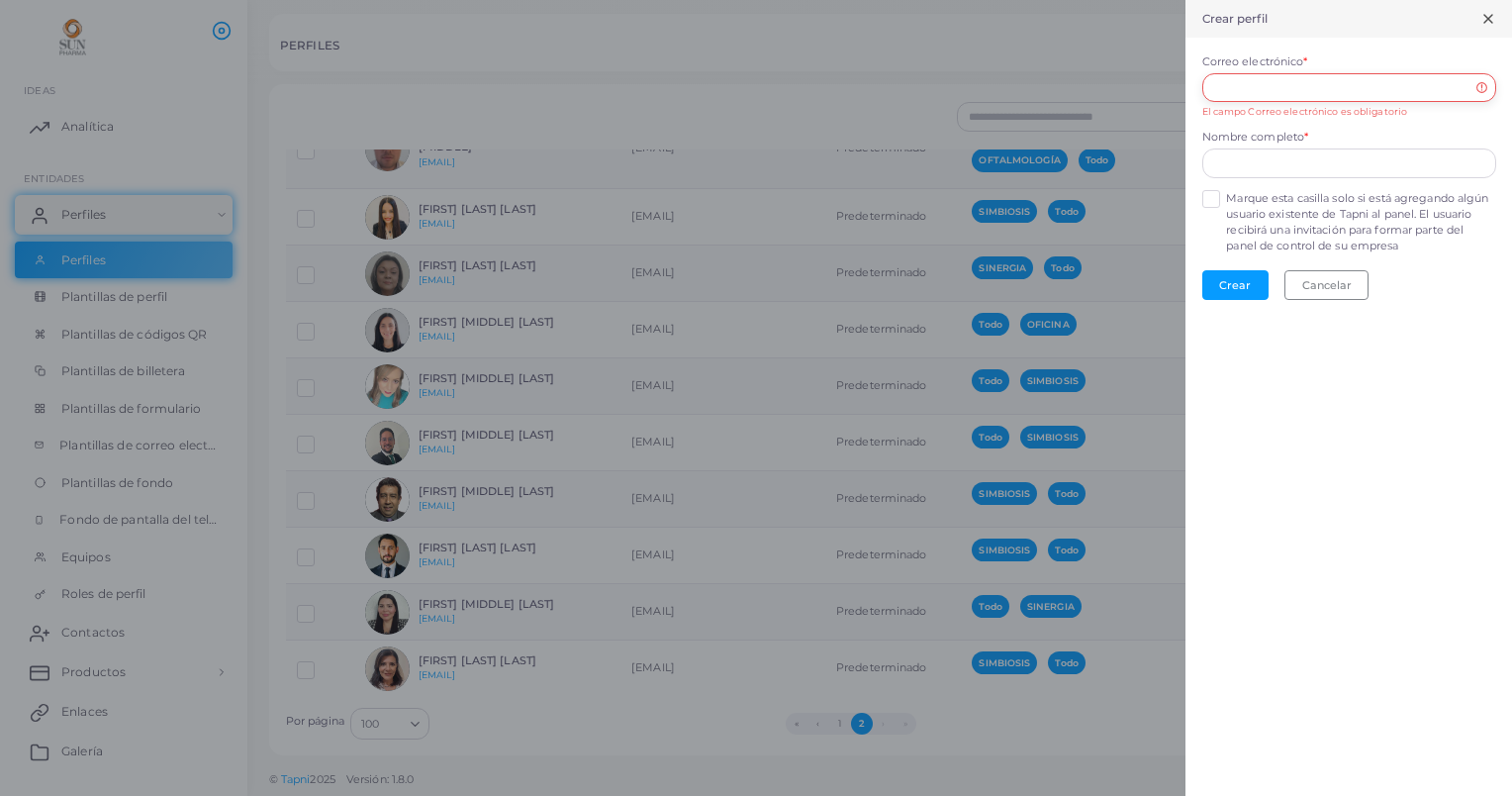 click on "Correo electrónico  *" at bounding box center [1349, 88] 